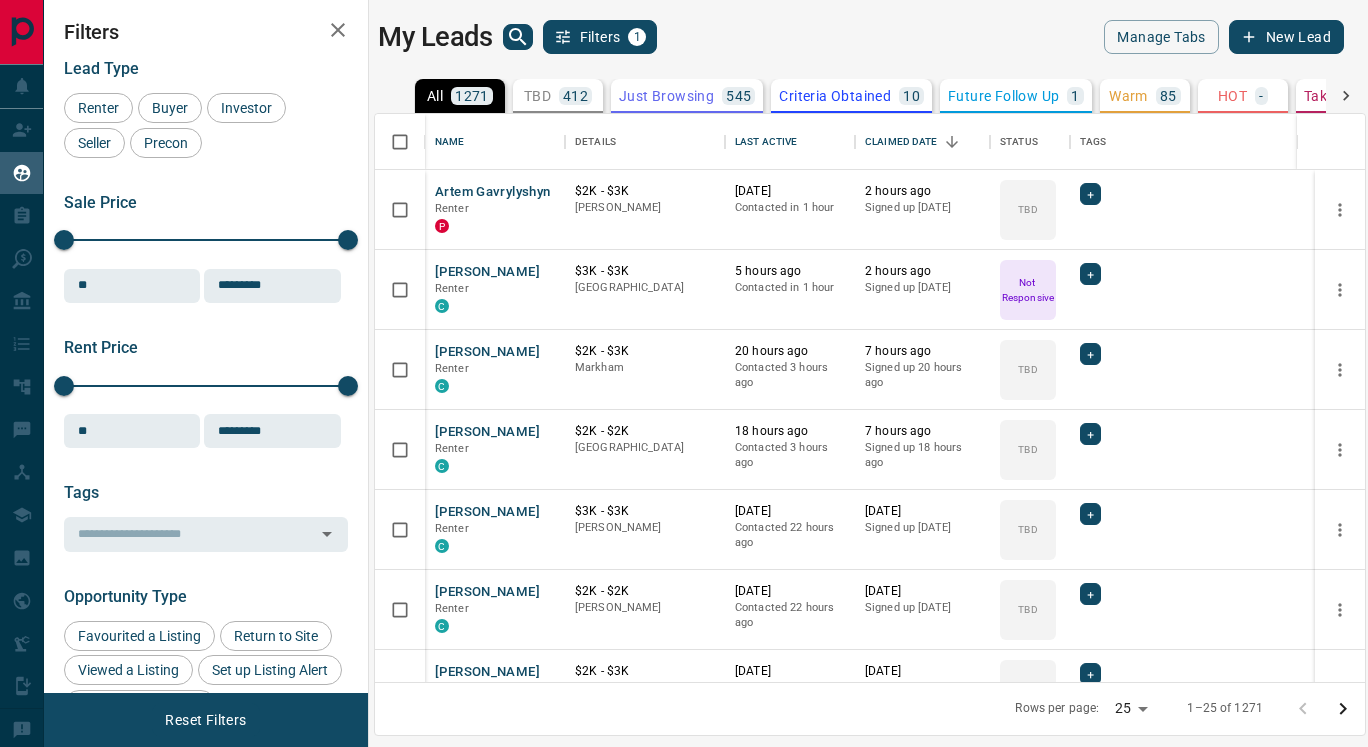 scroll, scrollTop: 0, scrollLeft: 0, axis: both 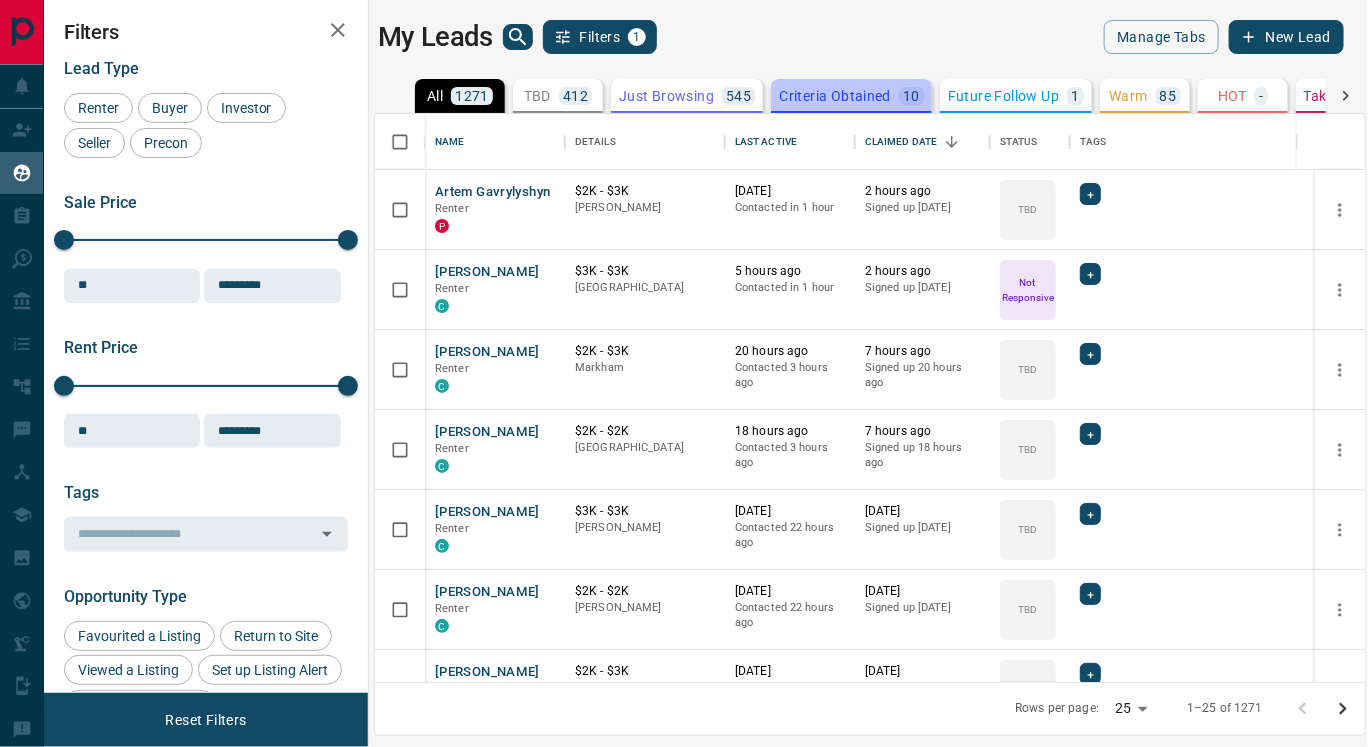 click on "Criteria Obtained" at bounding box center [835, 96] 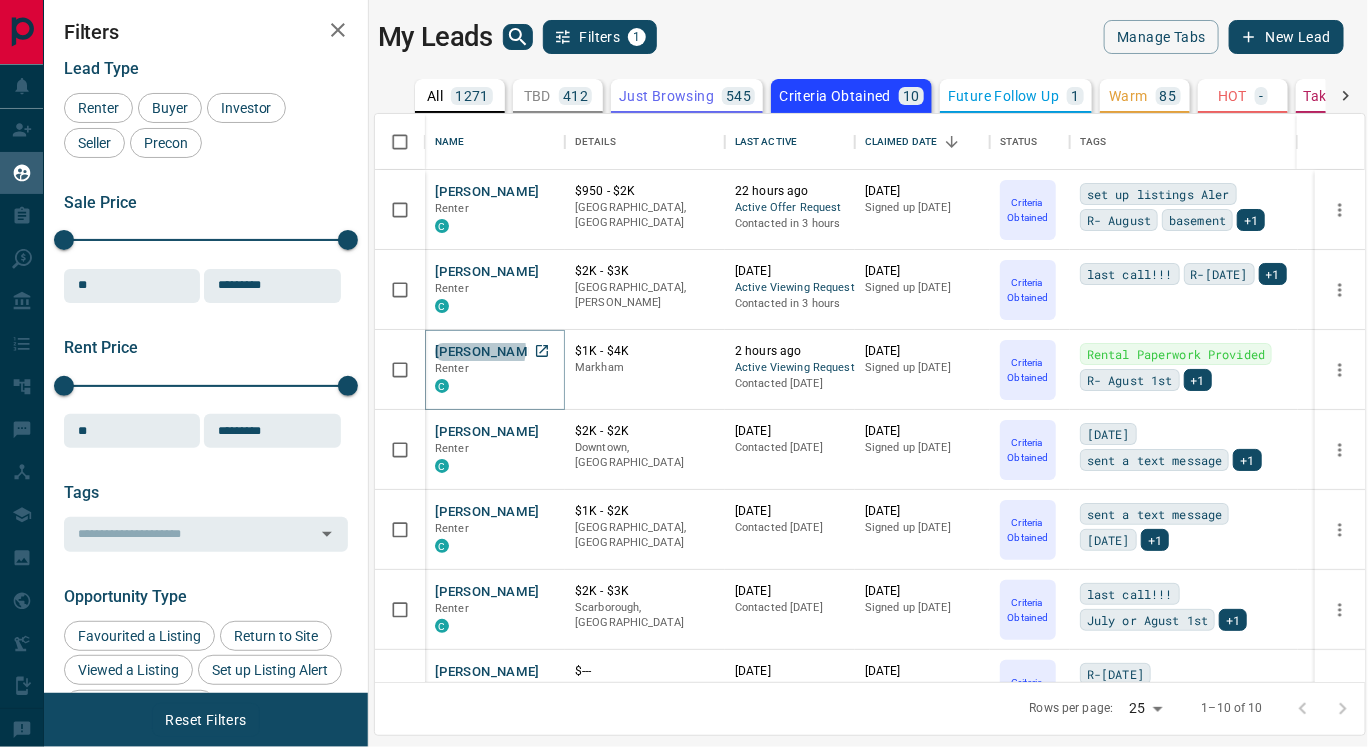 click on "[PERSON_NAME]" at bounding box center (487, 352) 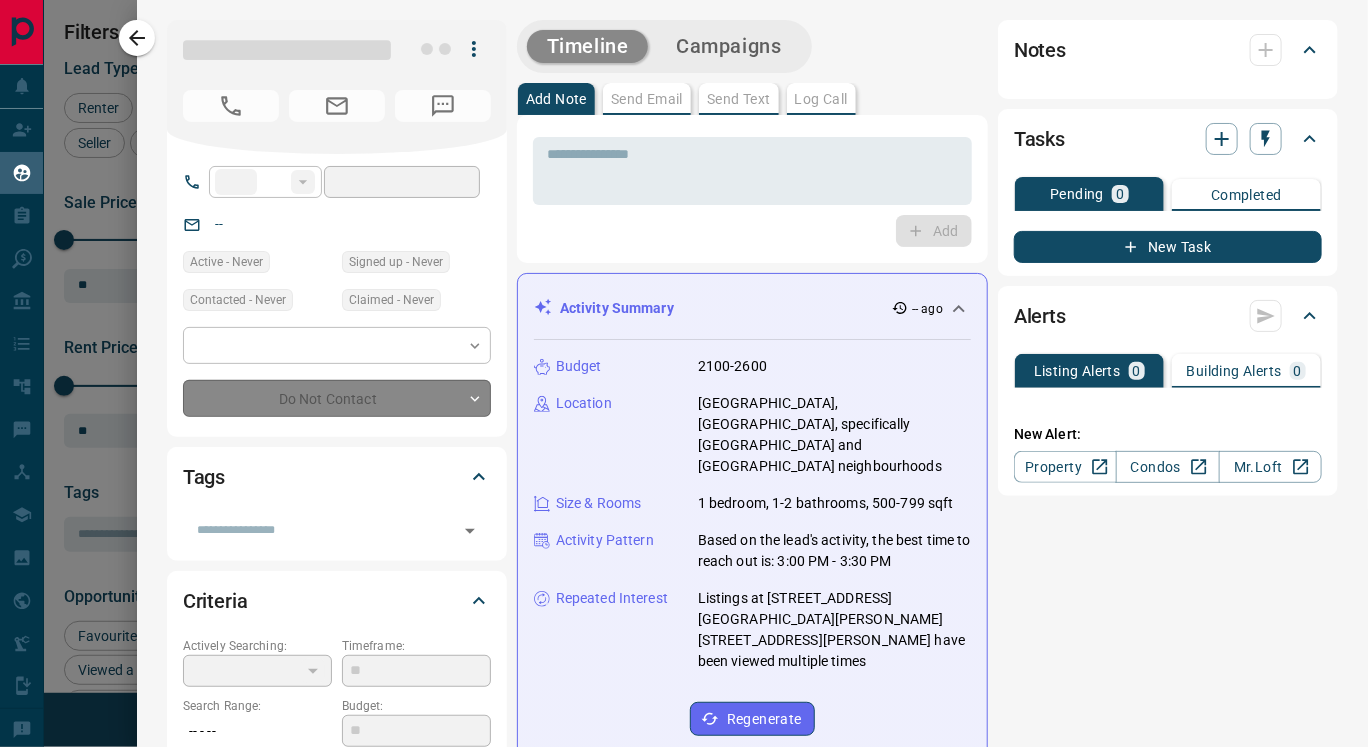type on "**" 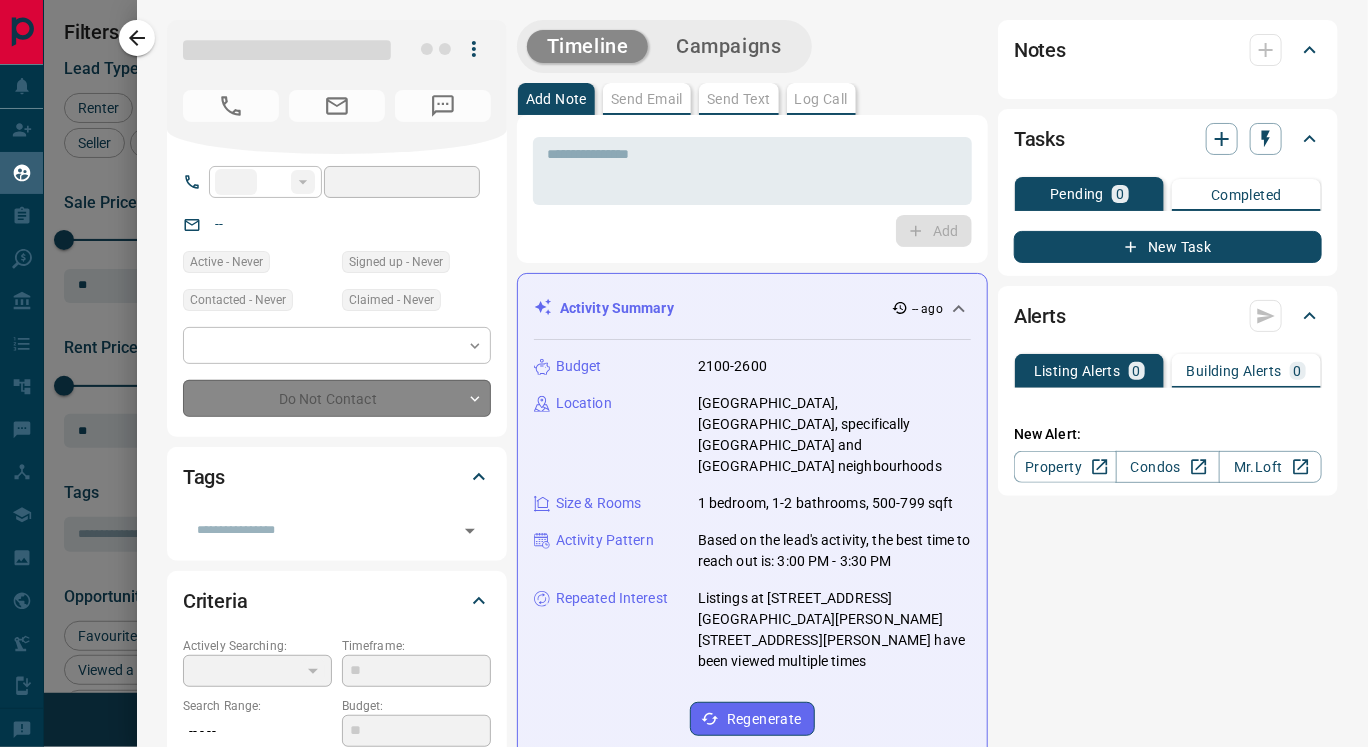 type on "**********" 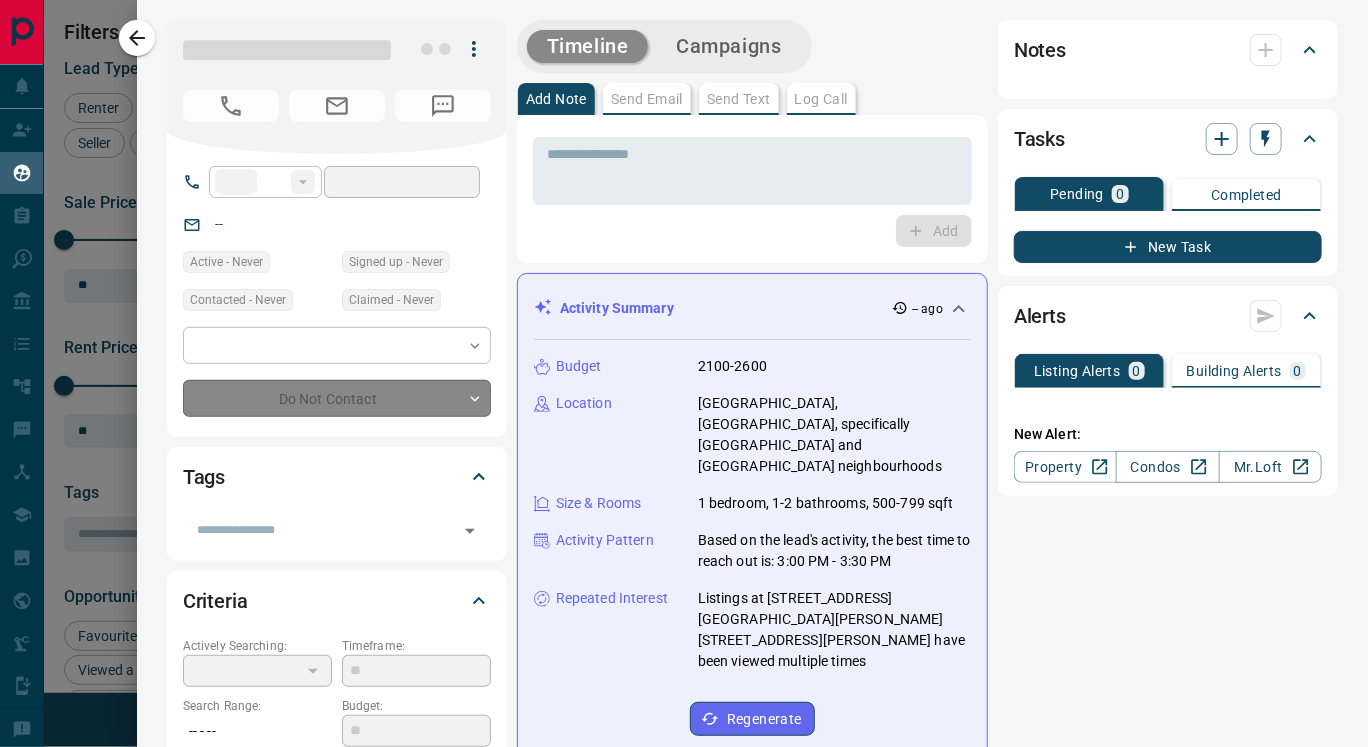 type on "**********" 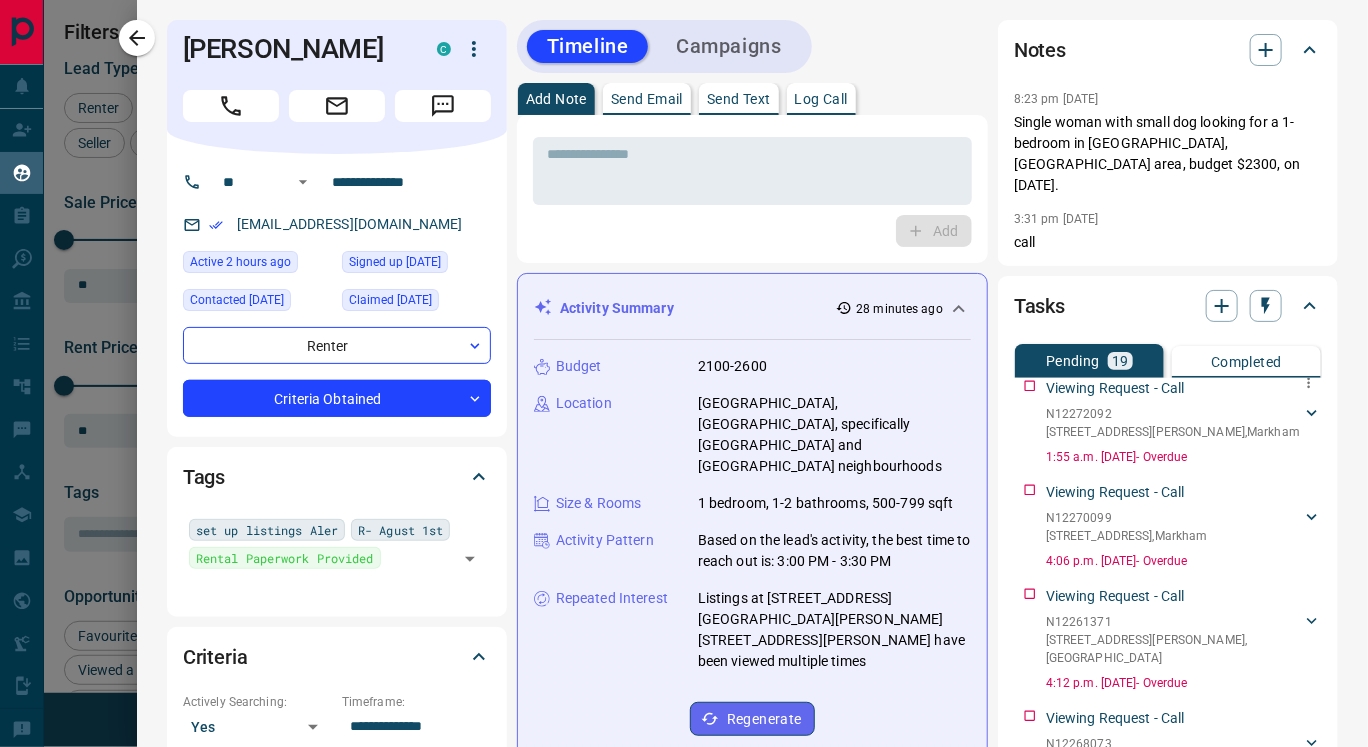 scroll, scrollTop: 1563, scrollLeft: 0, axis: vertical 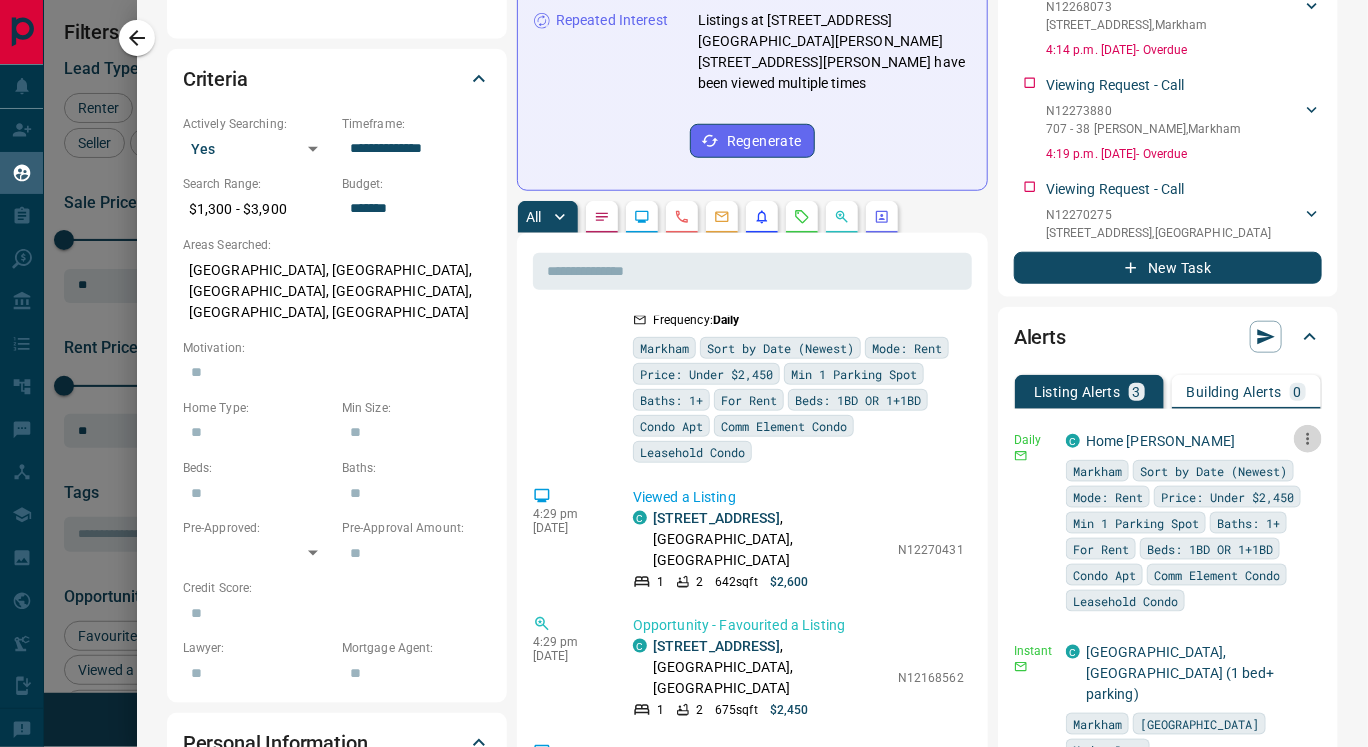 click 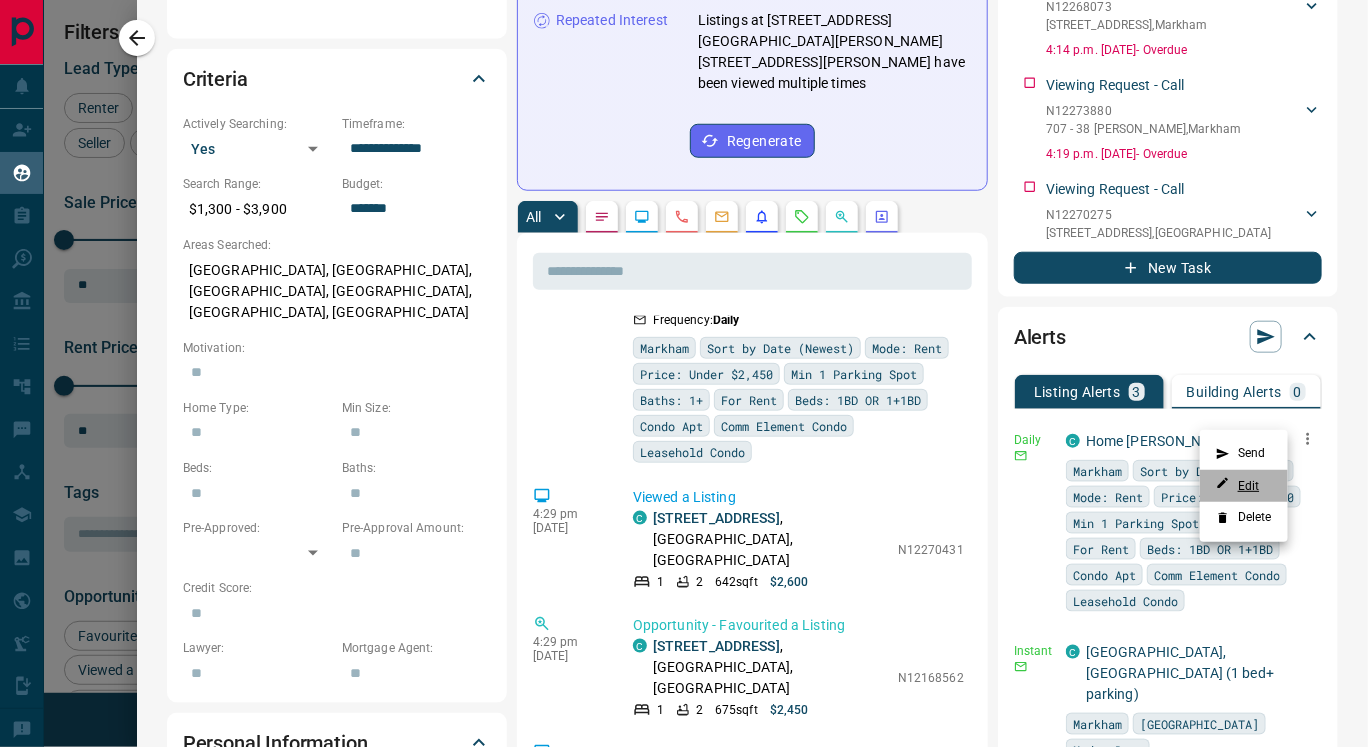 click on "Edit" at bounding box center (1238, 485) 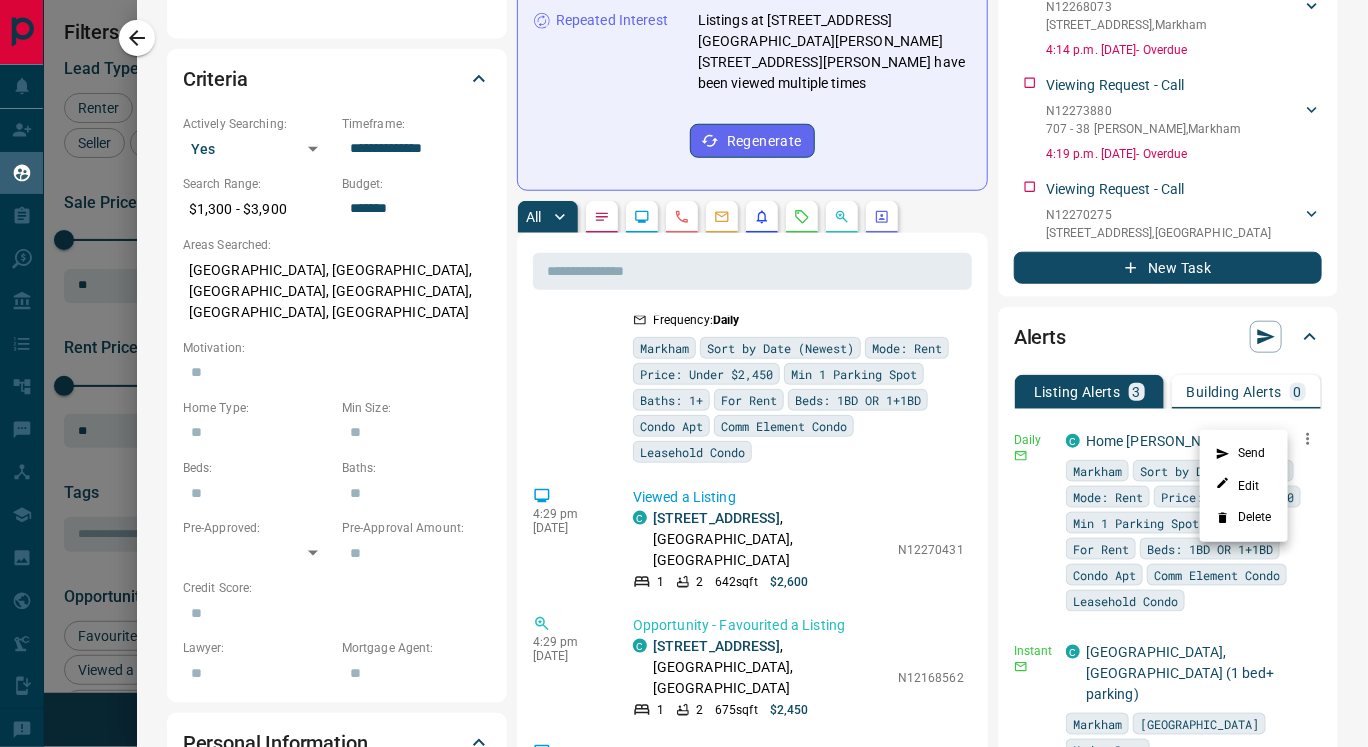 click at bounding box center (684, 373) 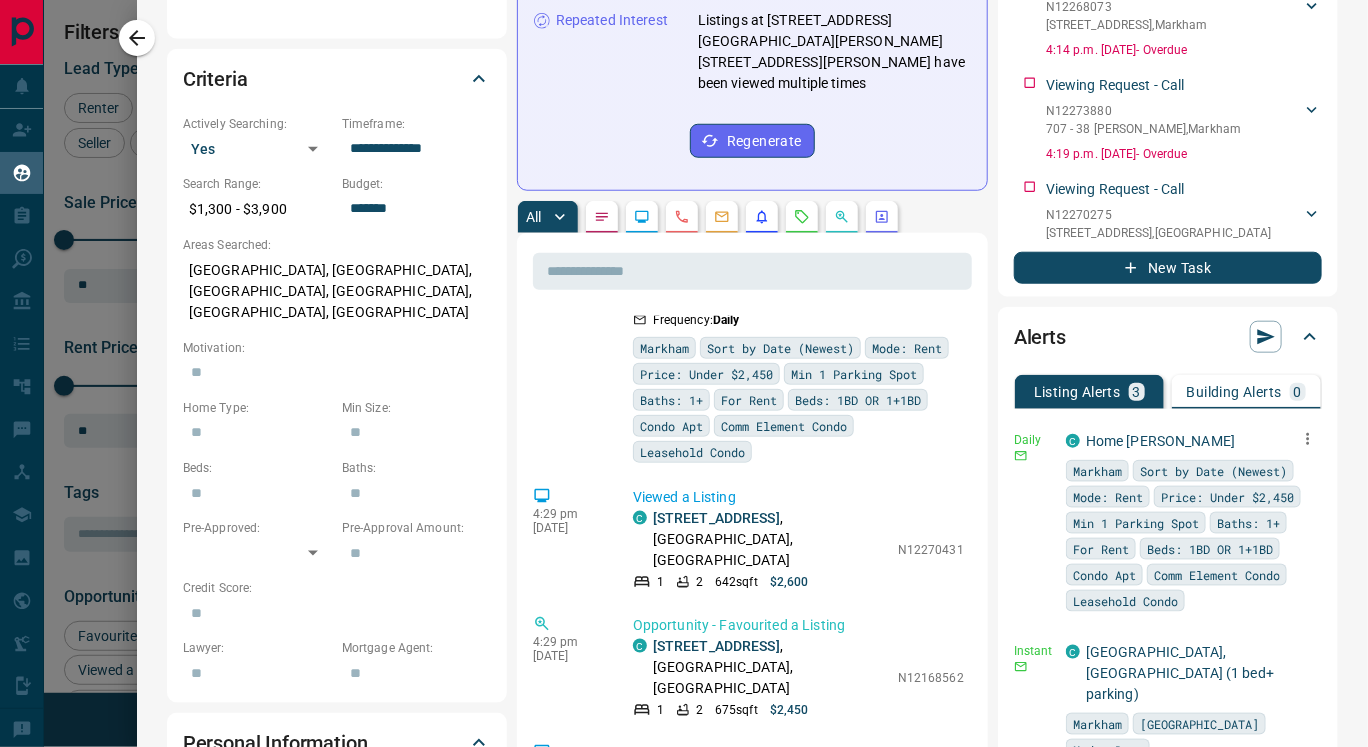 scroll, scrollTop: 0, scrollLeft: 0, axis: both 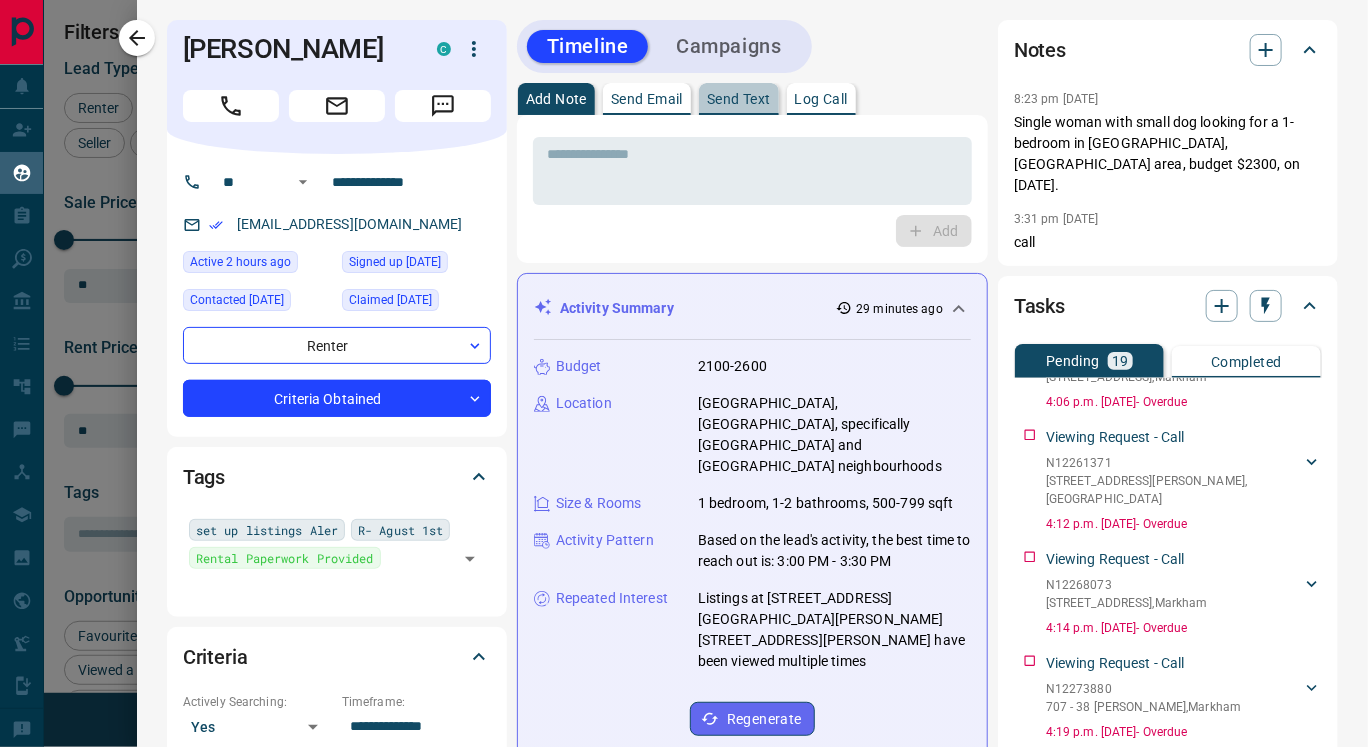 click on "Send Text" at bounding box center [739, 99] 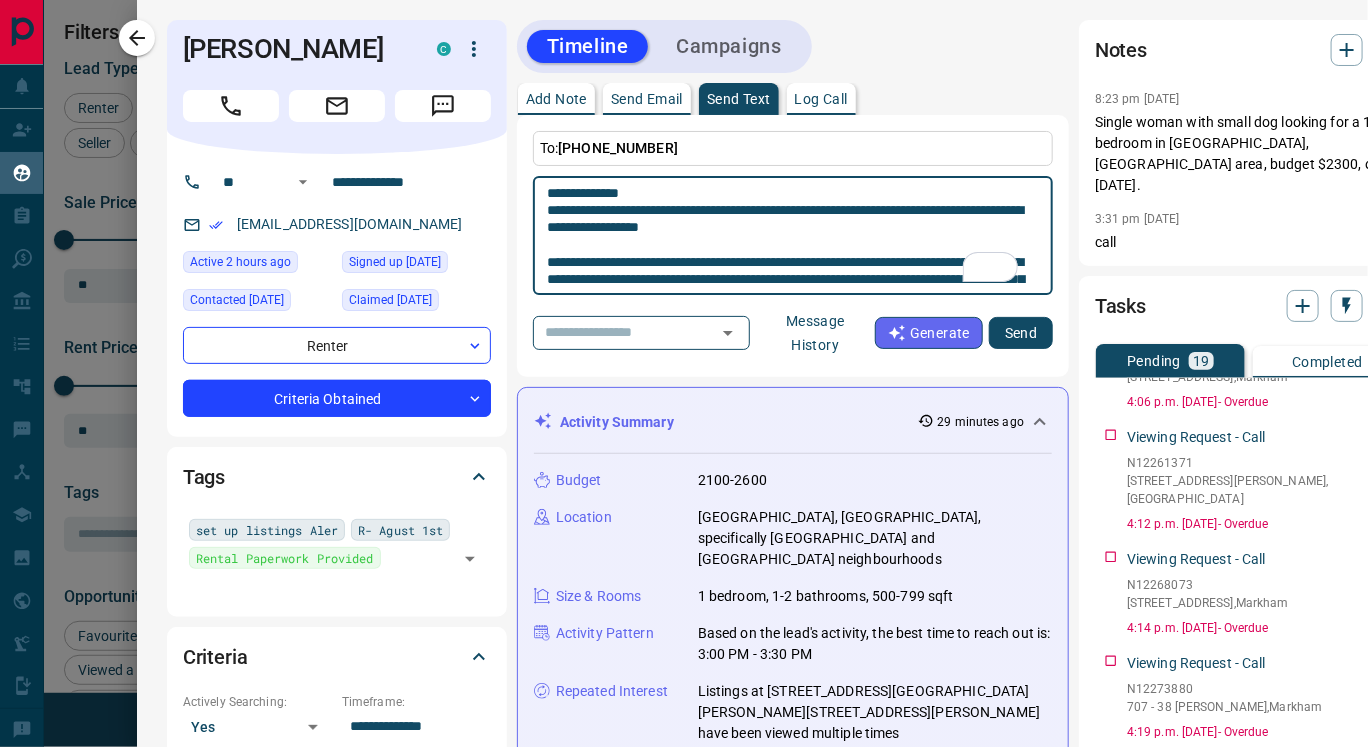 scroll, scrollTop: 242, scrollLeft: 0, axis: vertical 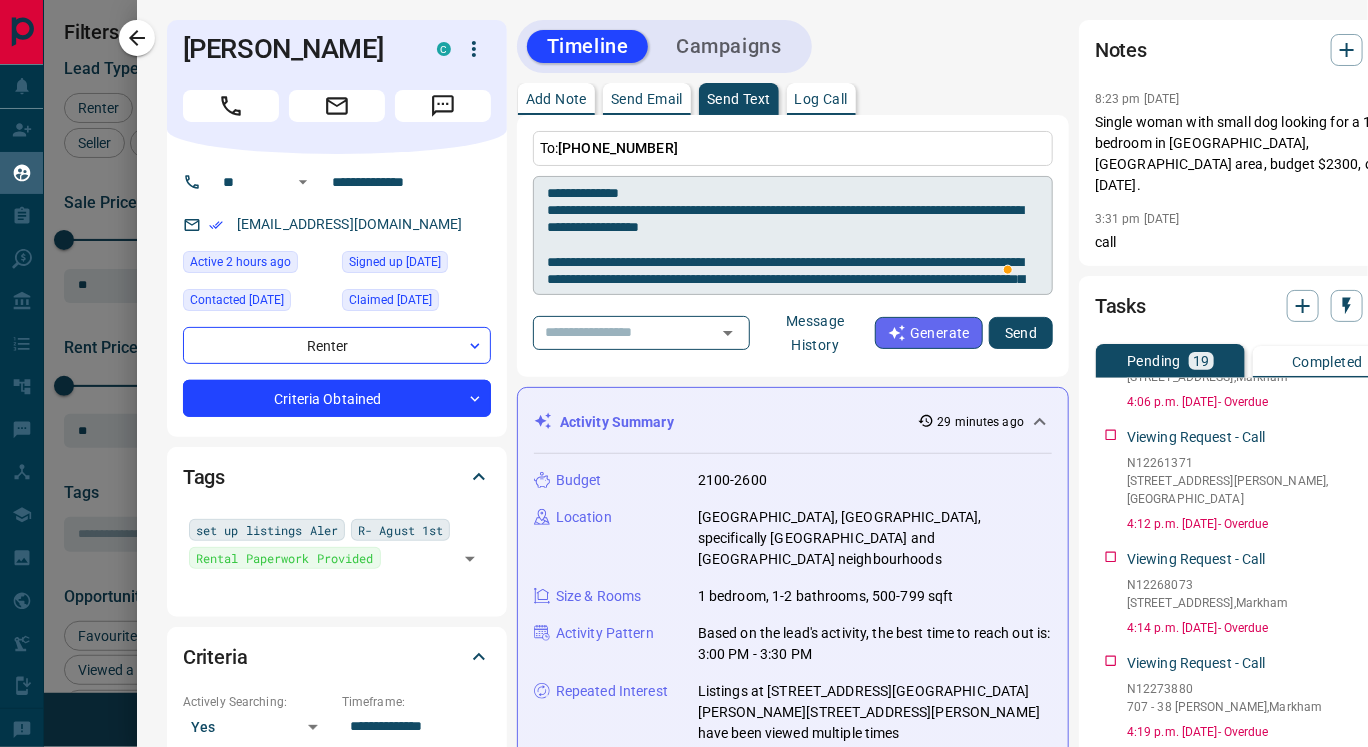 click on "**********" at bounding box center [793, 235] 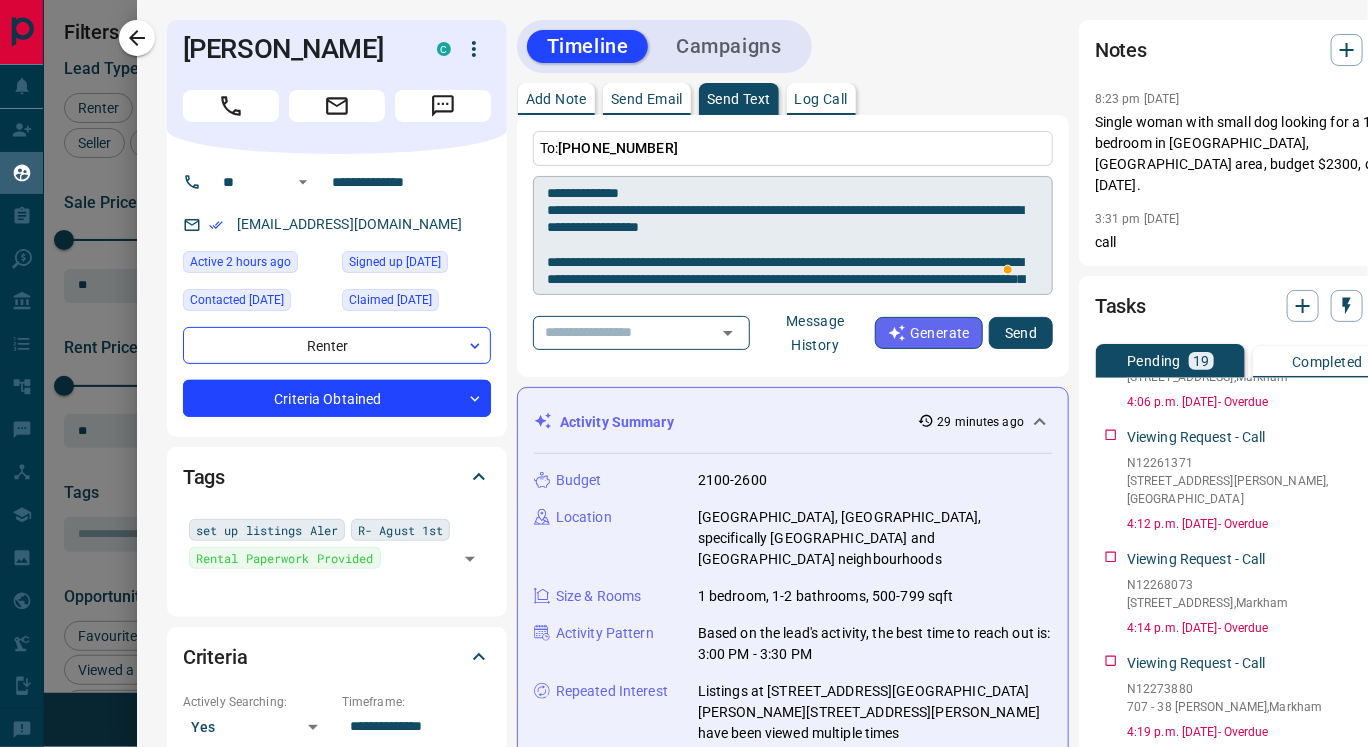 scroll, scrollTop: 243, scrollLeft: 0, axis: vertical 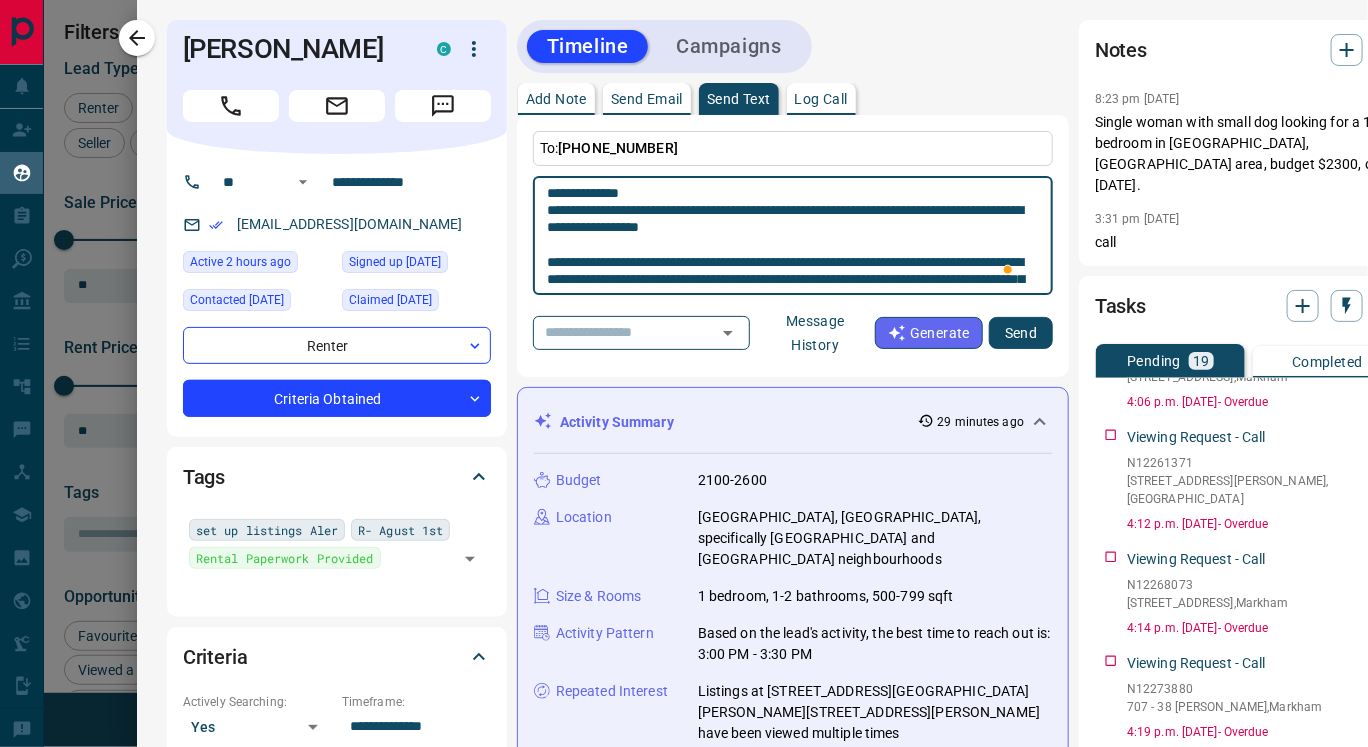 click on "**********" at bounding box center [793, 236] 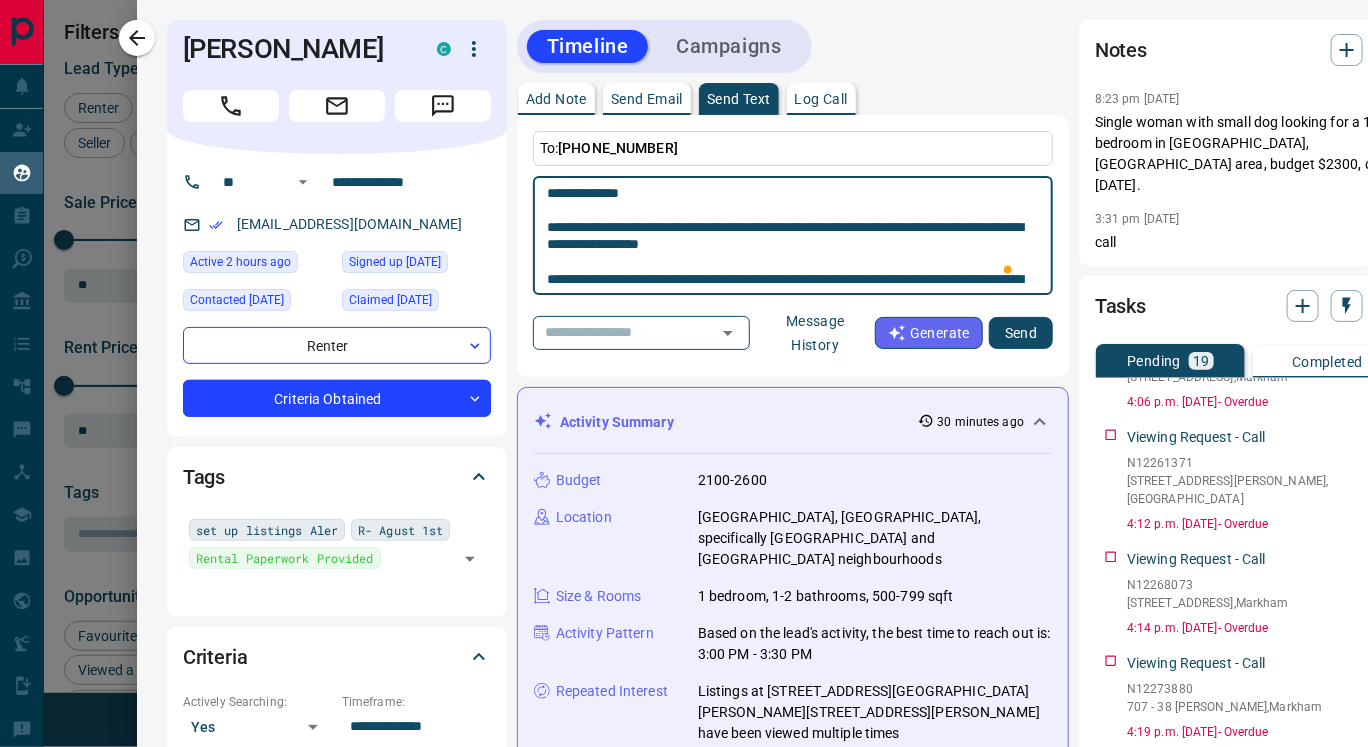paste on "**********" 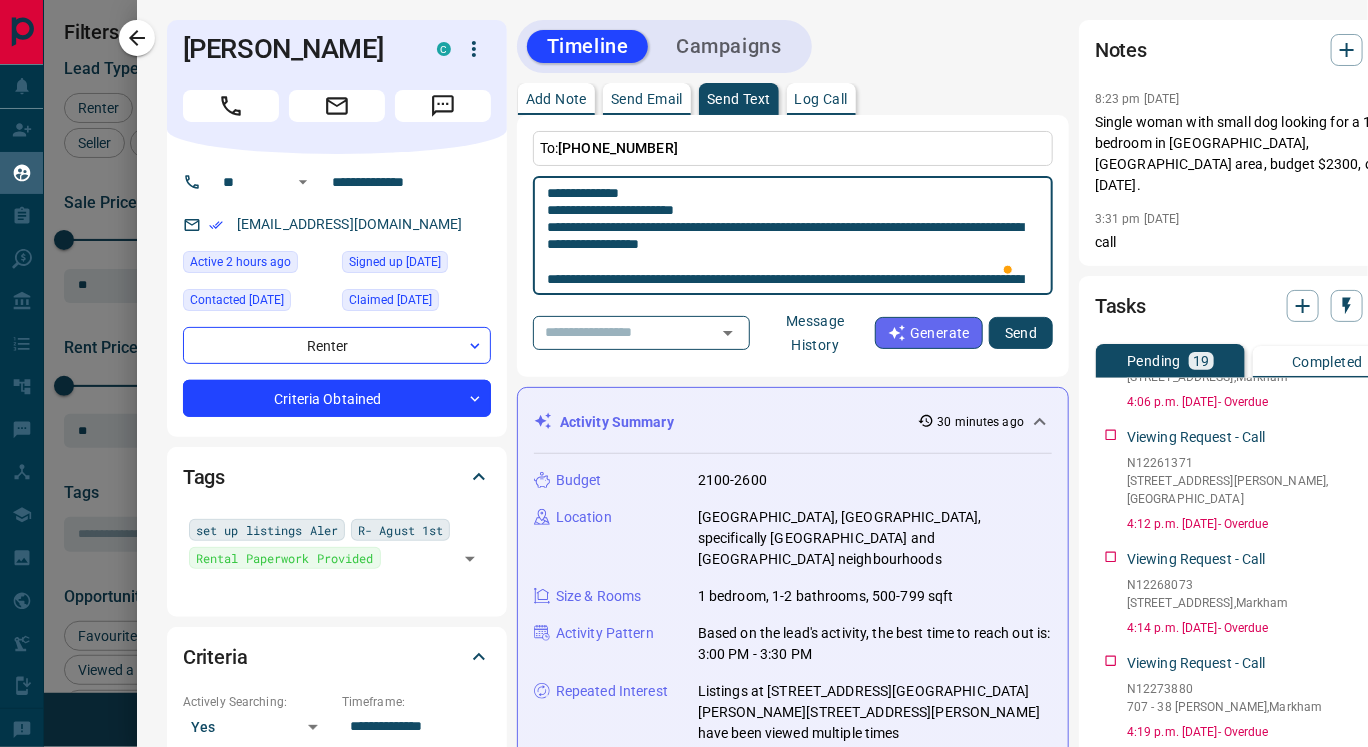 scroll, scrollTop: 16, scrollLeft: 0, axis: vertical 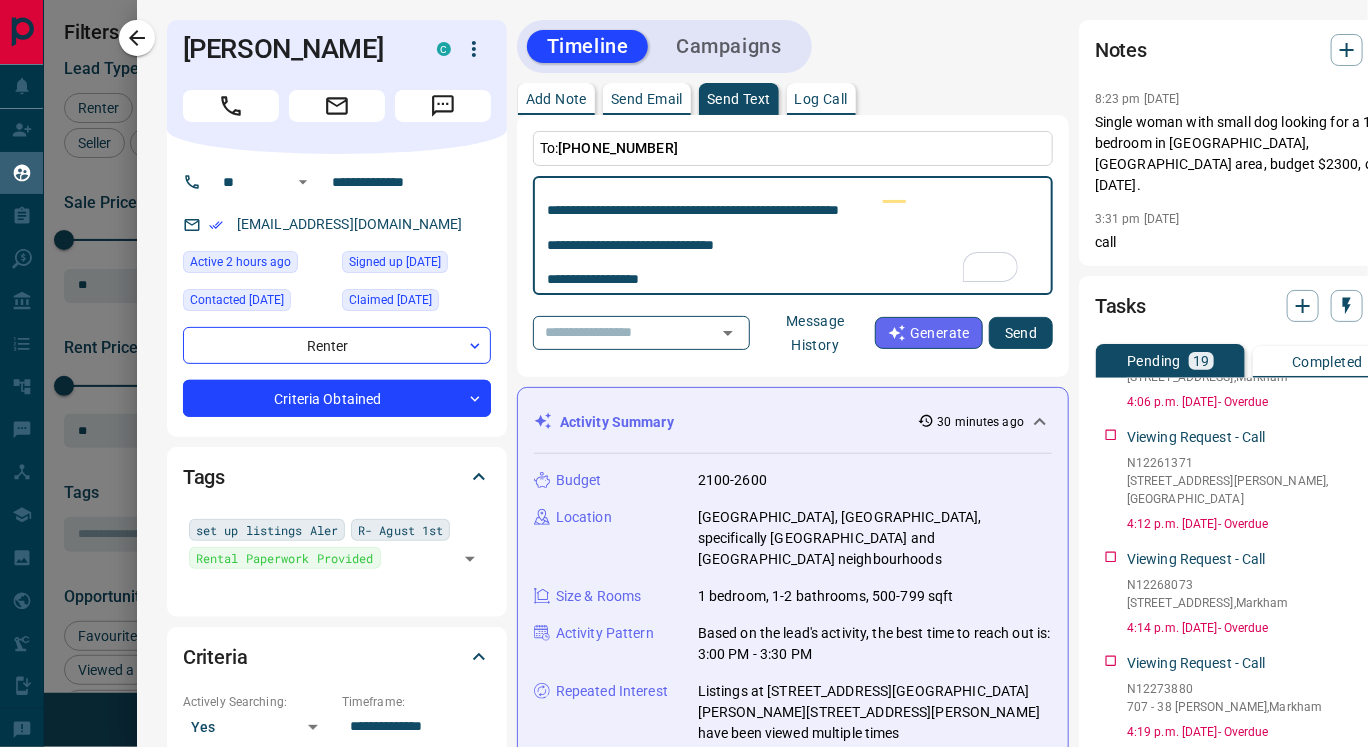 drag, startPoint x: 583, startPoint y: 240, endPoint x: 723, endPoint y: 249, distance: 140.28899 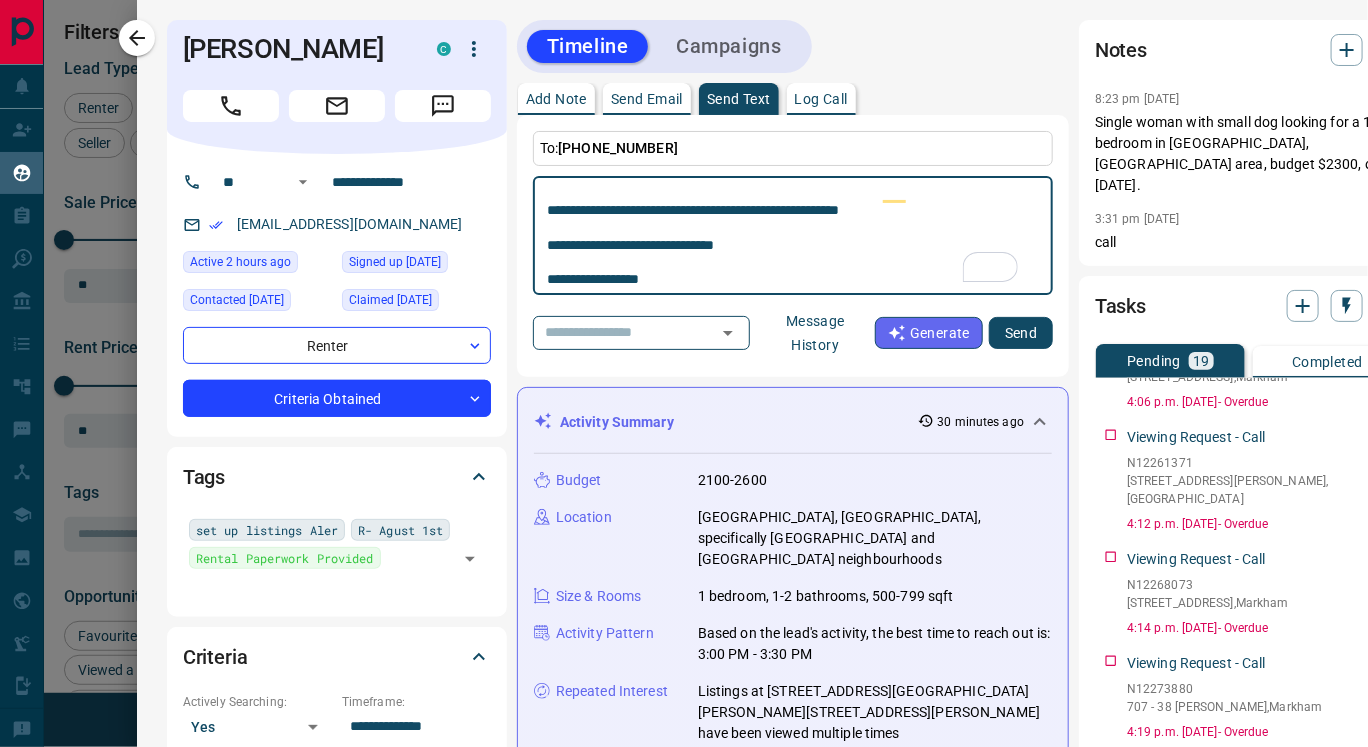 click on "**********" at bounding box center (793, 236) 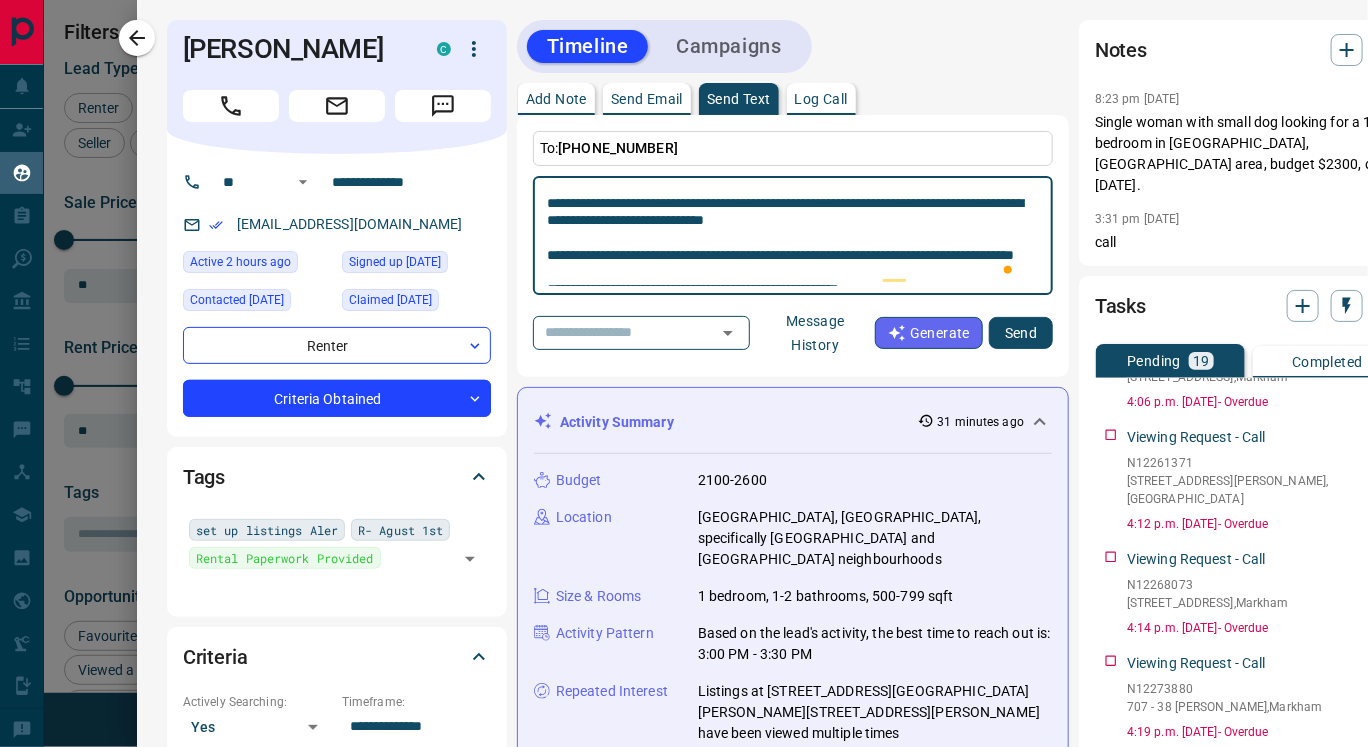 click on "**********" at bounding box center (793, 236) 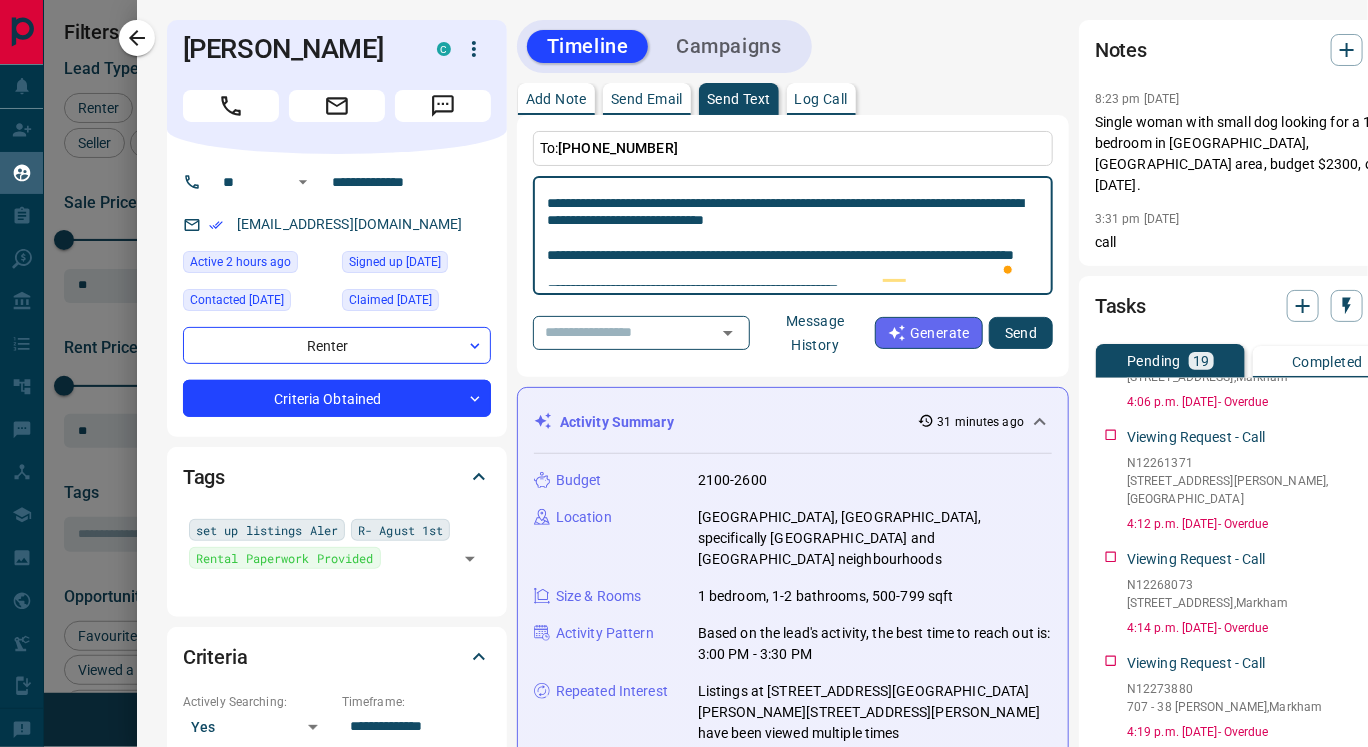 paste on "**********" 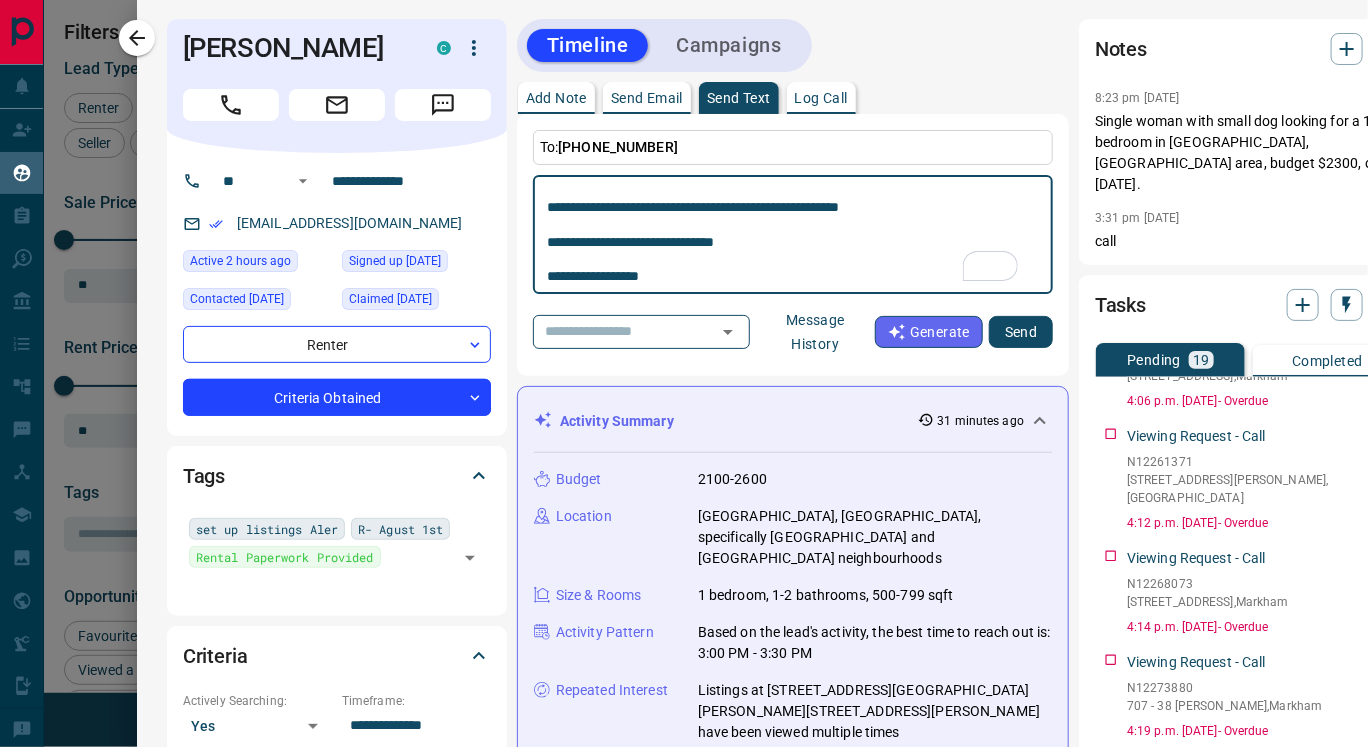 click on "**********" at bounding box center [793, 235] 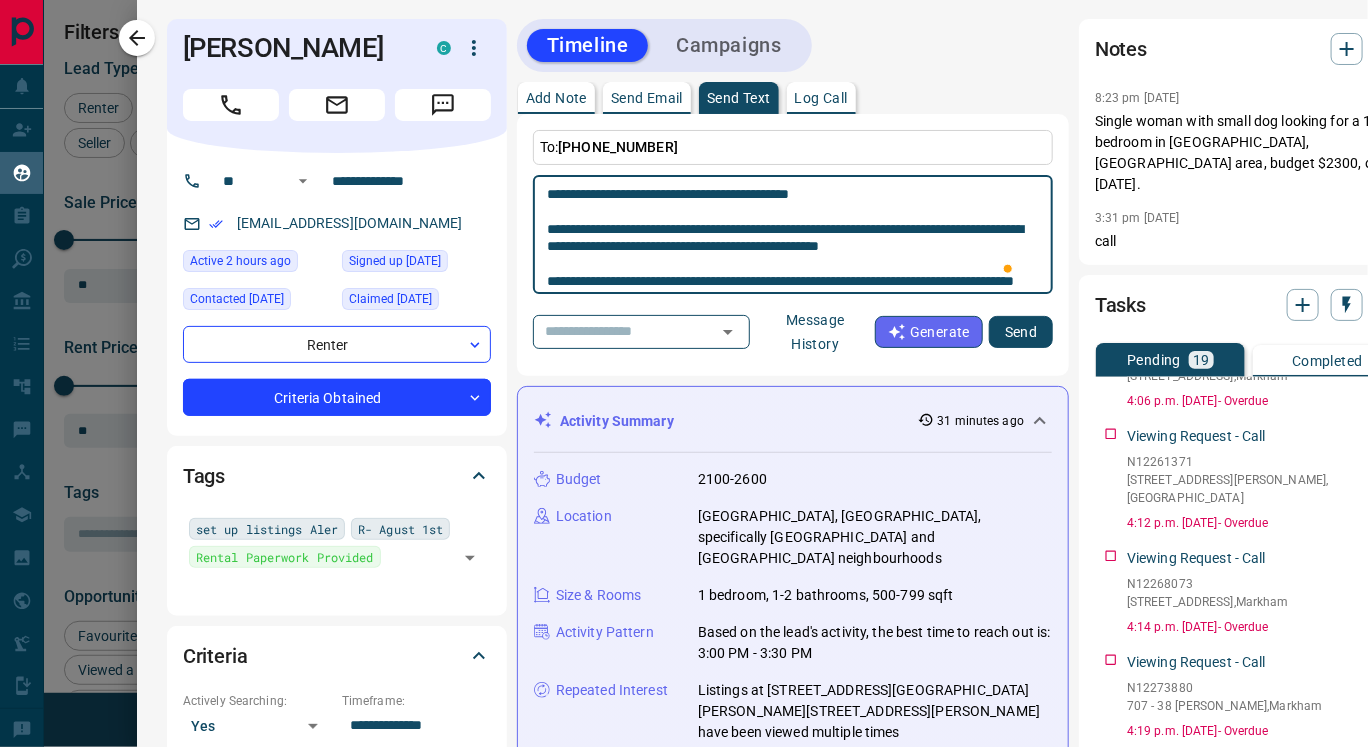 type on "**********" 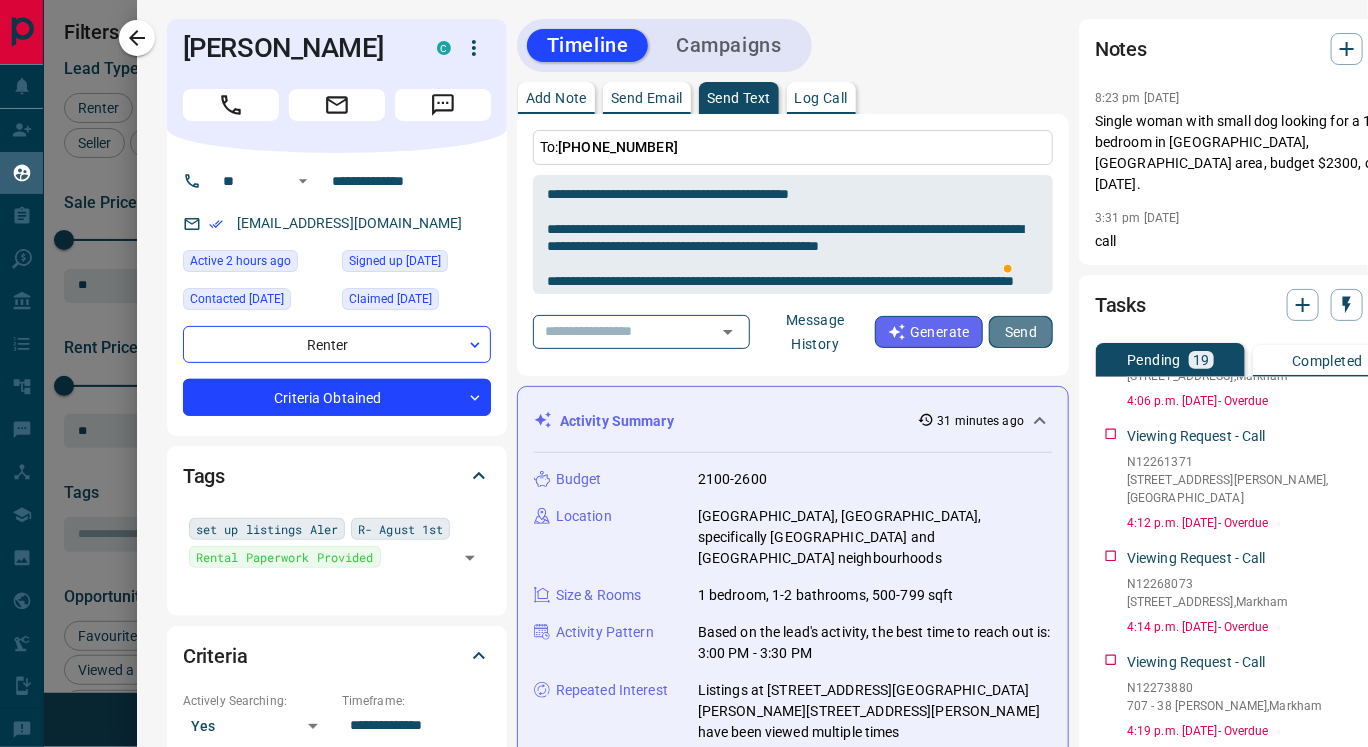 click on "Send" at bounding box center (1021, 332) 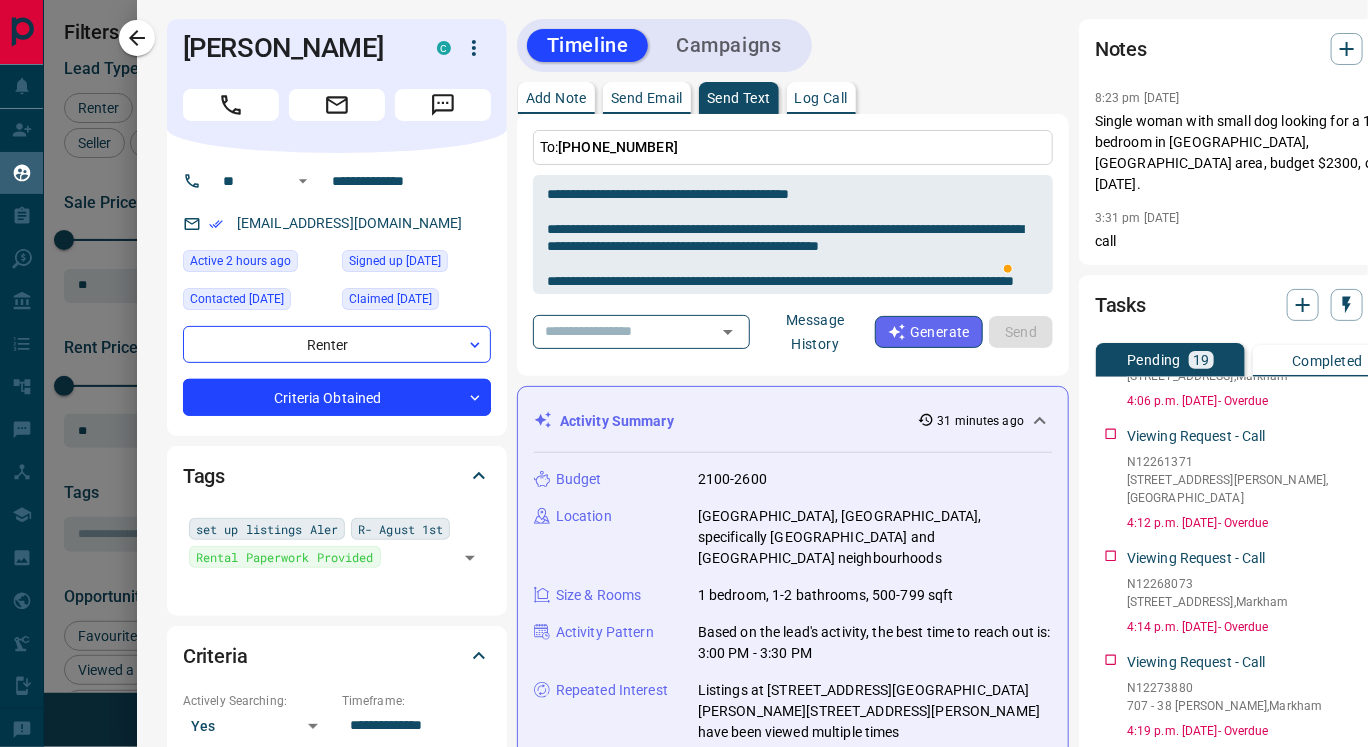 type 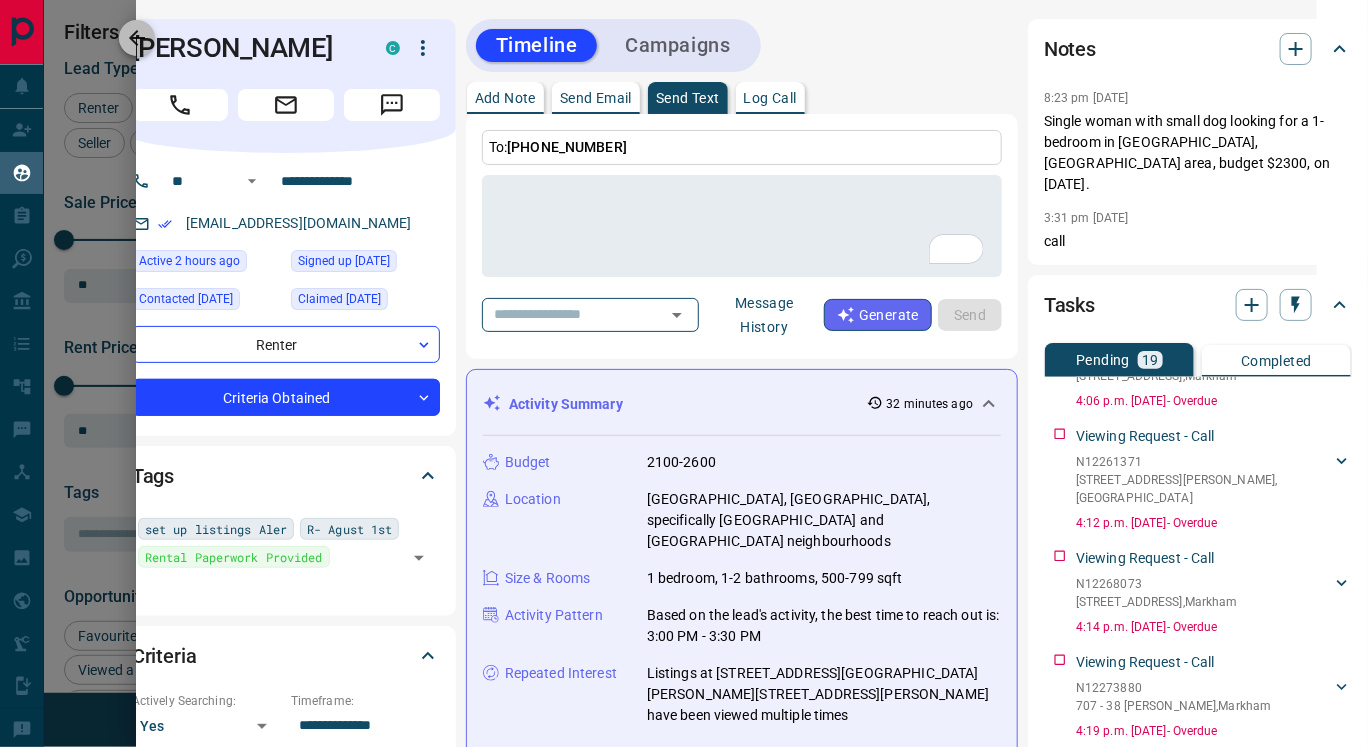 click 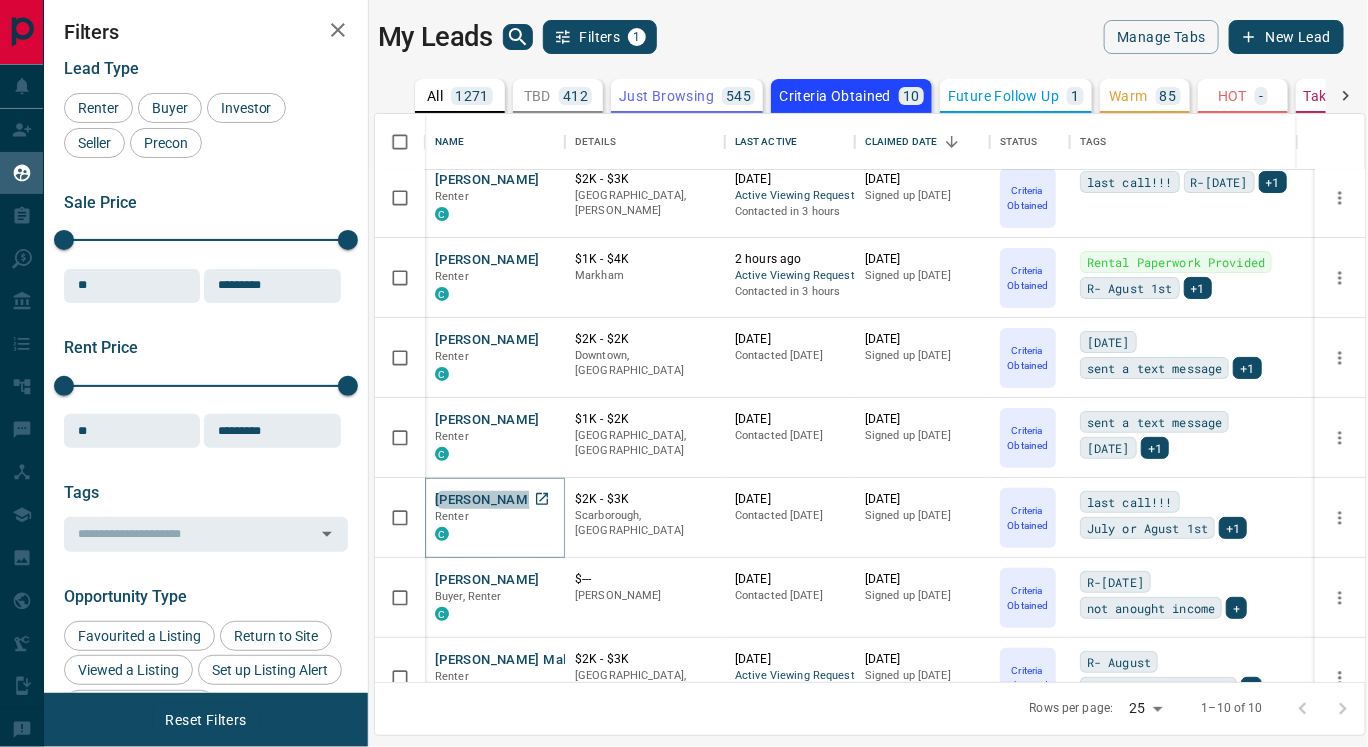 click on "Hussain Sach" at bounding box center (487, 500) 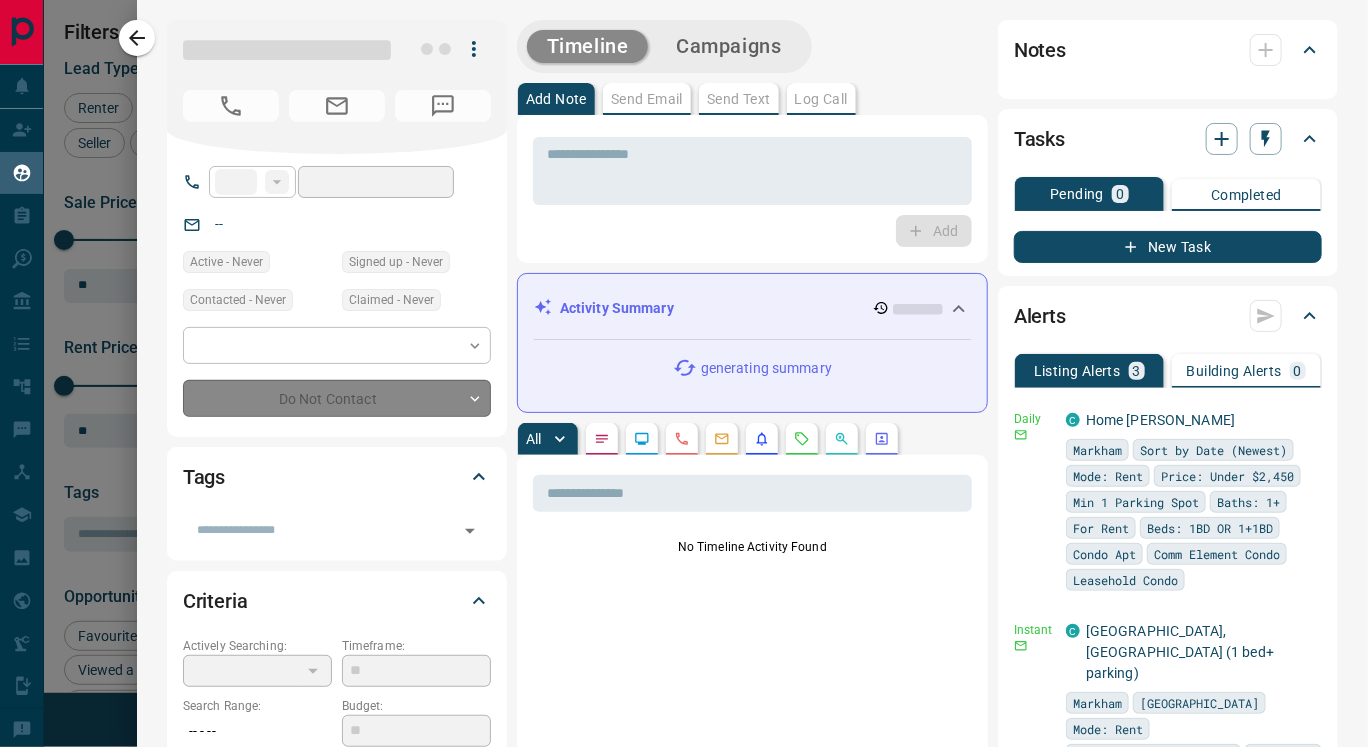 type on "**" 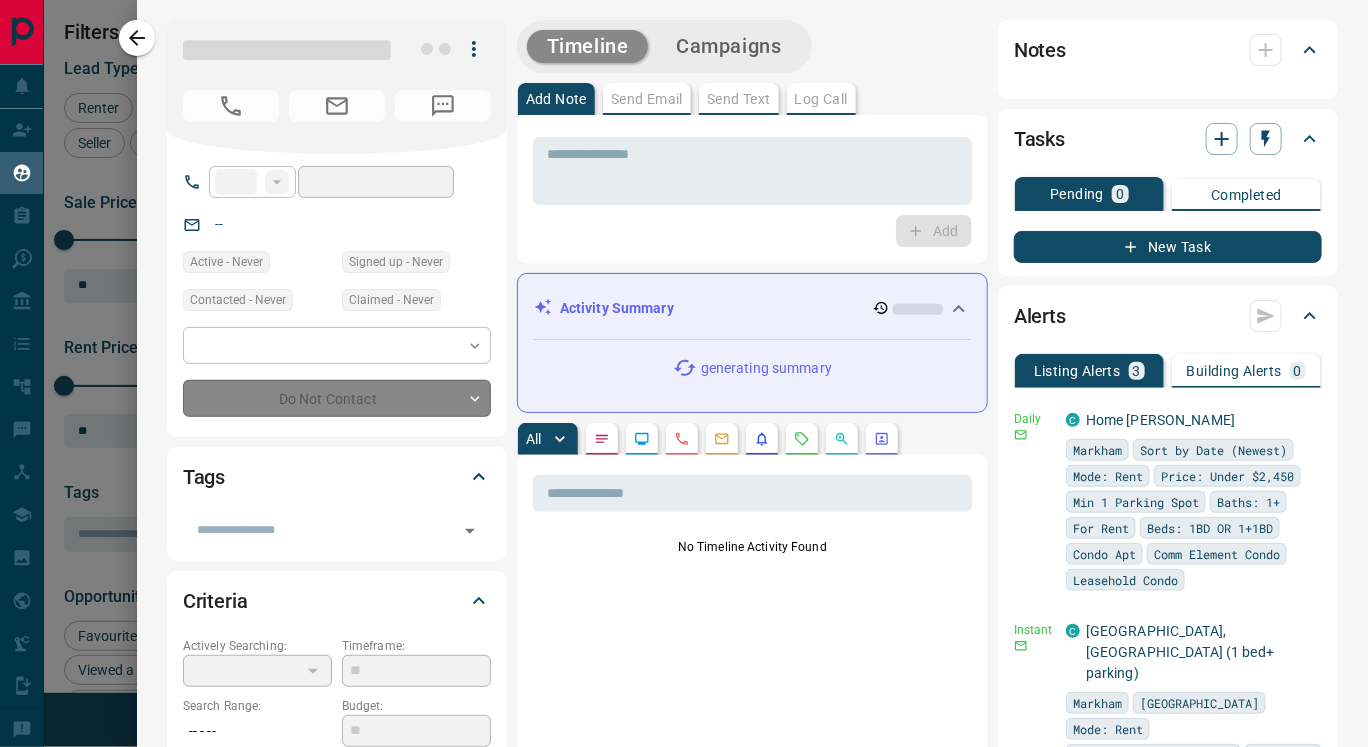 type on "**********" 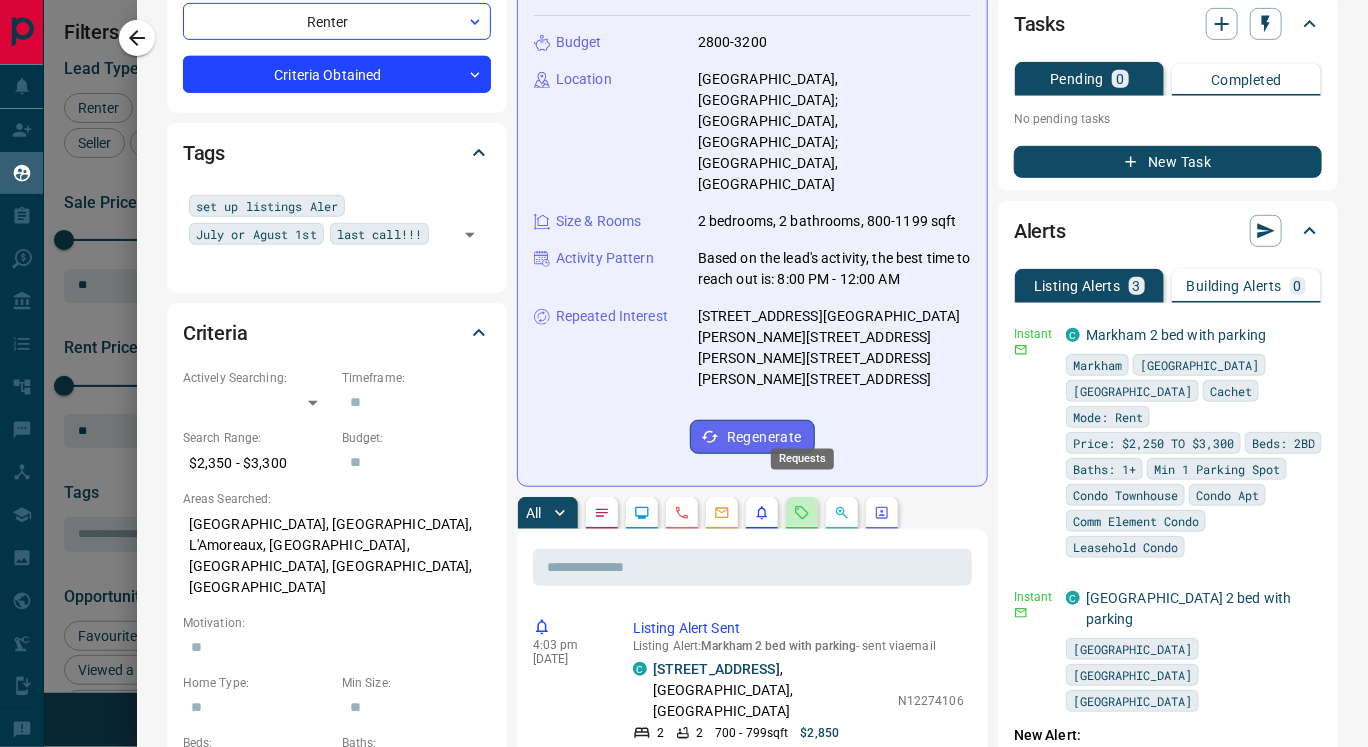 click on "Lead Transfers Claim Leads My Leads Tasks Opportunities Deals Campaigns Automations Messages Broker Bay Training Media Services Agent Resources Precon Worksheet Mobile Apps Disclosure Logout My Leads Filters 1 Manage Tabs New Lead All 1271 TBD 412 Do Not Contact - Not Responsive 143 Bogus 6 Just Browsing 545 Criteria Obtained 10 Future Follow Up 1 Warm 85 HOT - Taken on Showings - Submitted Offer - Client 69 Name Details Last Active Claimed Date Status Tags Ismail Mohammed Renter C $950 - $2K North York, Richmond Hill 22 hours ago Active Offer Request Contacted in 3 hours 5 days ago Signed up 5 days ago Criteria Obtained set up listings Aler R- August basement +1 Samah Osman Renter C $2K - $3K West End, Vaughan 1 day ago Active Viewing Request Contacted in 3 hours 1 week ago Signed up 2 weeks ago Criteria Obtained last call!!! R-August 1st +1 Mar Ferrell Renter C $1K - $4K Markham 2 hours ago Active Viewing Request Contacted in 3 hours 2 weeks ago Signed up 2 weeks ago Criteria Obtained R- Agust 1st +1 Renter" at bounding box center [684, 361] 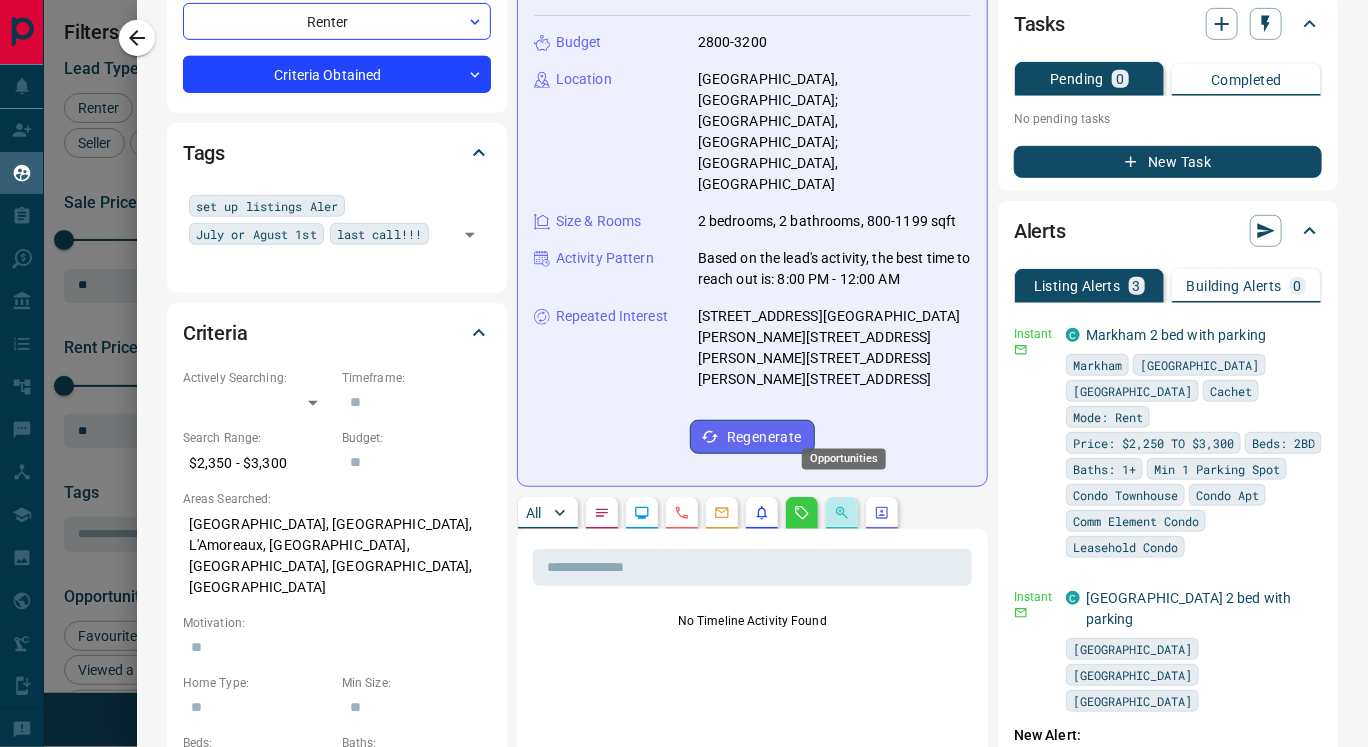 click 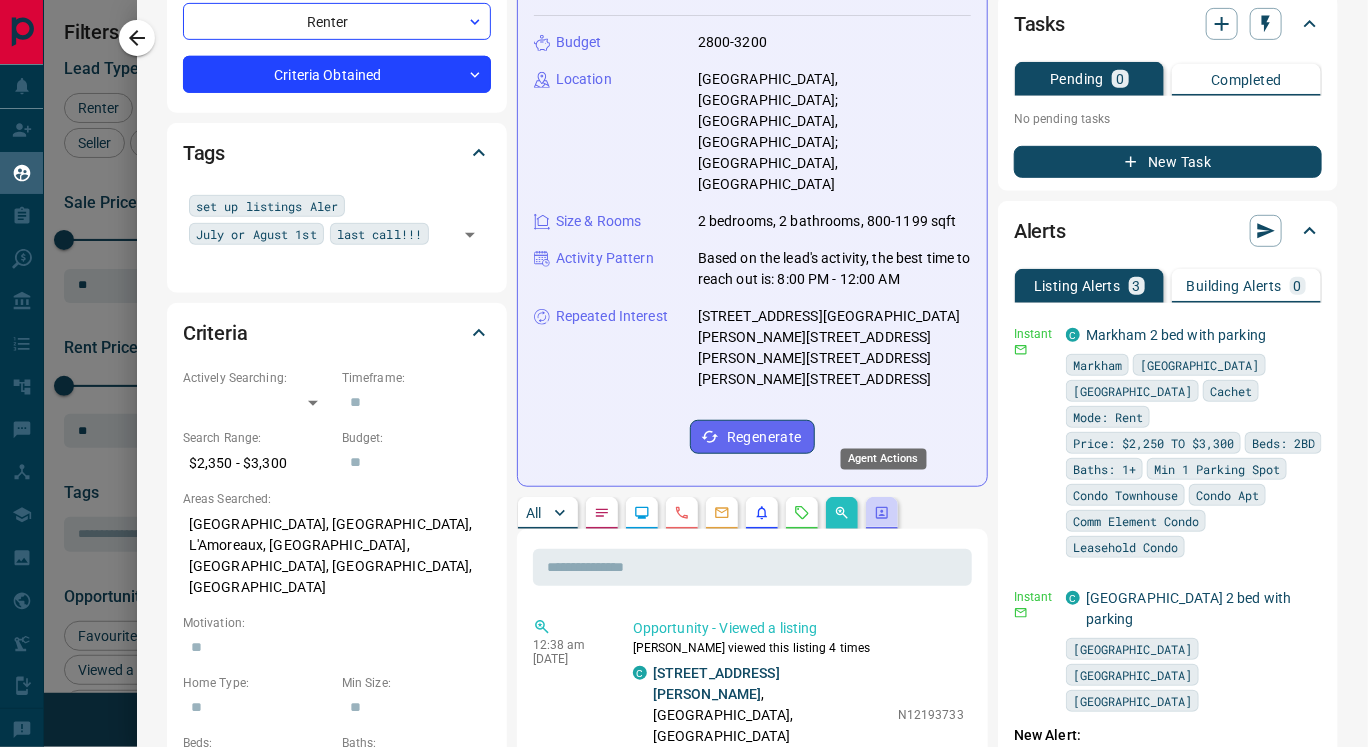 click 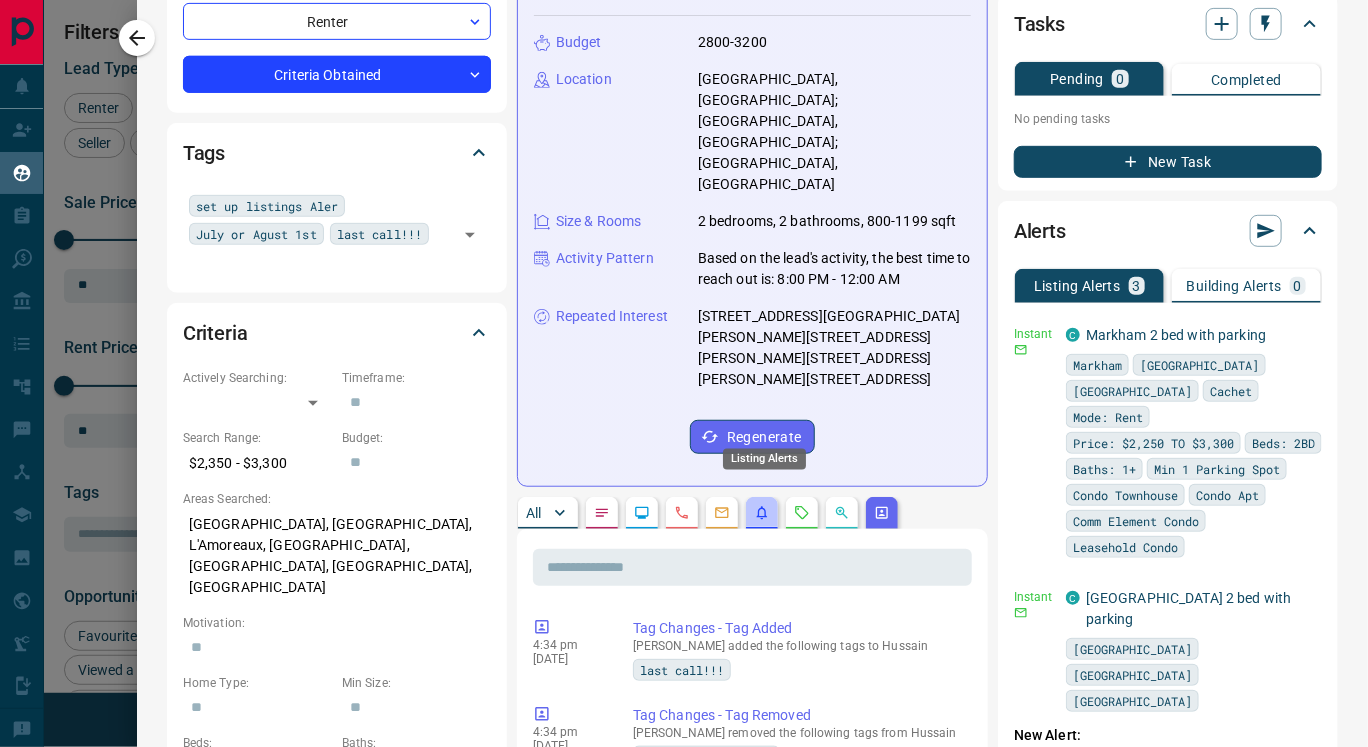 click 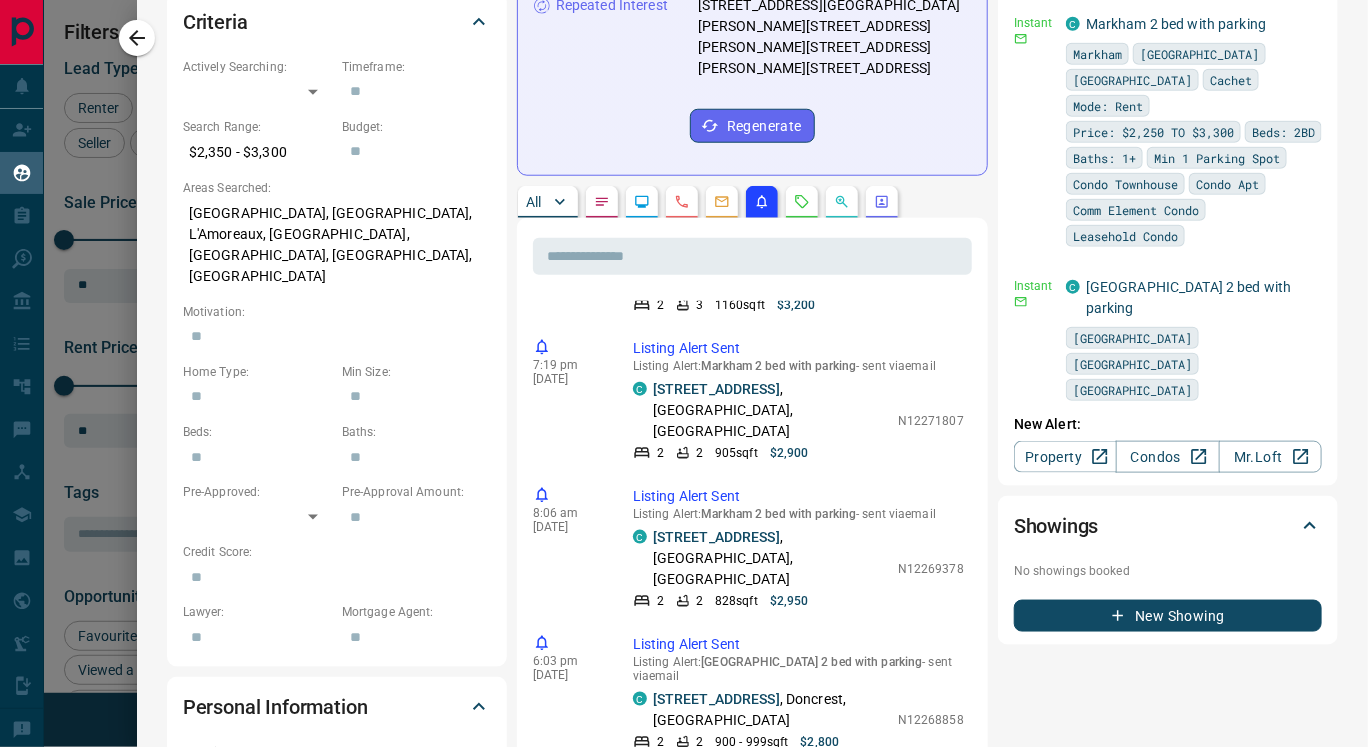 scroll, scrollTop: 0, scrollLeft: 0, axis: both 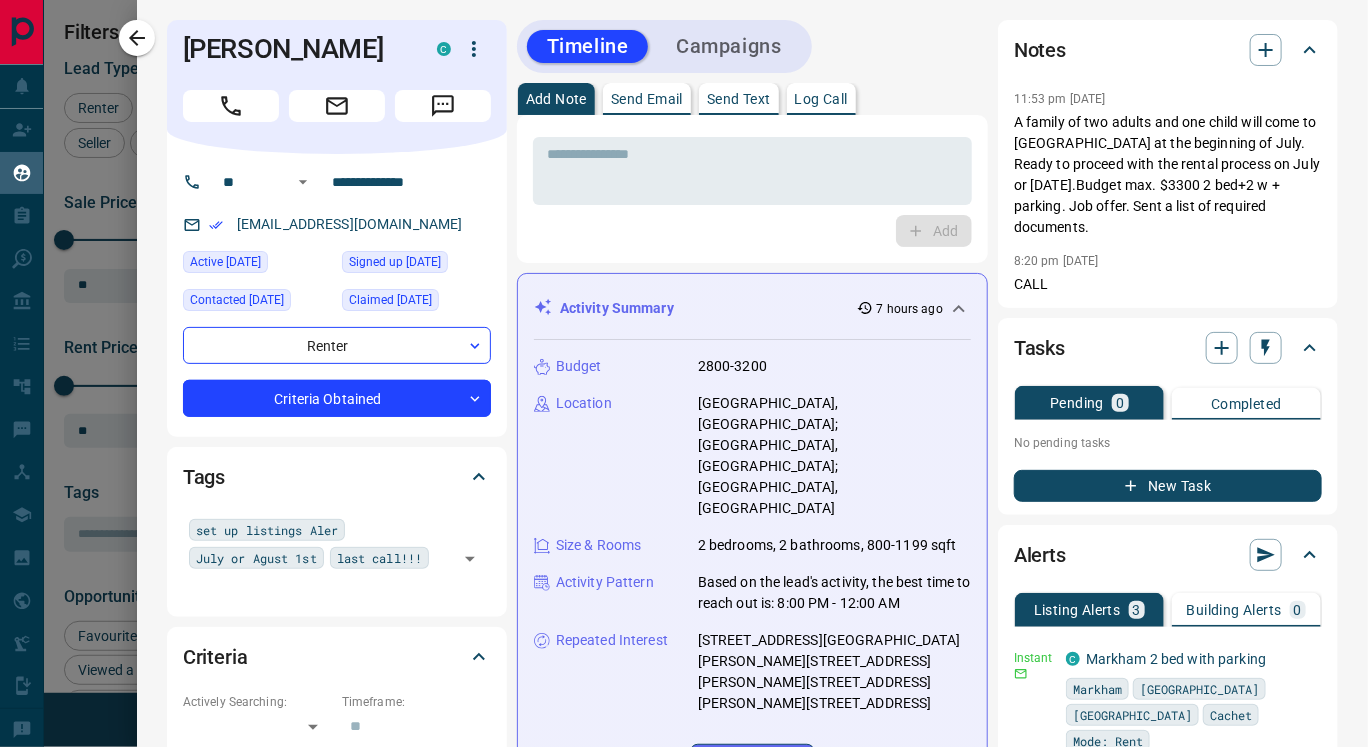click on "Send Text" at bounding box center (739, 99) 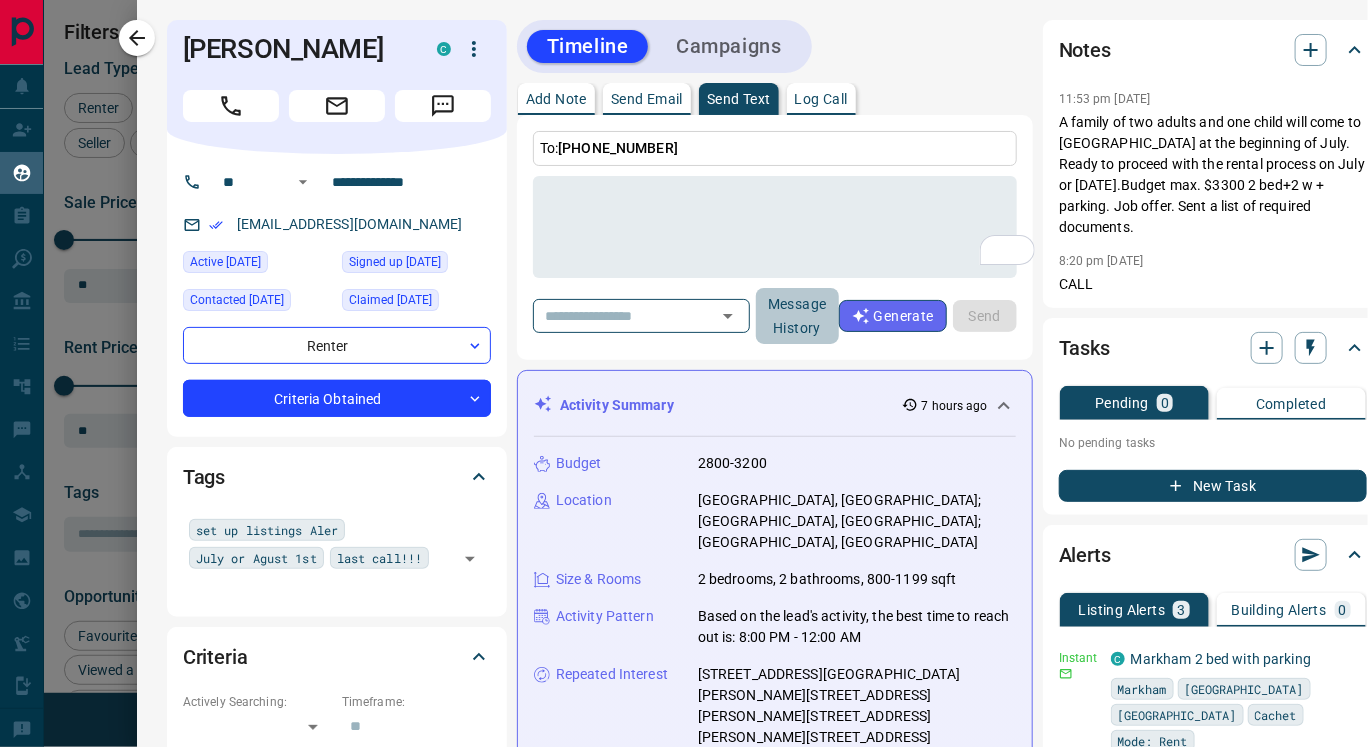 click on "Message History" at bounding box center (797, 316) 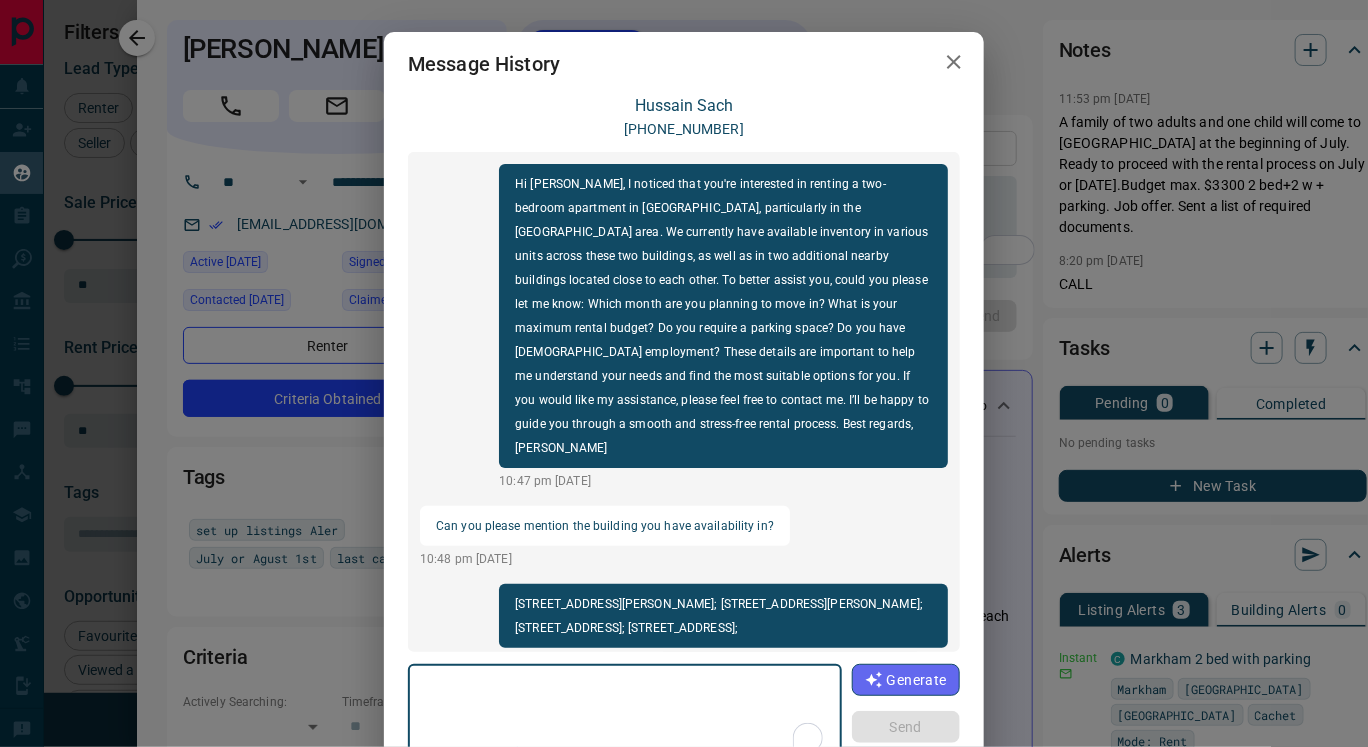 scroll, scrollTop: 623, scrollLeft: 0, axis: vertical 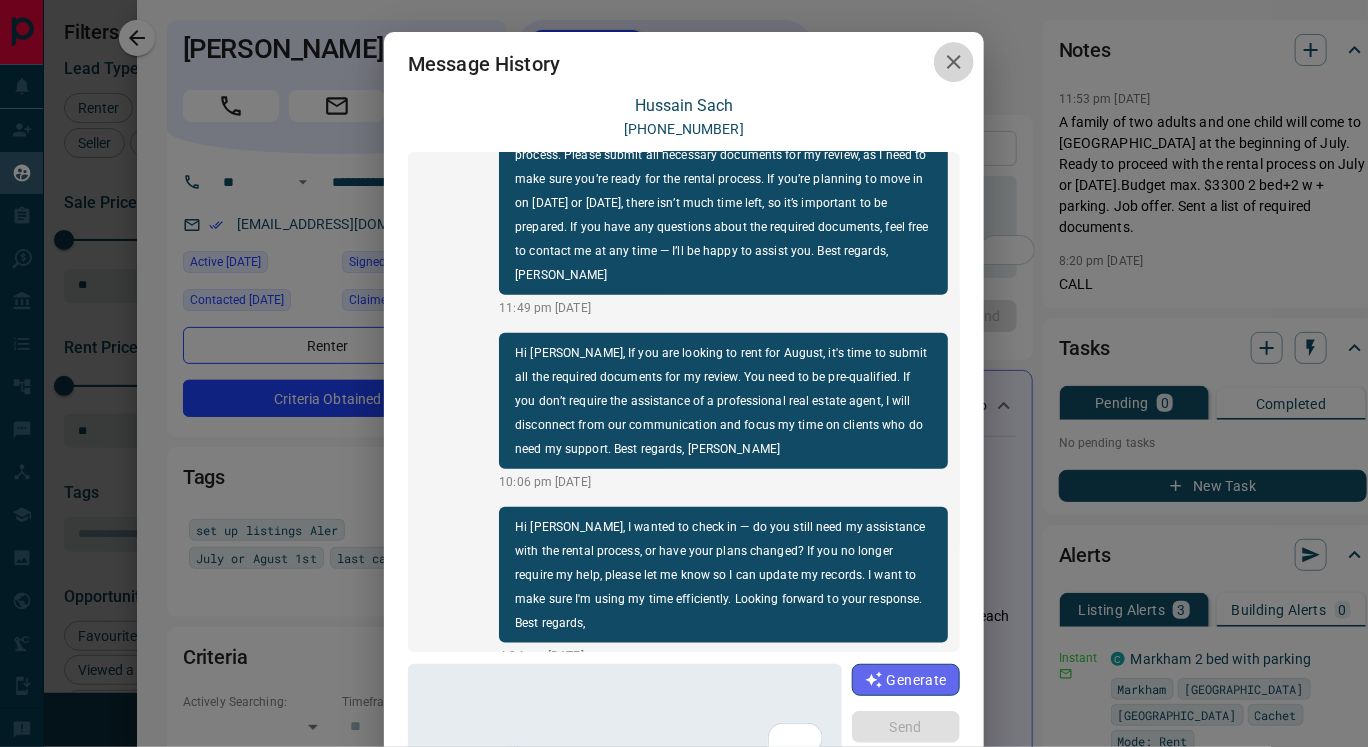click 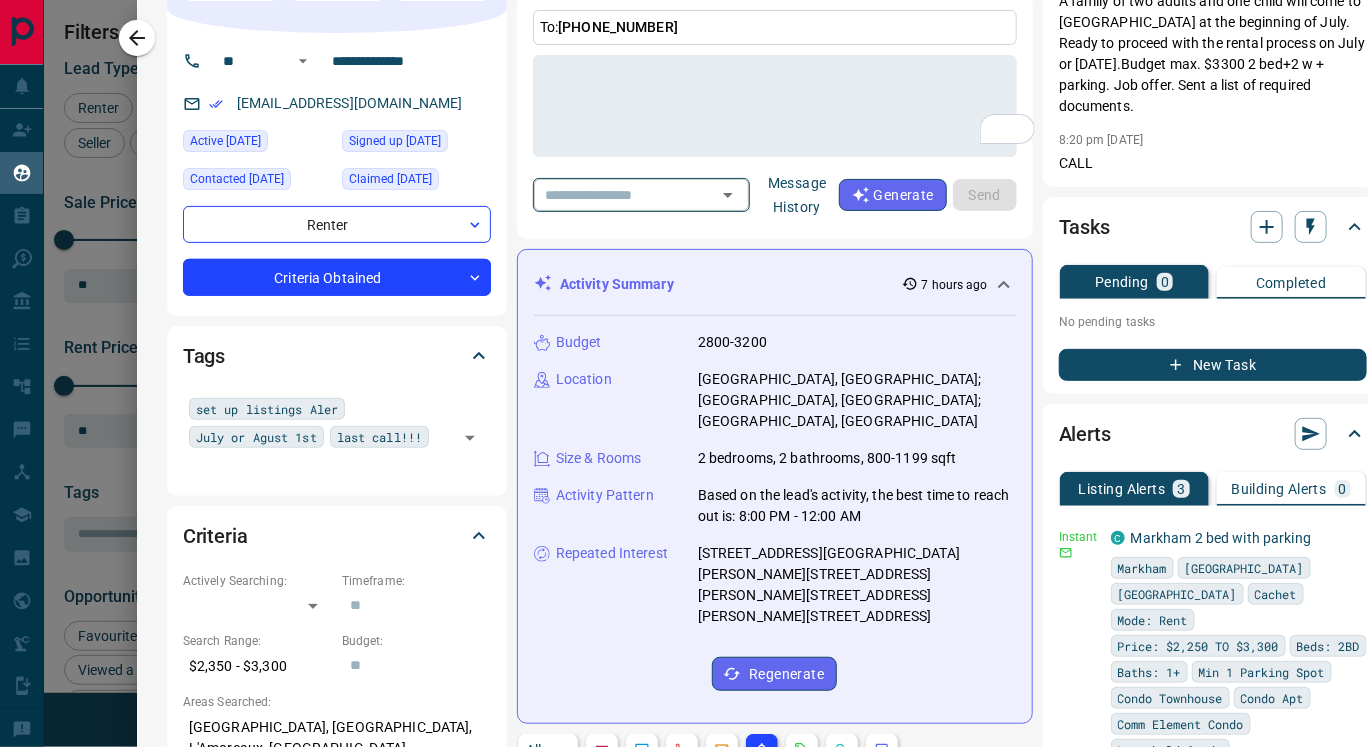 scroll, scrollTop: 132, scrollLeft: 0, axis: vertical 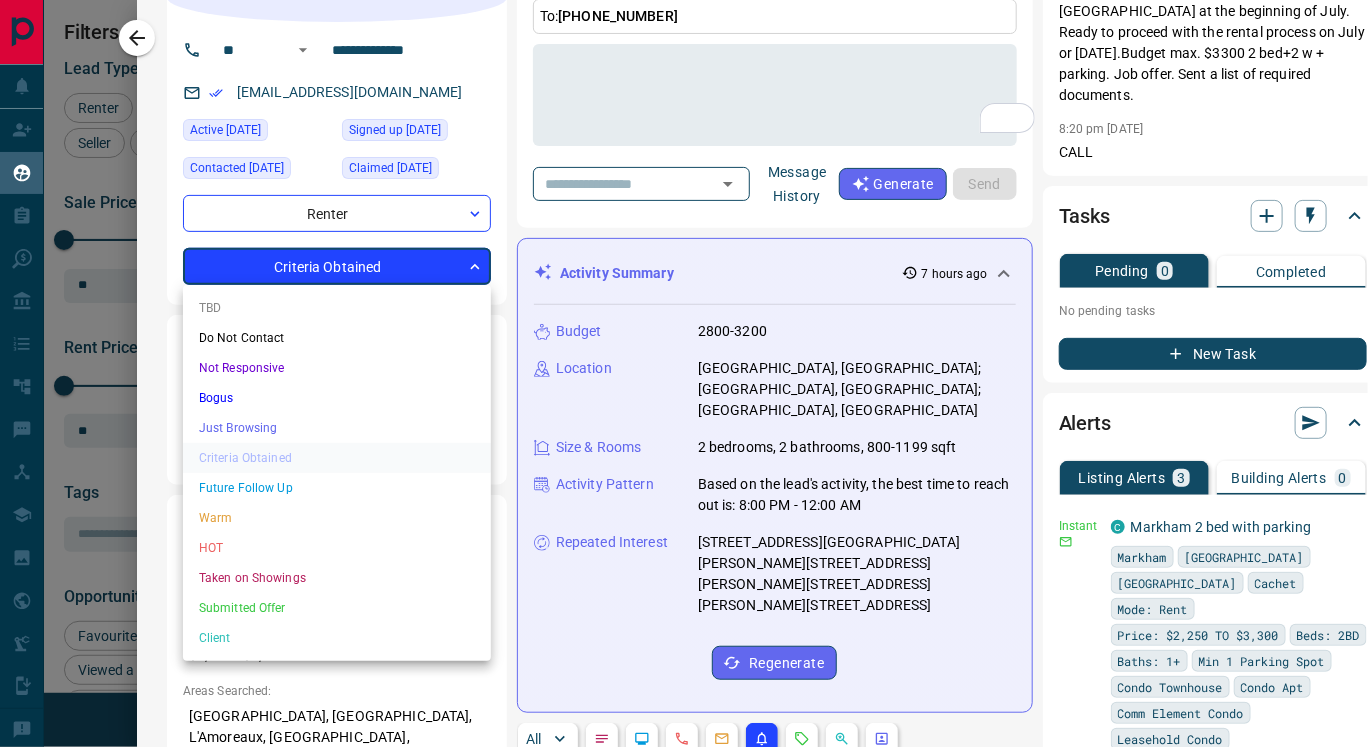 click on "Lead Transfers Claim Leads My Leads Tasks Opportunities Deals Campaigns Automations Messages Broker Bay Training Media Services Agent Resources Precon Worksheet Mobile Apps Disclosure Logout My Leads Filters 1 Manage Tabs New Lead All 1271 TBD 412 Do Not Contact - Not Responsive 143 Bogus 6 Just Browsing 545 Criteria Obtained 10 Future Follow Up 1 Warm 85 HOT - Taken on Showings - Submitted Offer - Client 69 Name Details Last Active Claimed Date Status Tags Ismail Mohammed Renter C $950 - $2K North York, Richmond Hill 22 hours ago Active Offer Request Contacted in 3 hours 5 days ago Signed up 5 days ago Criteria Obtained set up listings Aler R- August basement +1 Samah Osman Renter C $2K - $3K West End, Vaughan 1 day ago Active Viewing Request Contacted in 3 hours 1 week ago Signed up 2 weeks ago Criteria Obtained last call!!! R-August 1st +1 Mar Ferrell Renter C $1K - $4K Markham 2 hours ago Active Viewing Request Contacted in 3 hours 2 weeks ago Signed up 2 weeks ago Criteria Obtained R- Agust 1st +1 Renter" at bounding box center [684, 361] 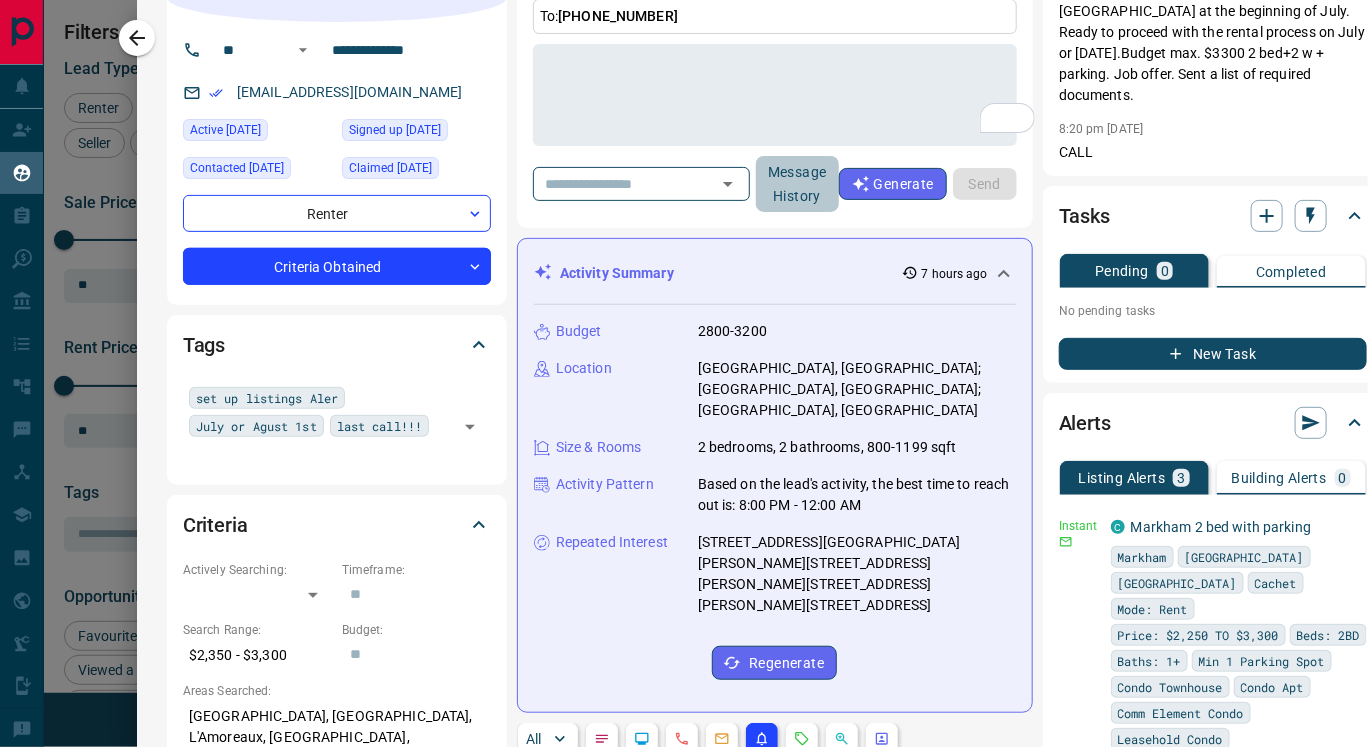 click on "Message History" at bounding box center [797, 184] 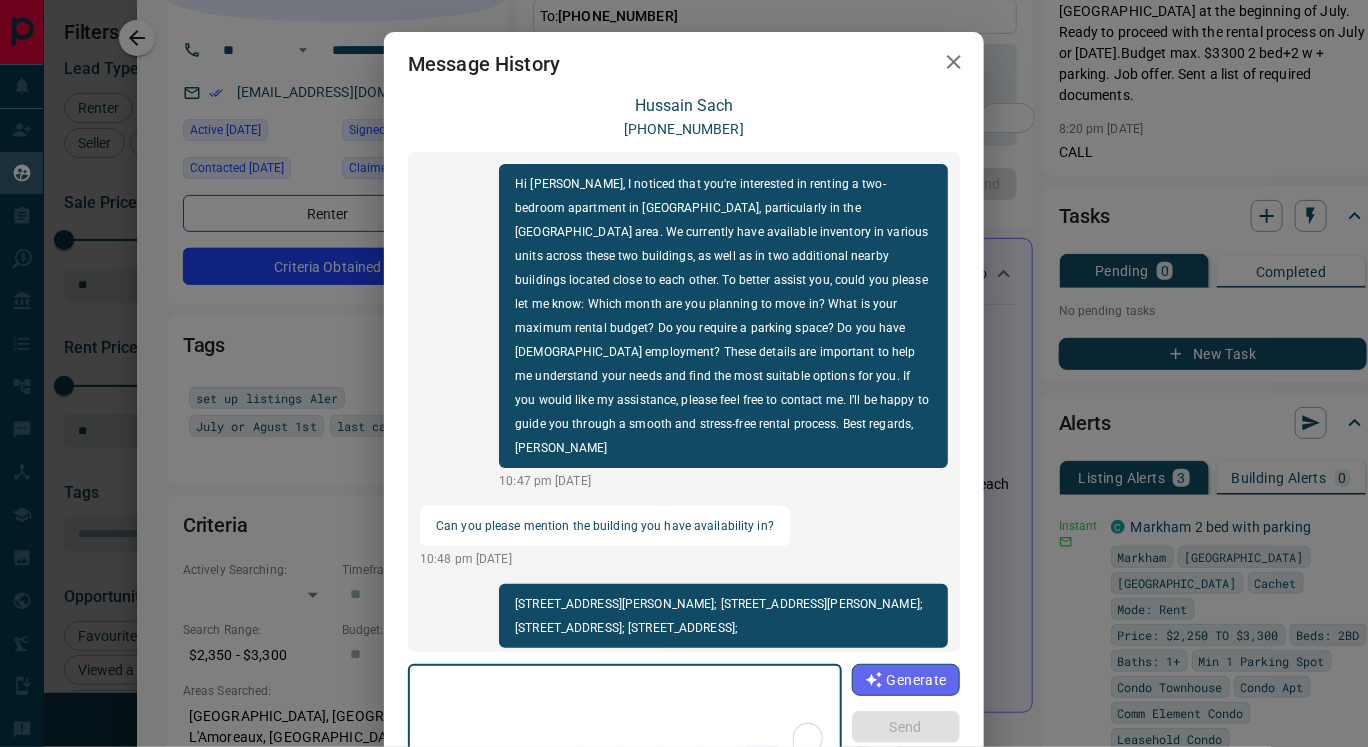 scroll, scrollTop: 623, scrollLeft: 0, axis: vertical 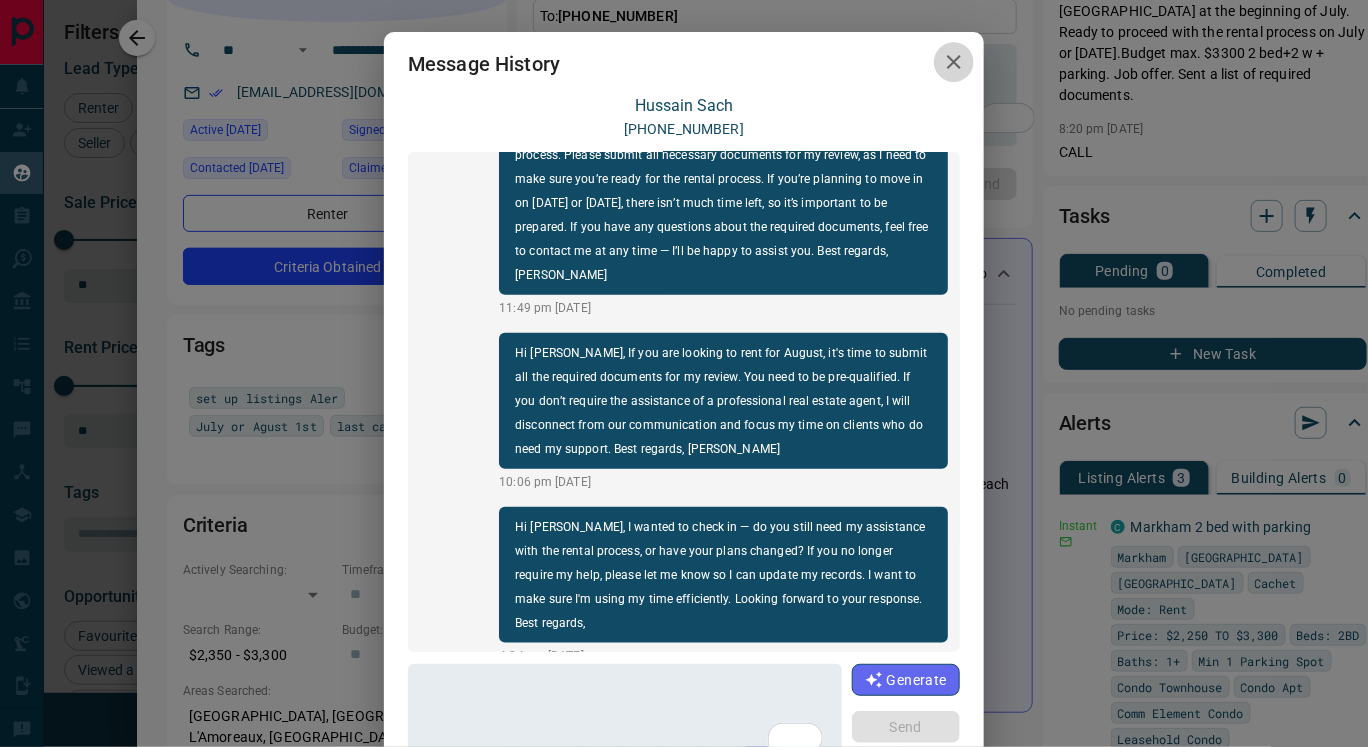click 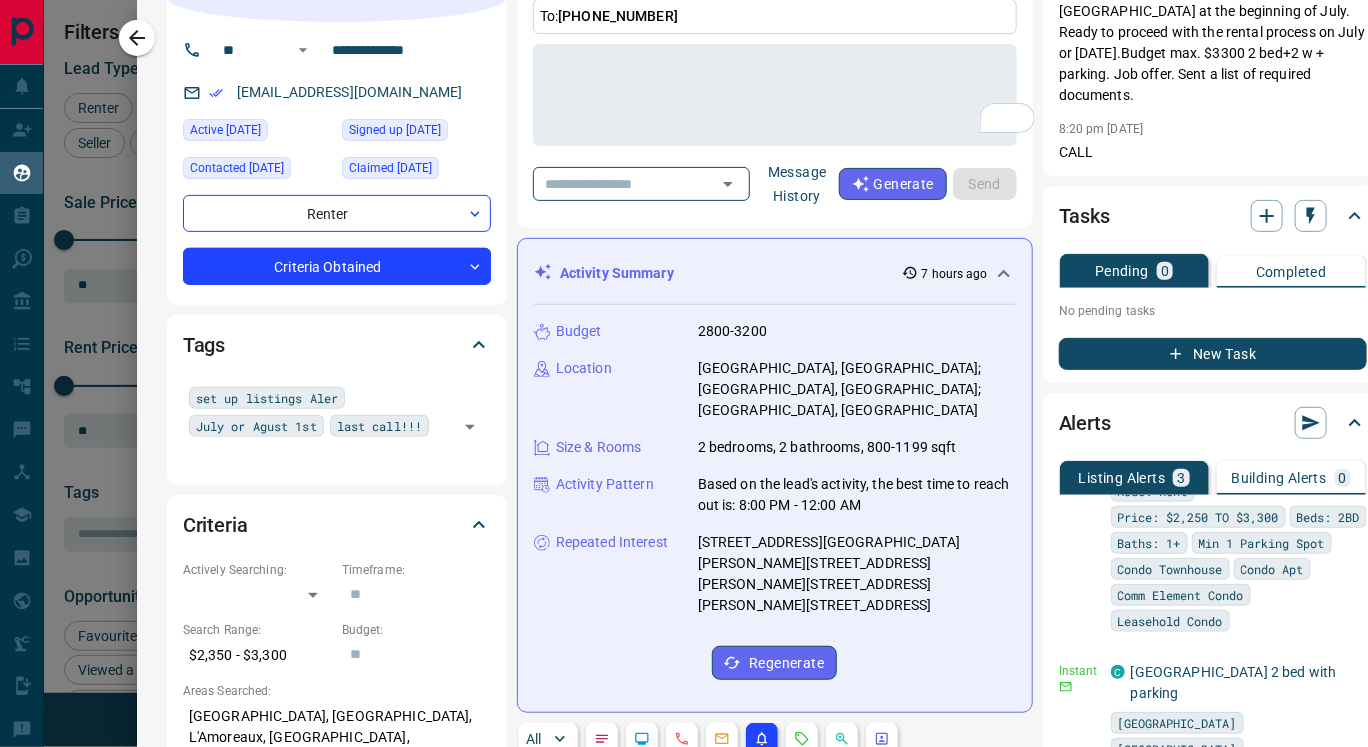 scroll, scrollTop: 0, scrollLeft: 0, axis: both 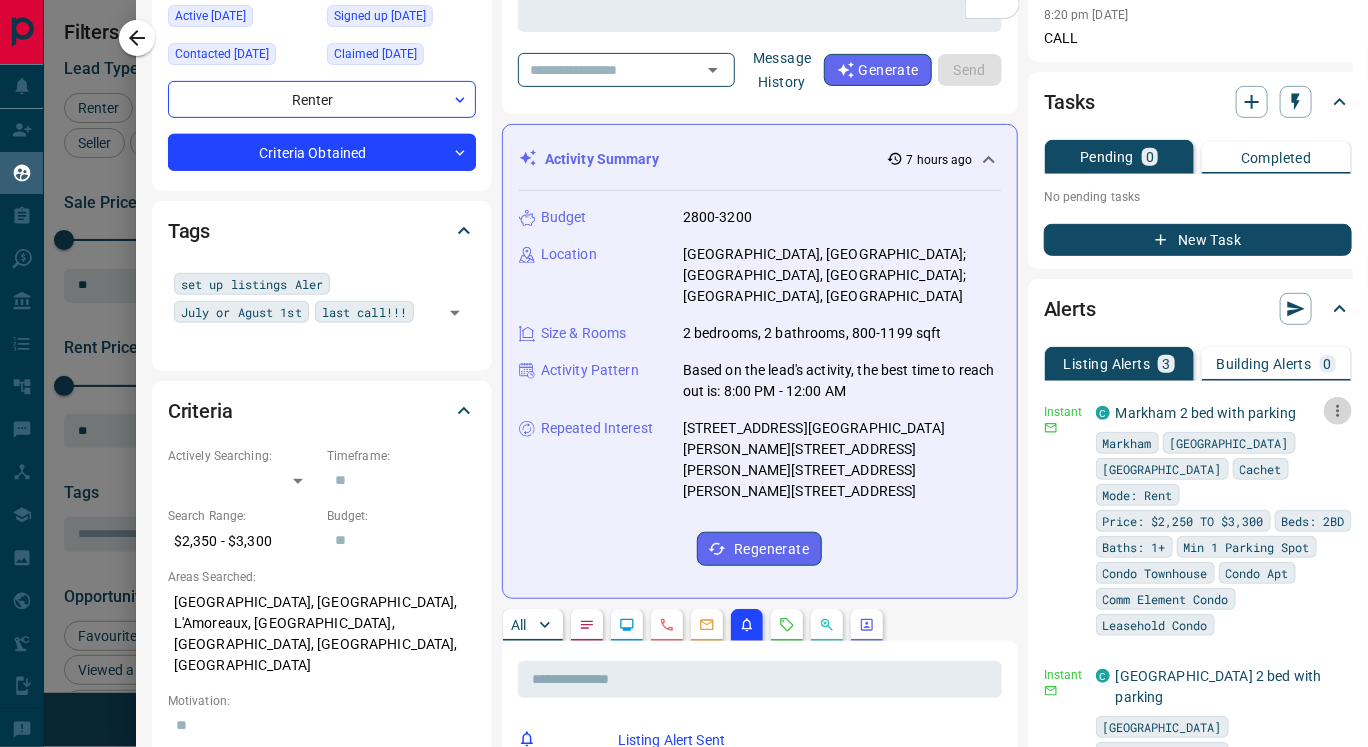 click 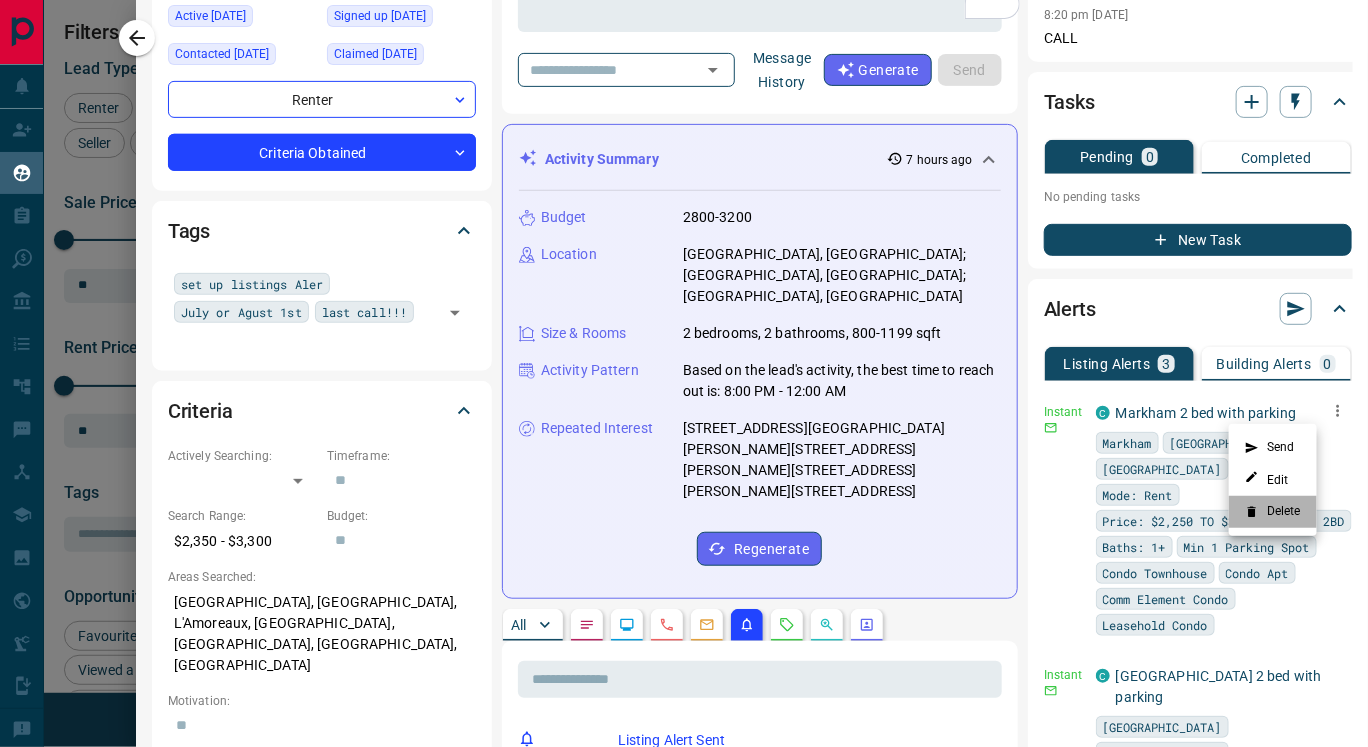 click on "Delete" at bounding box center [1273, 512] 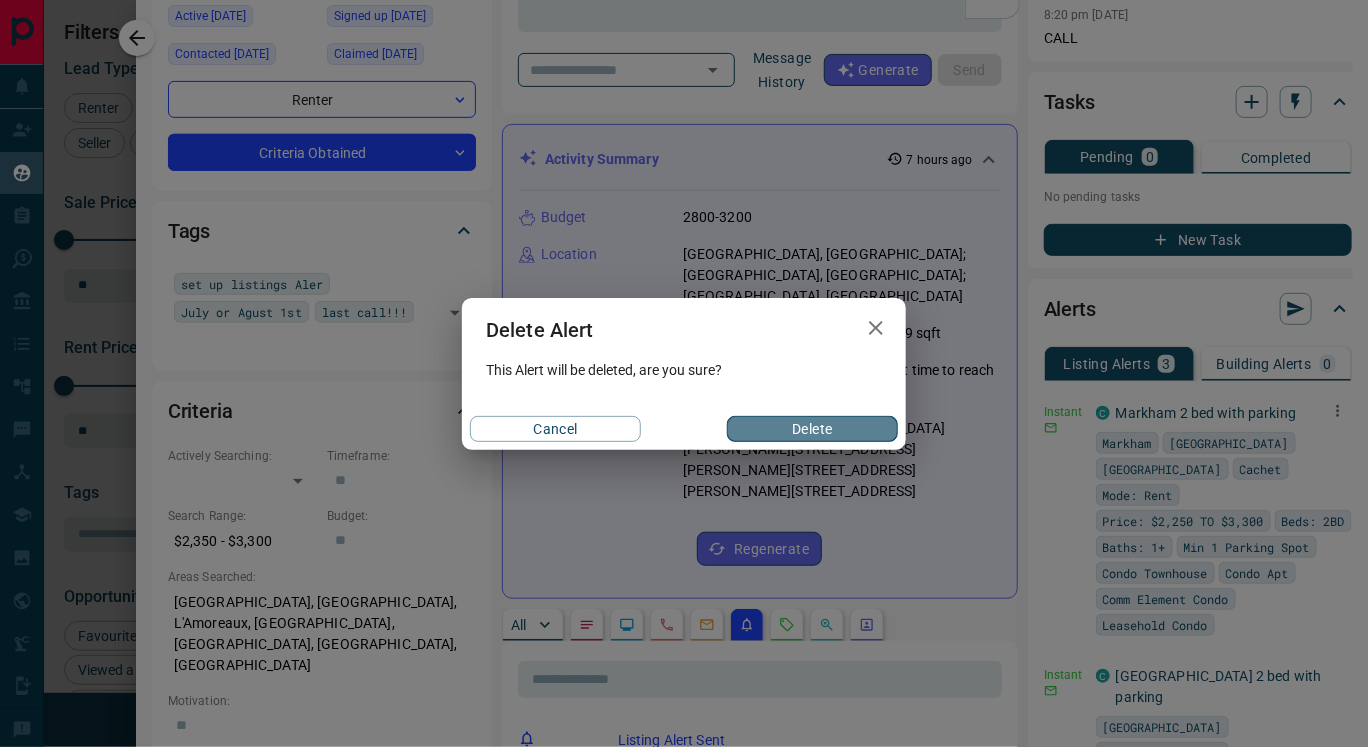 click on "Delete" at bounding box center (812, 429) 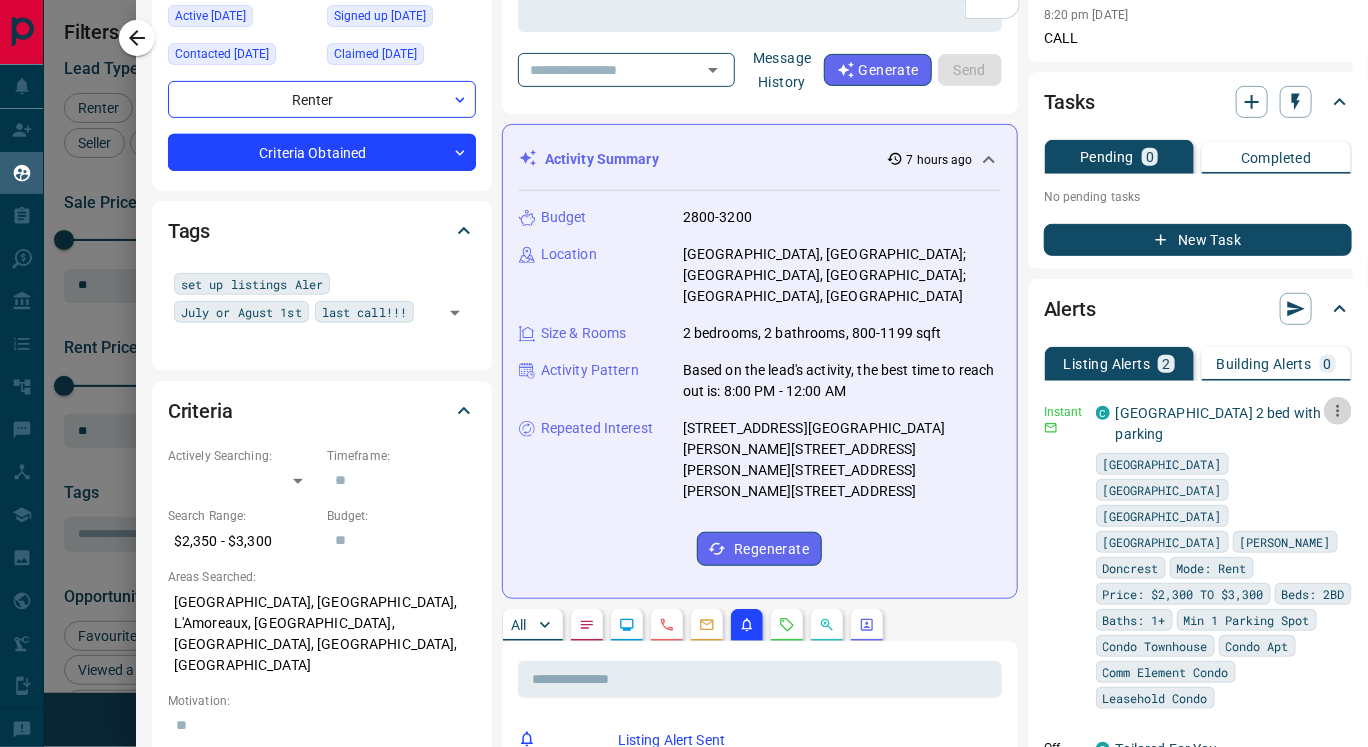 click 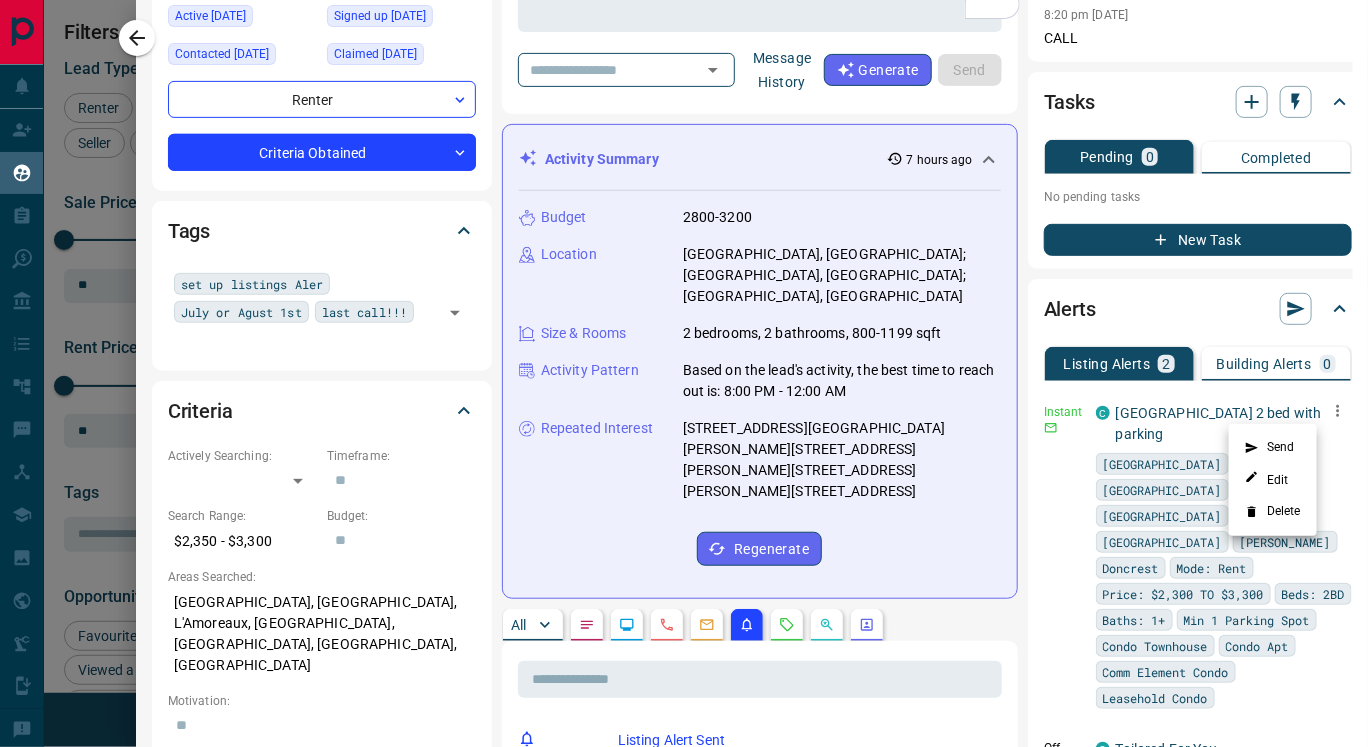 click on "Delete" at bounding box center [1273, 512] 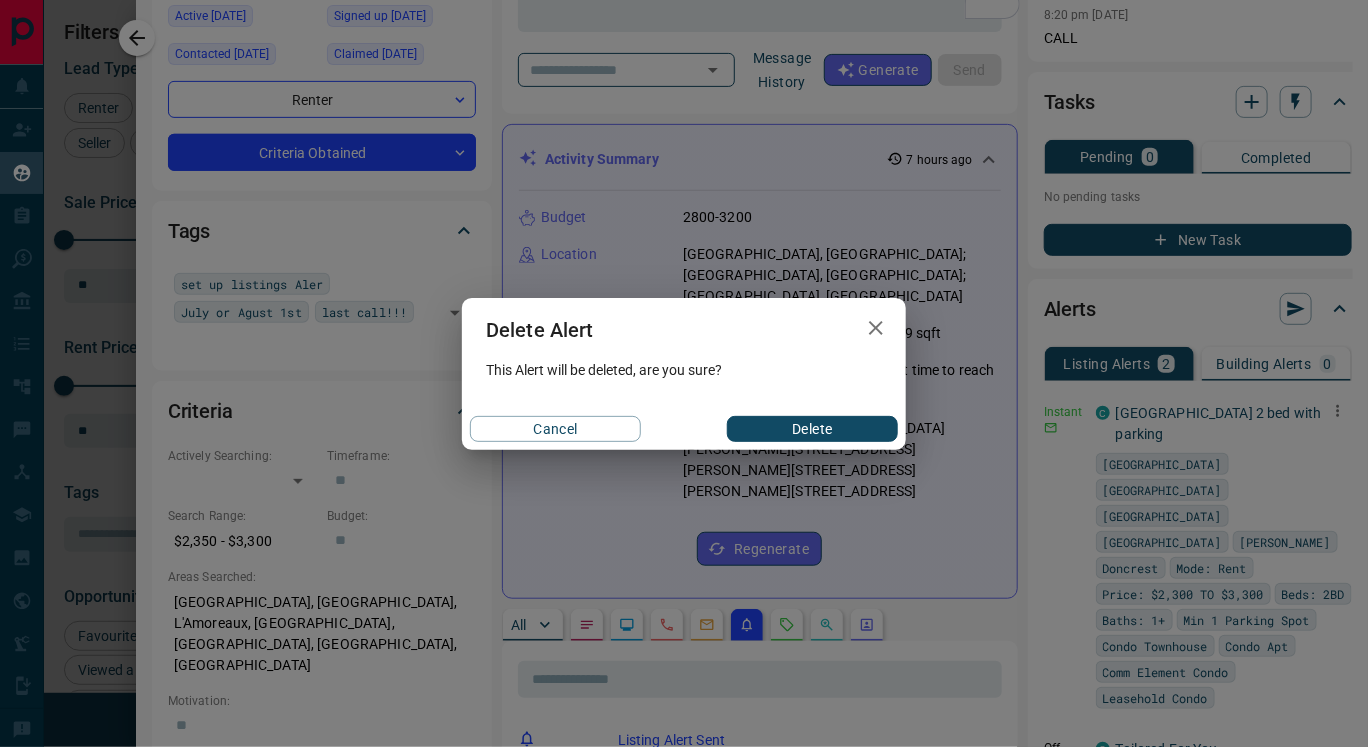 click on "Delete" at bounding box center (812, 429) 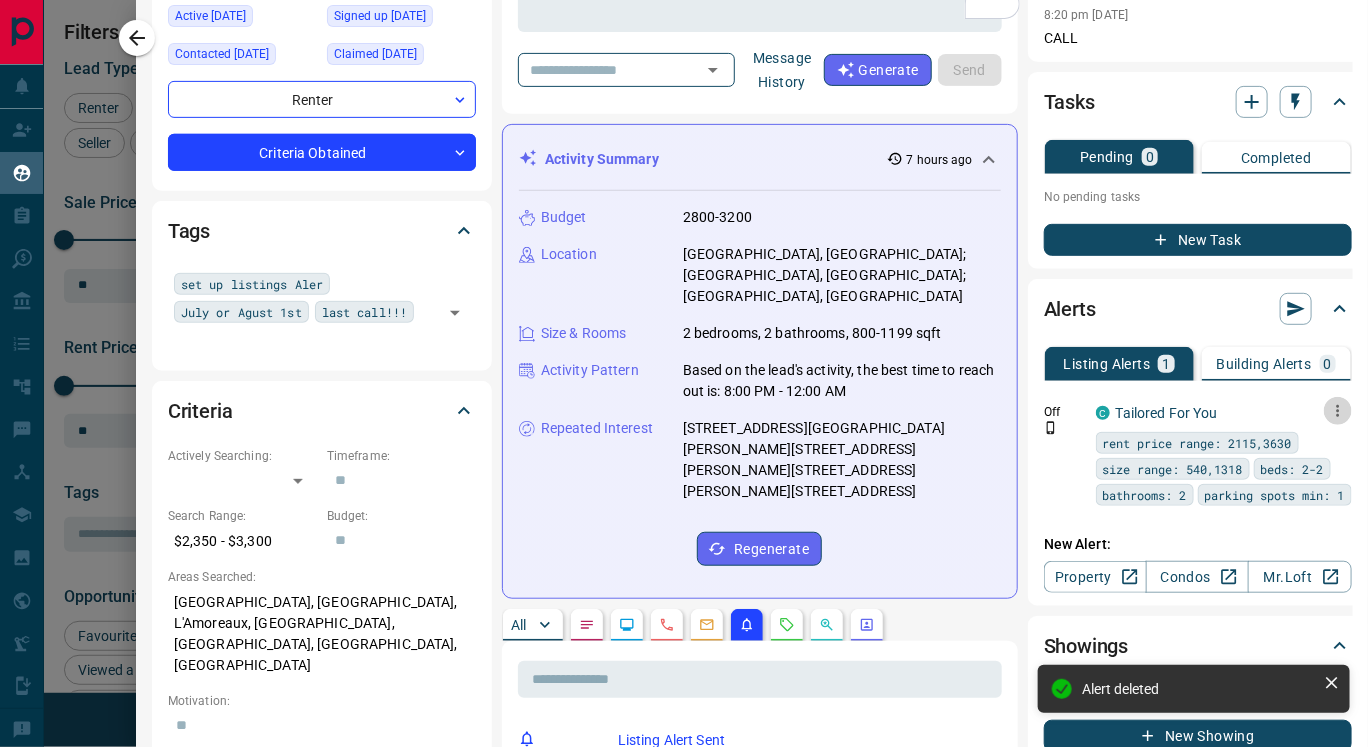 click 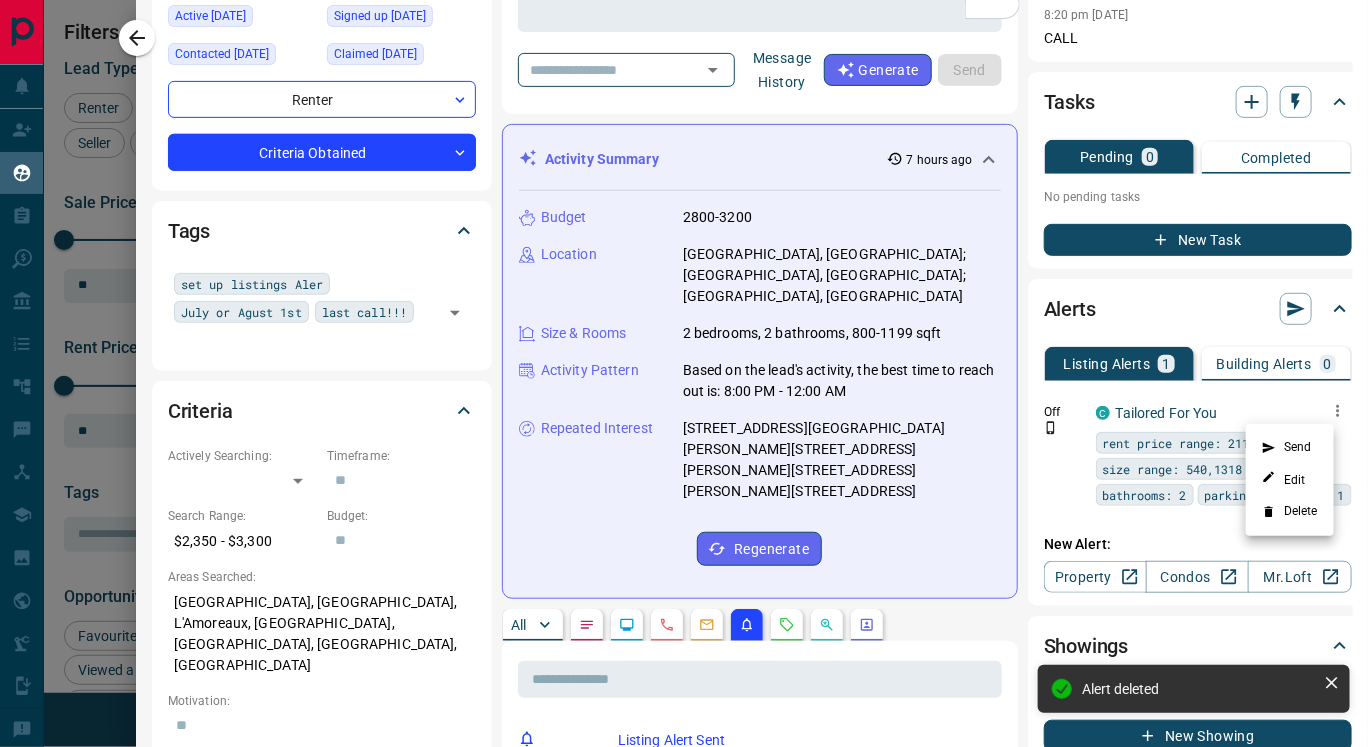 click on "Delete" at bounding box center (1290, 512) 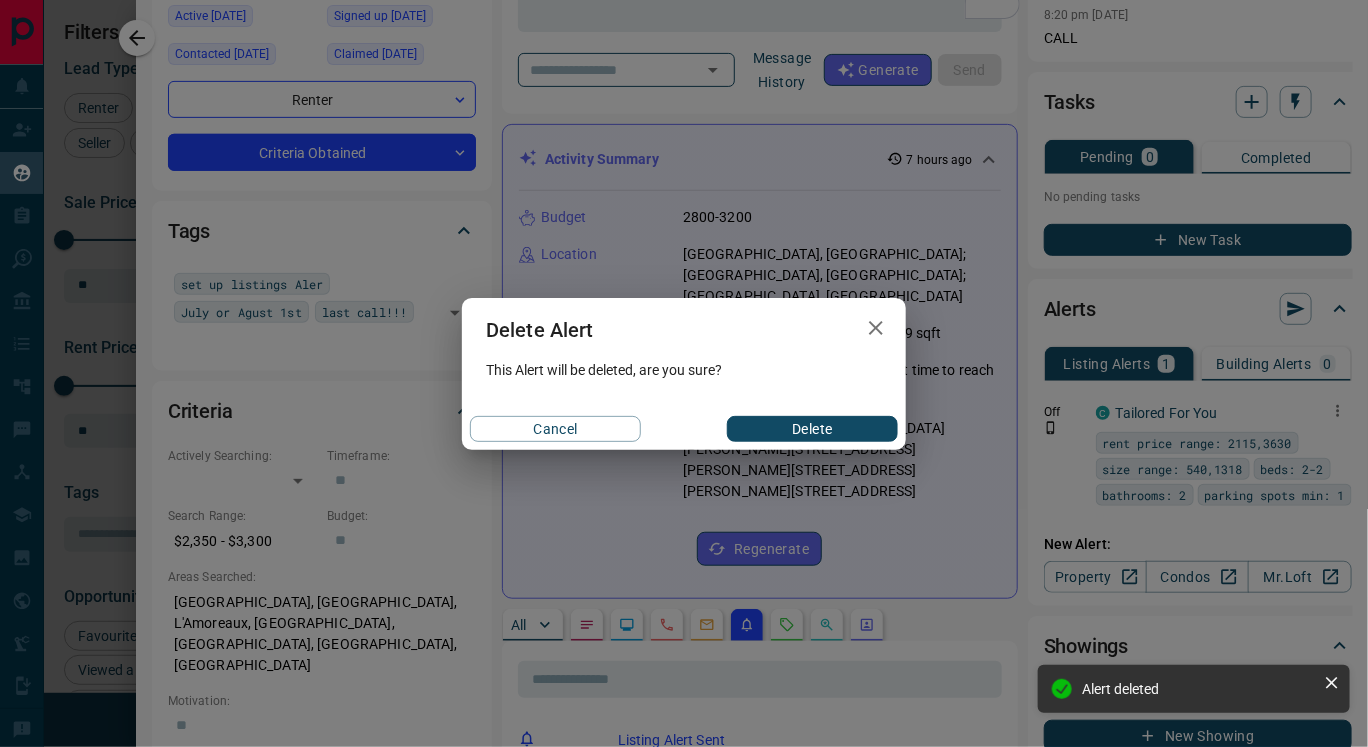 click on "Delete" at bounding box center (812, 429) 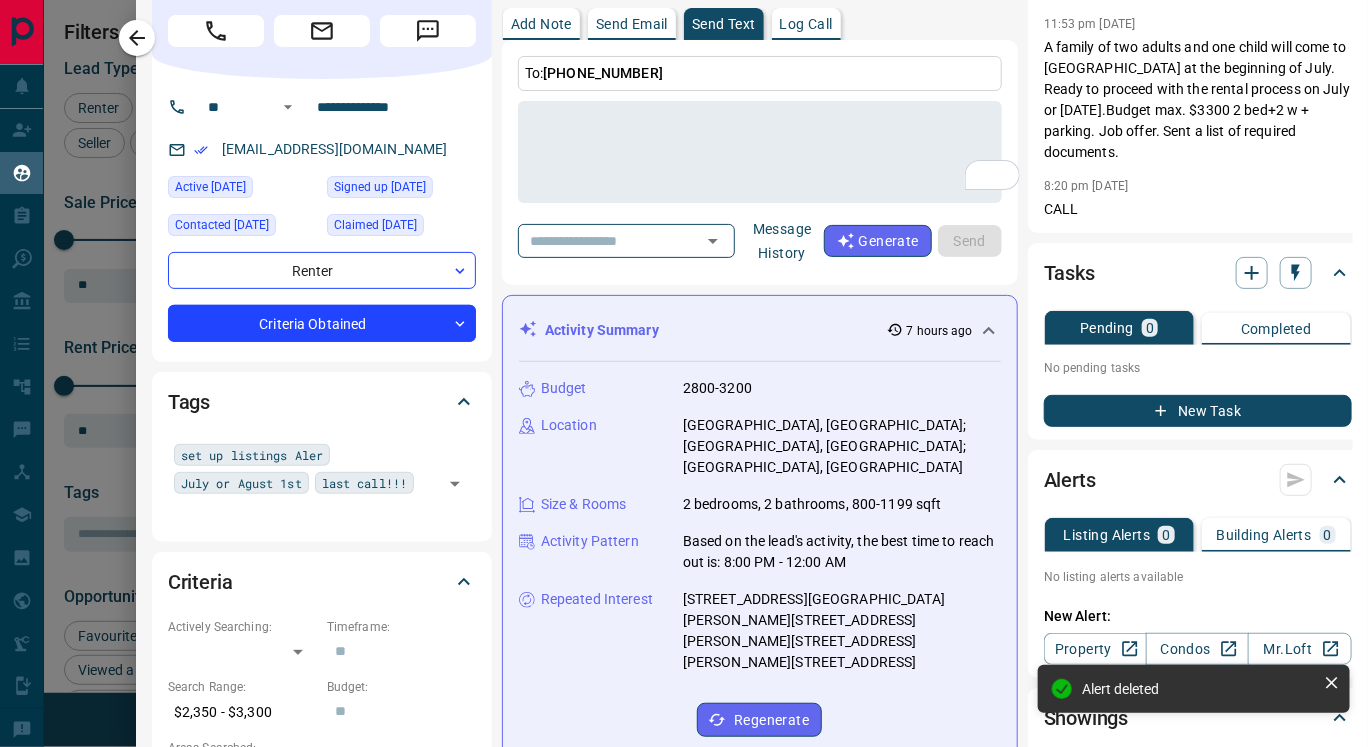scroll, scrollTop: 75, scrollLeft: 67, axis: both 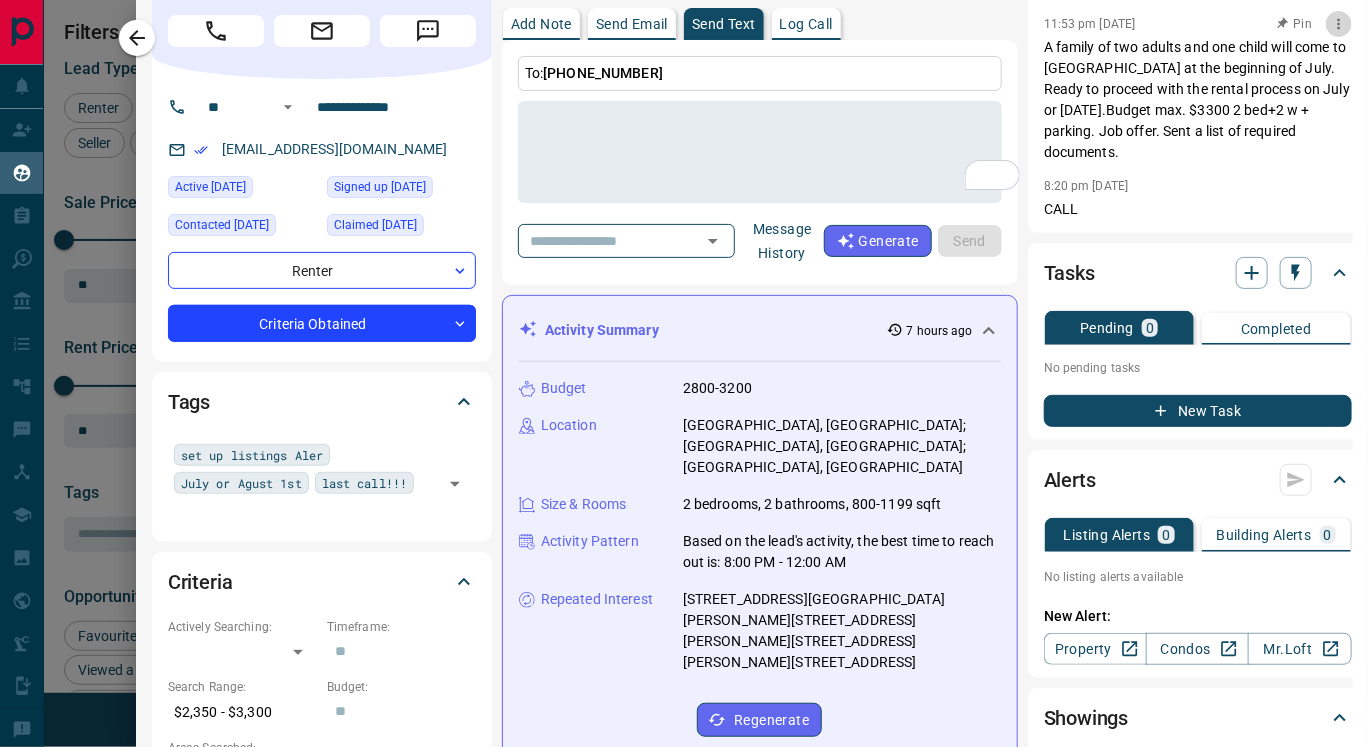 click 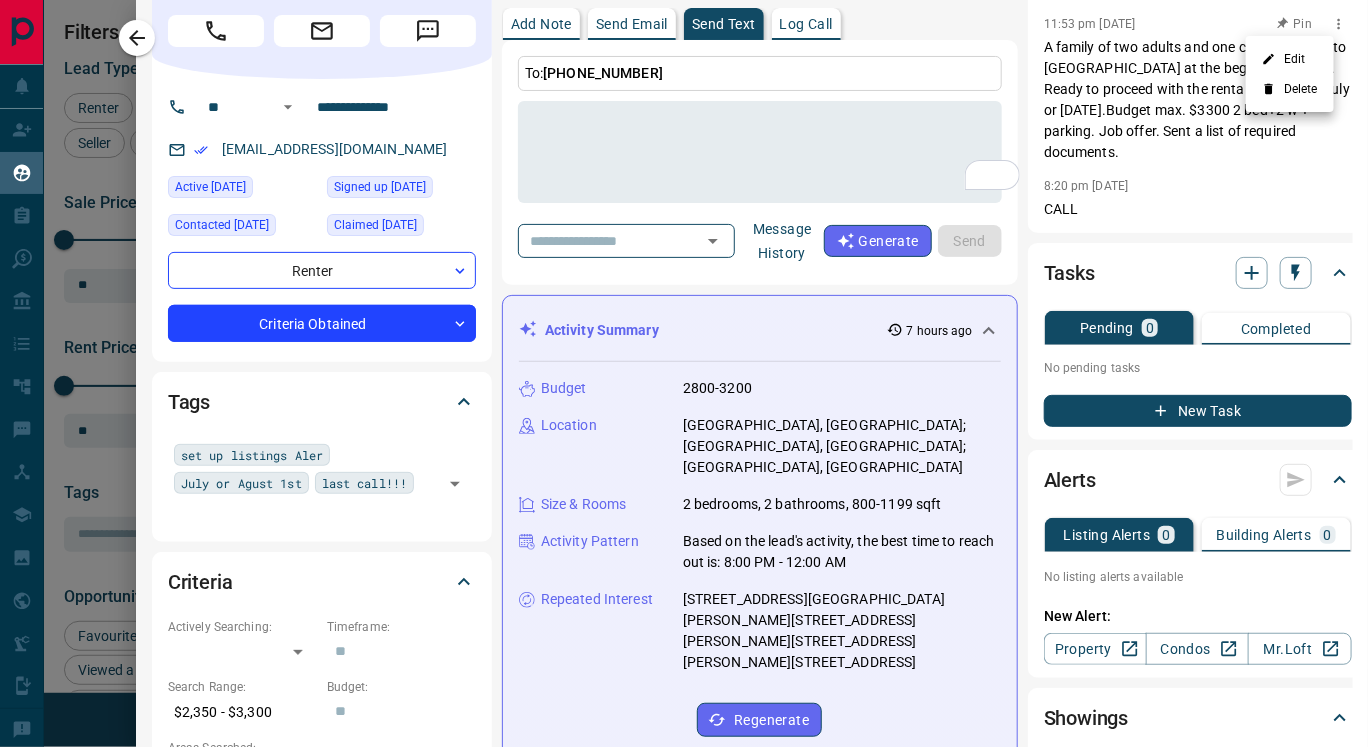 click at bounding box center [684, 373] 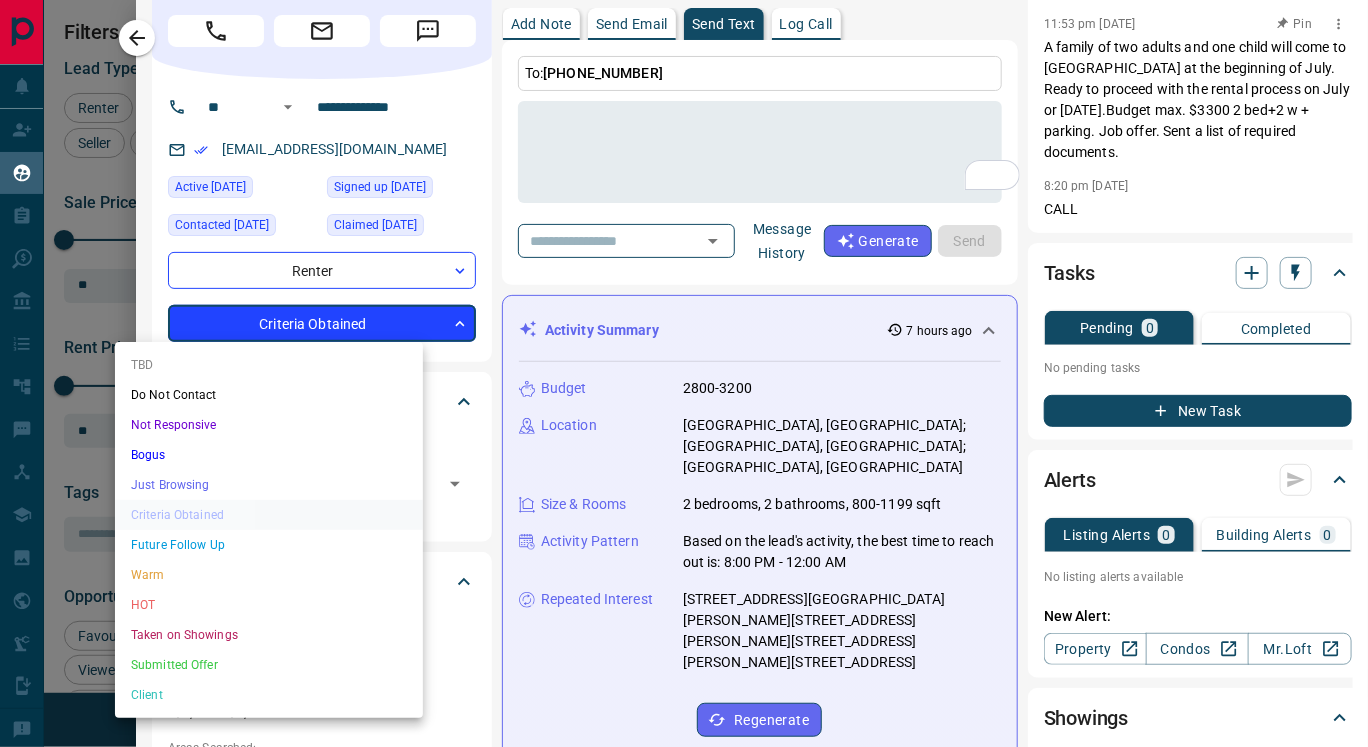 click on "Lead Transfers Claim Leads My Leads Tasks Opportunities Deals Campaigns Automations Messages Broker Bay Training Media Services Agent Resources Precon Worksheet Mobile Apps Disclosure Logout My Leads Filters 1 Manage Tabs New Lead All 1271 TBD 412 Do Not Contact - Not Responsive 143 Bogus 6 Just Browsing 545 Criteria Obtained 10 Future Follow Up 1 Warm 85 HOT - Taken on Showings - Submitted Offer - Client 69 Name Details Last Active Claimed Date Status Tags Ismail Mohammed Renter C $950 - $2K North York, Richmond Hill 22 hours ago Active Offer Request Contacted in 3 hours 5 days ago Signed up 5 days ago Criteria Obtained set up listings Aler R- August basement +1 Samah Osman Renter C $2K - $3K West End, Vaughan 1 day ago Active Viewing Request Contacted in 3 hours 1 week ago Signed up 2 weeks ago Criteria Obtained last call!!! R-August 1st +1 Mar Ferrell Renter C $1K - $4K Markham 2 hours ago Active Viewing Request Contacted in 3 hours 2 weeks ago Signed up 2 weeks ago Criteria Obtained R- Agust 1st +1 Renter" at bounding box center (684, 361) 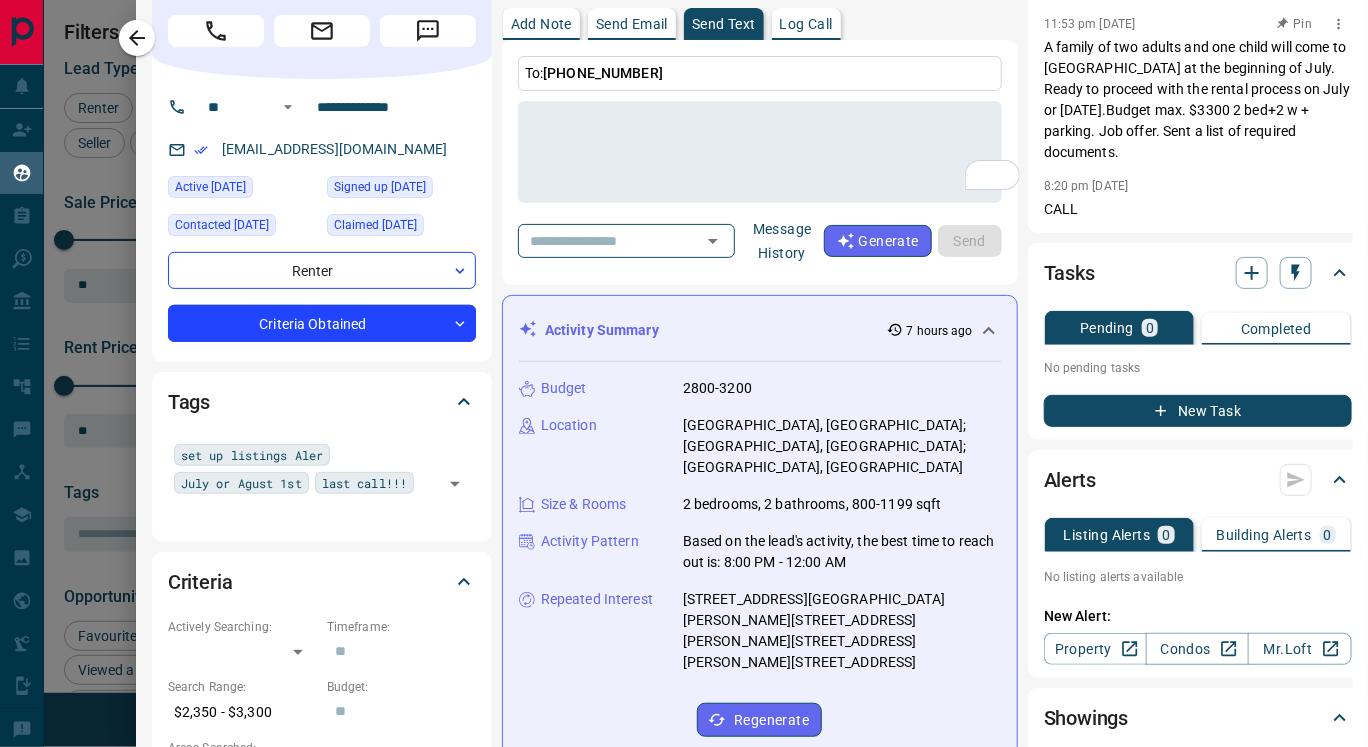 click on "A family of two adults and one child will come to Toronto at the beginning of July. Ready to proceed with the rental process on July or August 1st.Budget max. $3300 2 bed+2 w + parking. Job offer. Sent a list of required documents." at bounding box center (1198, 100) 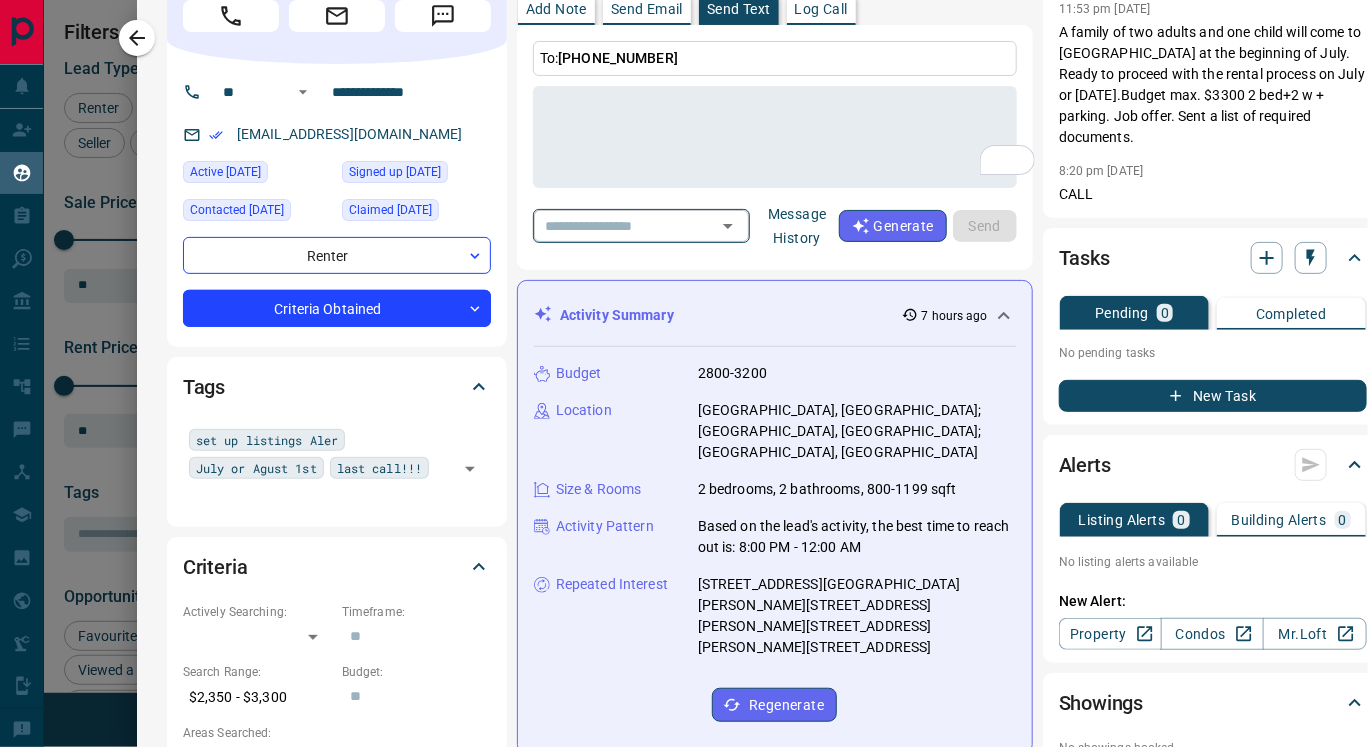 scroll, scrollTop: 92, scrollLeft: 0, axis: vertical 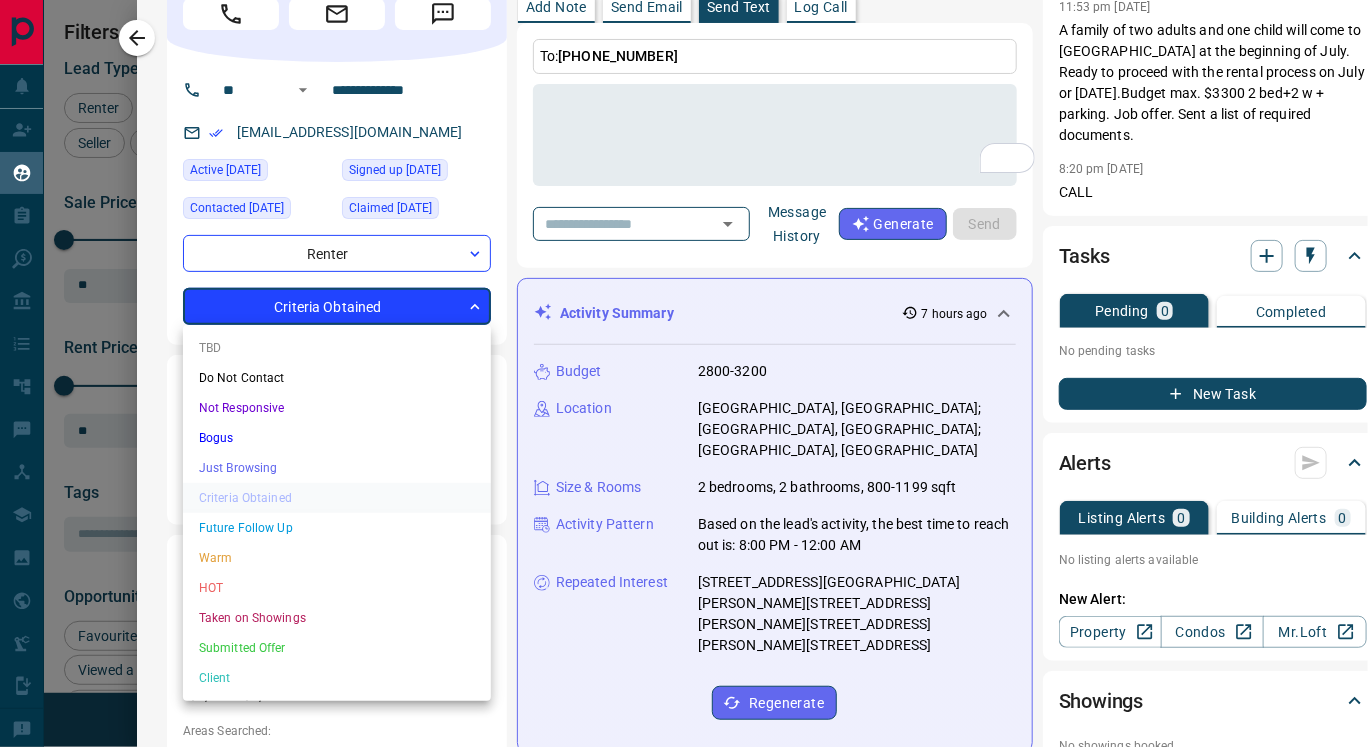 click on "Lead Transfers Claim Leads My Leads Tasks Opportunities Deals Campaigns Automations Messages Broker Bay Training Media Services Agent Resources Precon Worksheet Mobile Apps Disclosure Logout My Leads Filters 1 Manage Tabs New Lead All 1271 TBD 412 Do Not Contact - Not Responsive 143 Bogus 6 Just Browsing 545 Criteria Obtained 10 Future Follow Up 1 Warm 85 HOT - Taken on Showings - Submitted Offer - Client 69 Name Details Last Active Claimed Date Status Tags Ismail Mohammed Renter C $950 - $2K North York, Richmond Hill 22 hours ago Active Offer Request Contacted in 3 hours 5 days ago Signed up 5 days ago Criteria Obtained set up listings Aler R- August basement +1 Samah Osman Renter C $2K - $3K West End, Vaughan 1 day ago Active Viewing Request Contacted in 3 hours 1 week ago Signed up 2 weeks ago Criteria Obtained last call!!! R-August 1st +1 Mar Ferrell Renter C $1K - $4K Markham 2 hours ago Active Viewing Request Contacted in 3 hours 2 weeks ago Signed up 2 weeks ago Criteria Obtained R- Agust 1st +1 Renter" at bounding box center [684, 361] 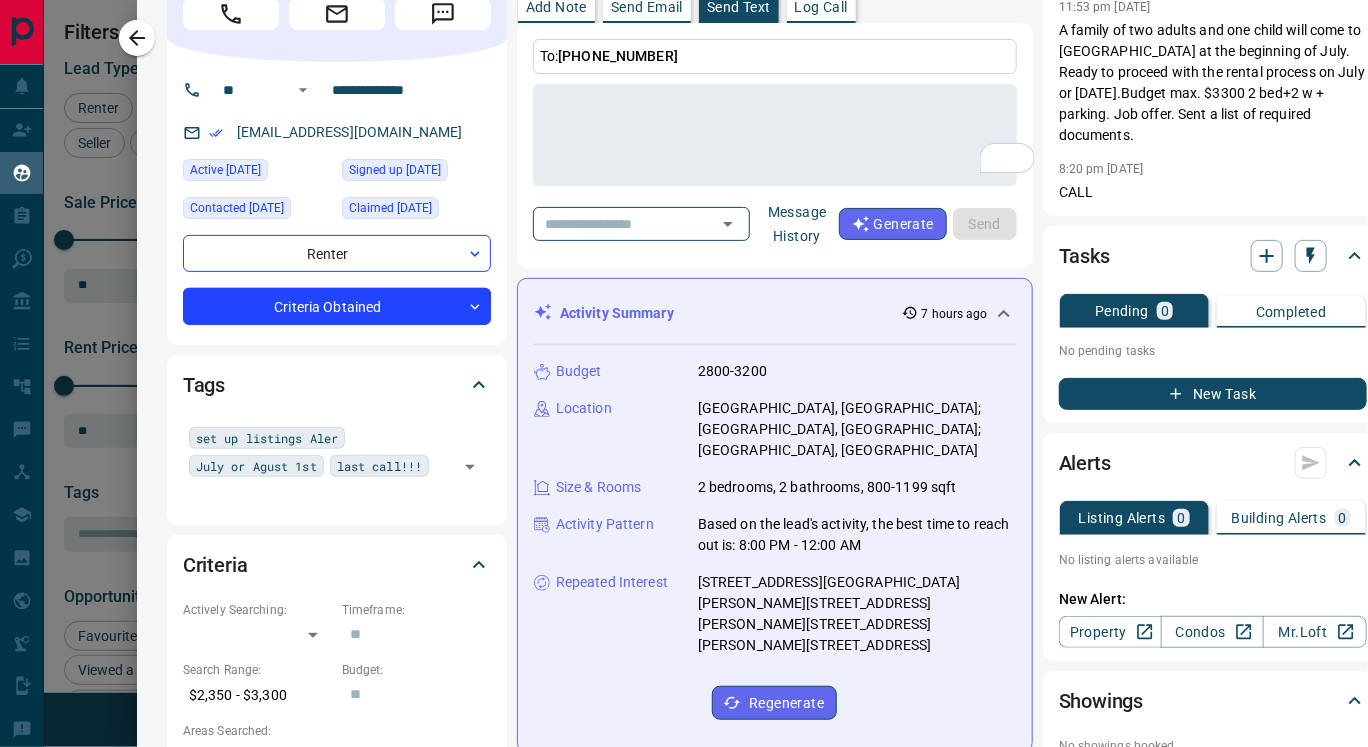 click on "Tags" at bounding box center (325, 385) 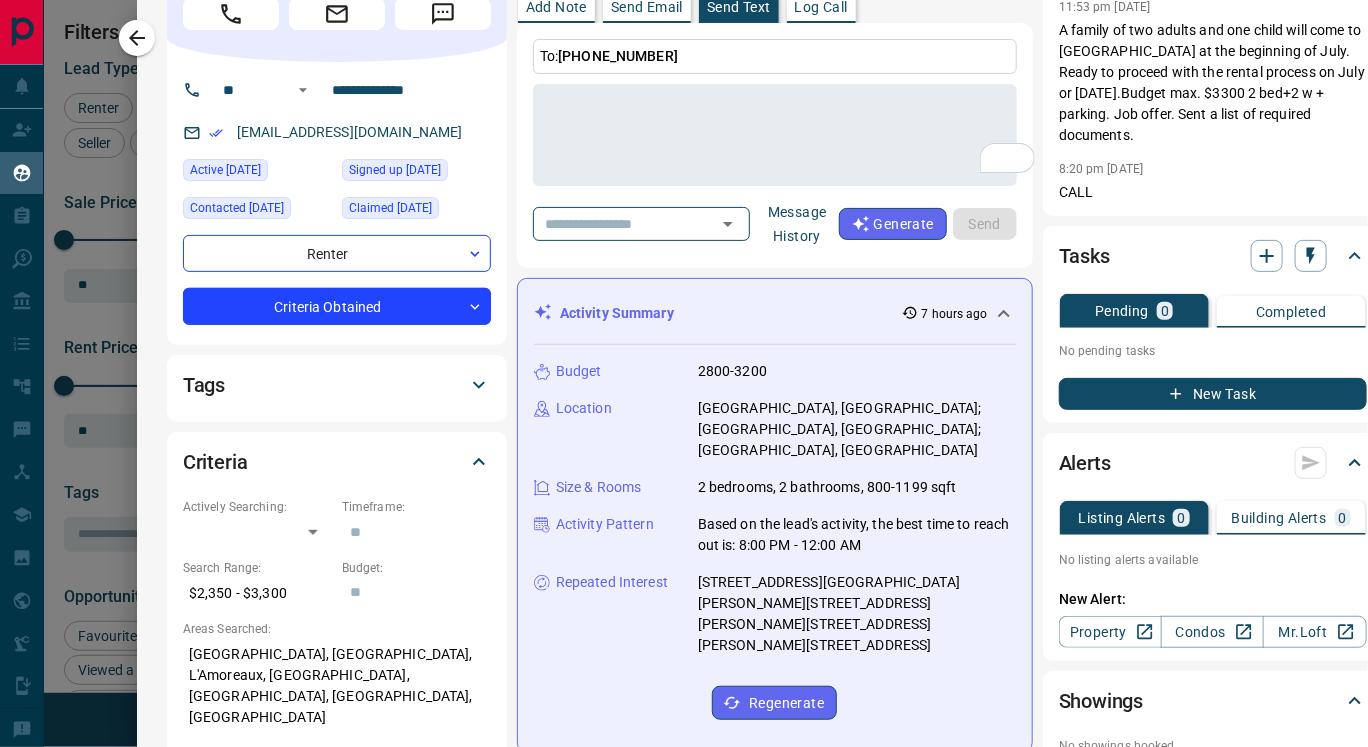 click 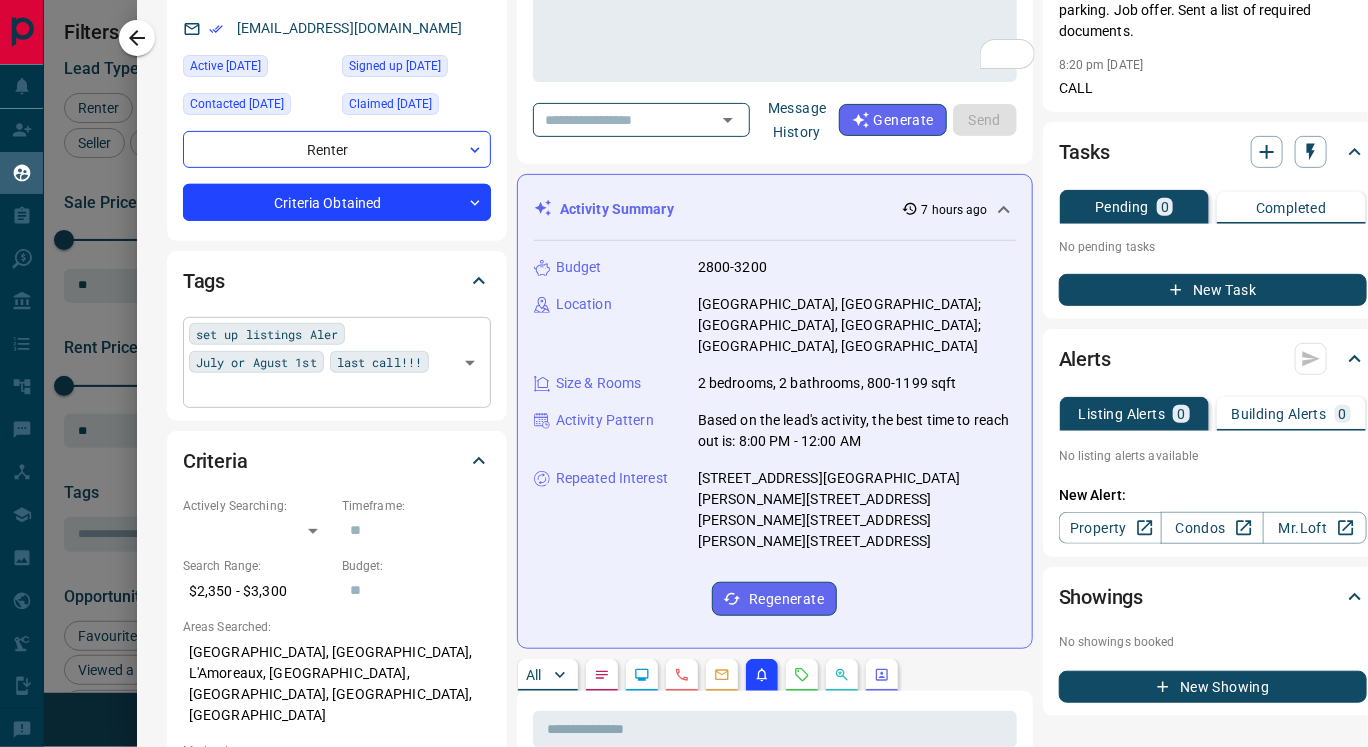 scroll, scrollTop: 143, scrollLeft: 0, axis: vertical 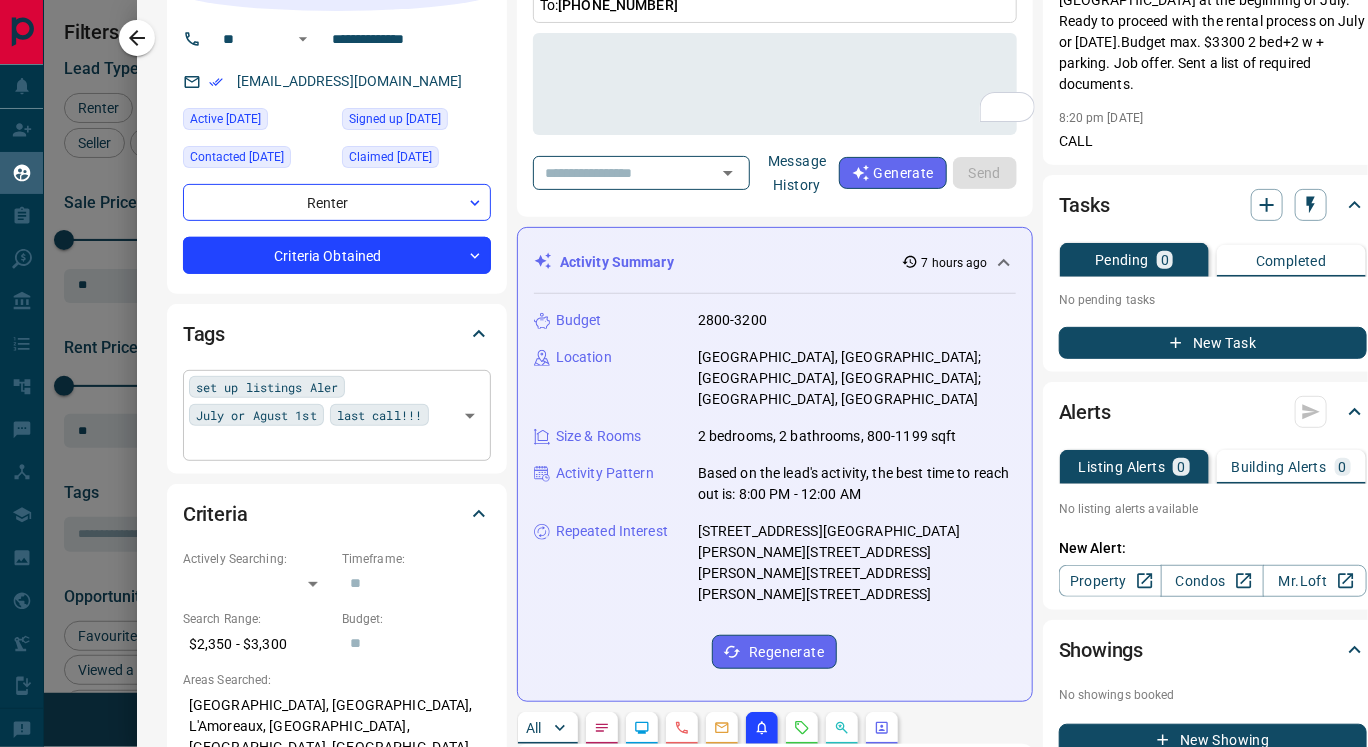 click on "Tags" at bounding box center [325, 334] 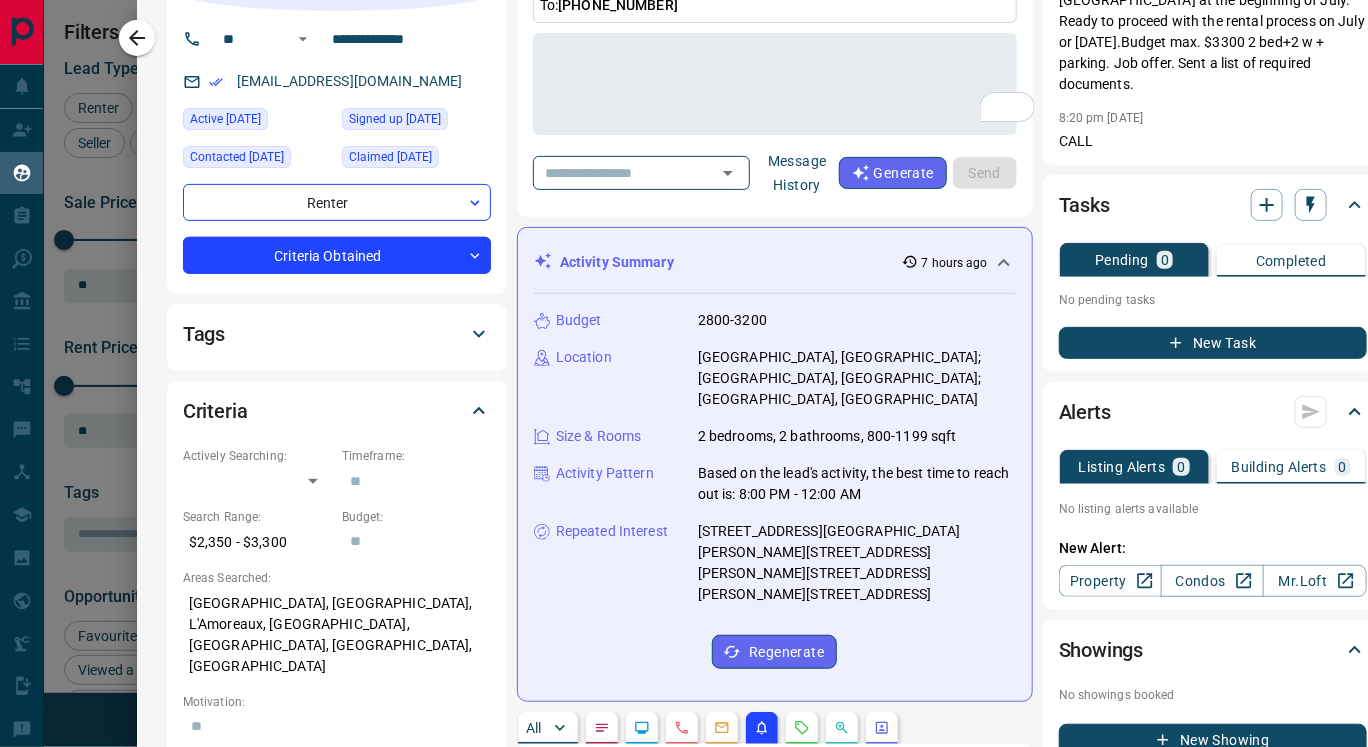 click on "Tags" at bounding box center [325, 334] 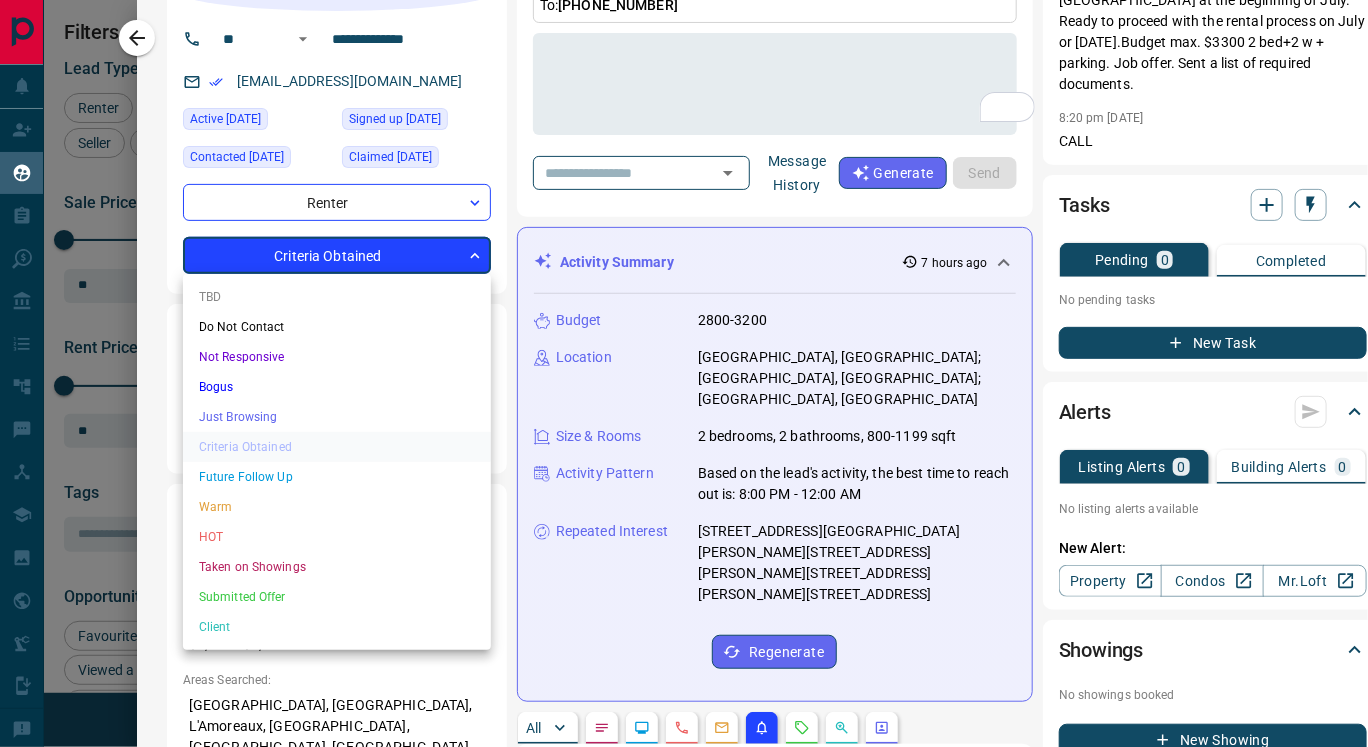 click on "Lead Transfers Claim Leads My Leads Tasks Opportunities Deals Campaigns Automations Messages Broker Bay Training Media Services Agent Resources Precon Worksheet Mobile Apps Disclosure Logout My Leads Filters 1 Manage Tabs New Lead All 1271 TBD 412 Do Not Contact - Not Responsive 143 Bogus 6 Just Browsing 545 Criteria Obtained 10 Future Follow Up 1 Warm 85 HOT - Taken on Showings - Submitted Offer - Client 69 Name Details Last Active Claimed Date Status Tags Ismail Mohammed Renter C $950 - $2K North York, Richmond Hill 22 hours ago Active Offer Request Contacted in 3 hours 5 days ago Signed up 5 days ago Criteria Obtained set up listings Aler R- August basement +1 Samah Osman Renter C $2K - $3K West End, Vaughan 1 day ago Active Viewing Request Contacted in 3 hours 1 week ago Signed up 2 weeks ago Criteria Obtained last call!!! R-August 1st +1 Mar Ferrell Renter C $1K - $4K Markham 2 hours ago Active Viewing Request Contacted in 3 hours 2 weeks ago Signed up 2 weeks ago Criteria Obtained R- Agust 1st +1 Renter" at bounding box center [684, 361] 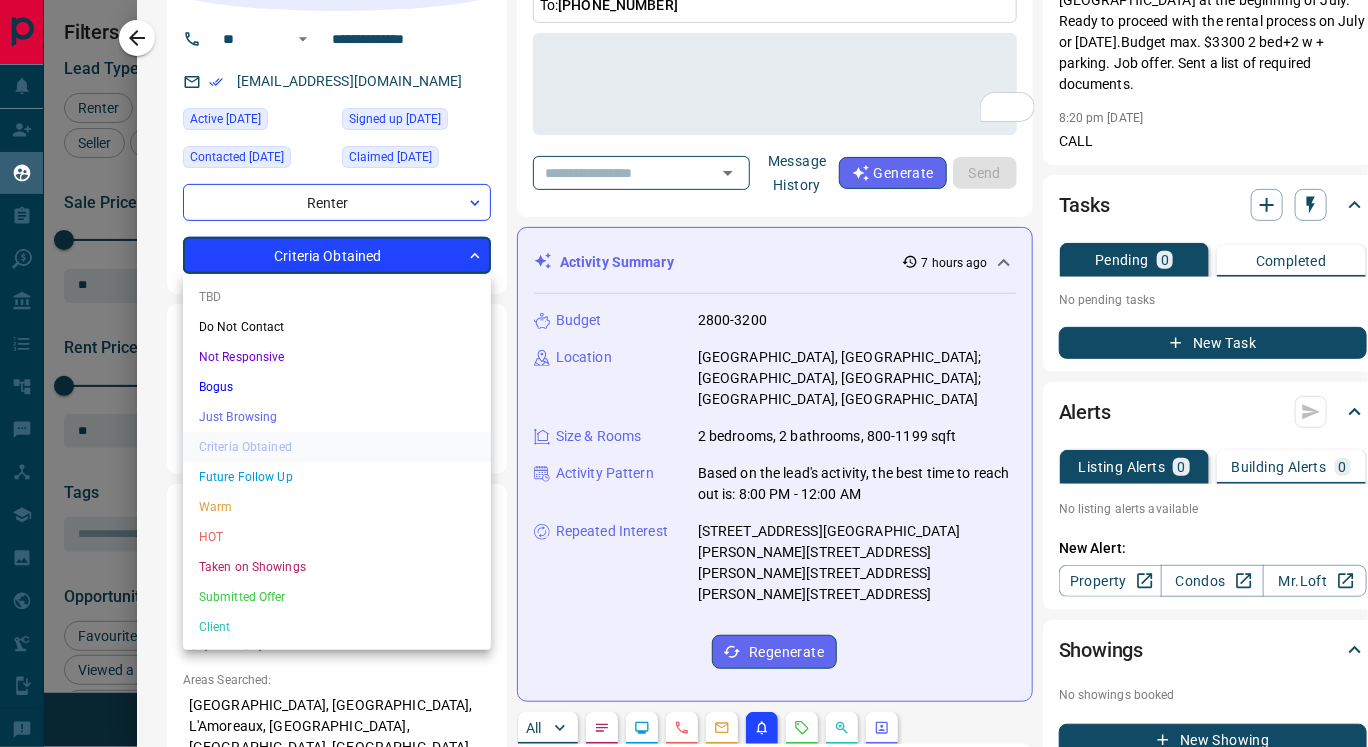 click at bounding box center (684, 373) 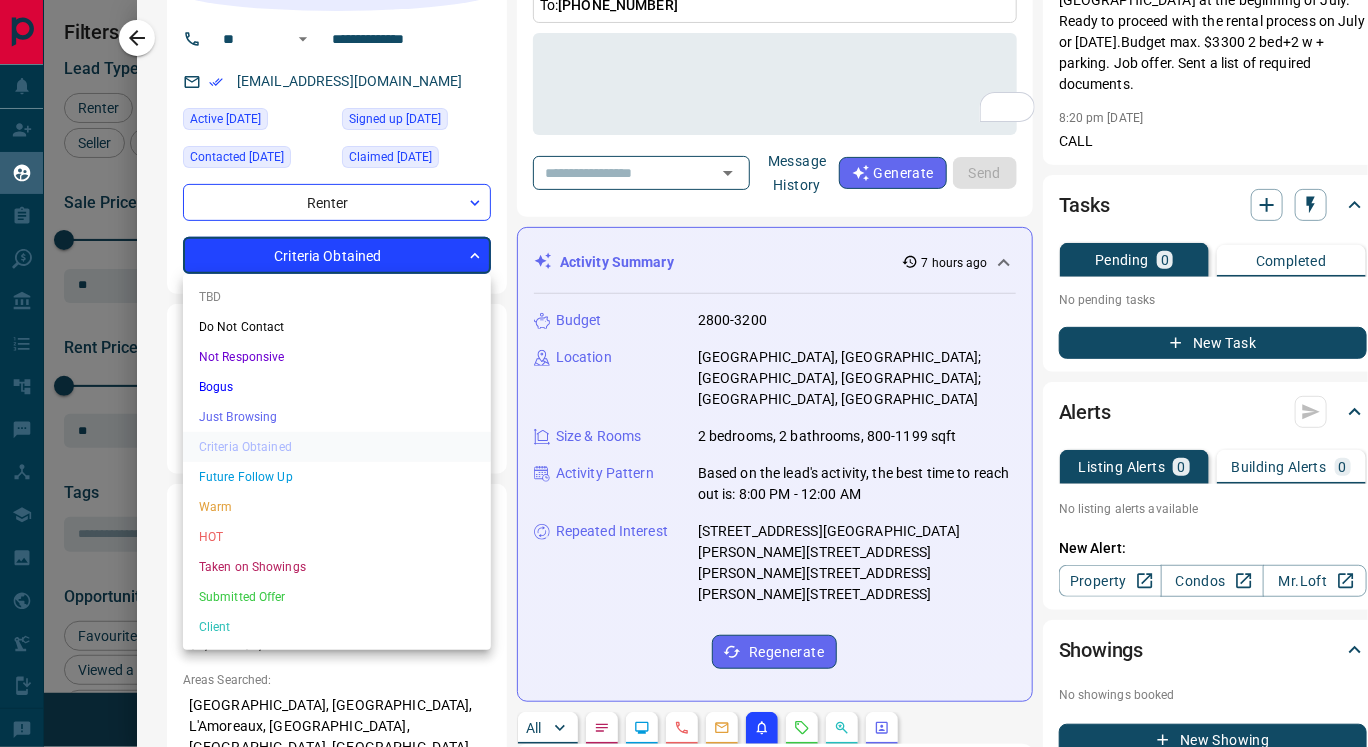 click on "Lead Transfers Claim Leads My Leads Tasks Opportunities Deals Campaigns Automations Messages Broker Bay Training Media Services Agent Resources Precon Worksheet Mobile Apps Disclosure Logout My Leads Filters 1 Manage Tabs New Lead All 1271 TBD 412 Do Not Contact - Not Responsive 143 Bogus 6 Just Browsing 545 Criteria Obtained 10 Future Follow Up 1 Warm 85 HOT - Taken on Showings - Submitted Offer - Client 69 Name Details Last Active Claimed Date Status Tags Ismail Mohammed Renter C $950 - $2K North York, Richmond Hill 22 hours ago Active Offer Request Contacted in 3 hours 5 days ago Signed up 5 days ago Criteria Obtained set up listings Aler R- August basement +1 Samah Osman Renter C $2K - $3K West End, Vaughan 1 day ago Active Viewing Request Contacted in 3 hours 1 week ago Signed up 2 weeks ago Criteria Obtained last call!!! R-August 1st +1 Mar Ferrell Renter C $1K - $4K Markham 2 hours ago Active Viewing Request Contacted in 3 hours 2 weeks ago Signed up 2 weeks ago Criteria Obtained R- Agust 1st +1 Renter" at bounding box center (684, 361) 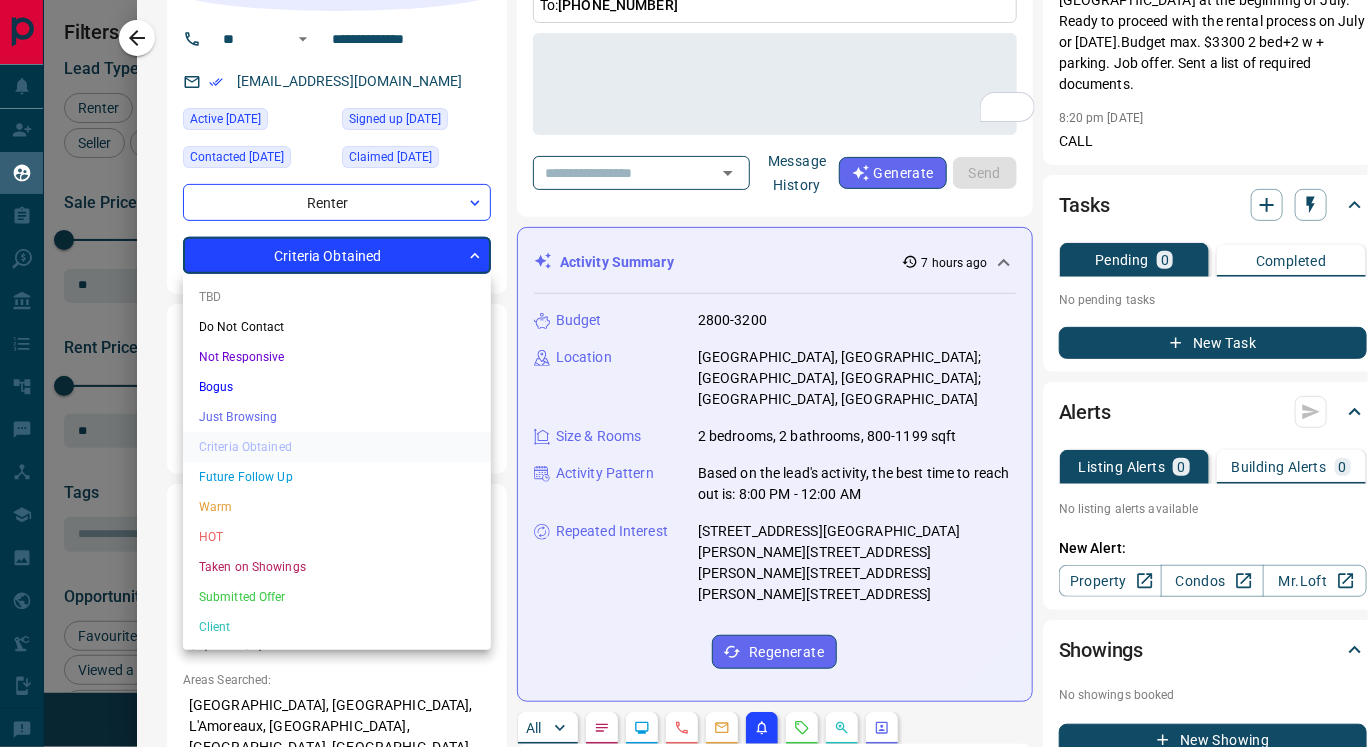 click at bounding box center (684, 373) 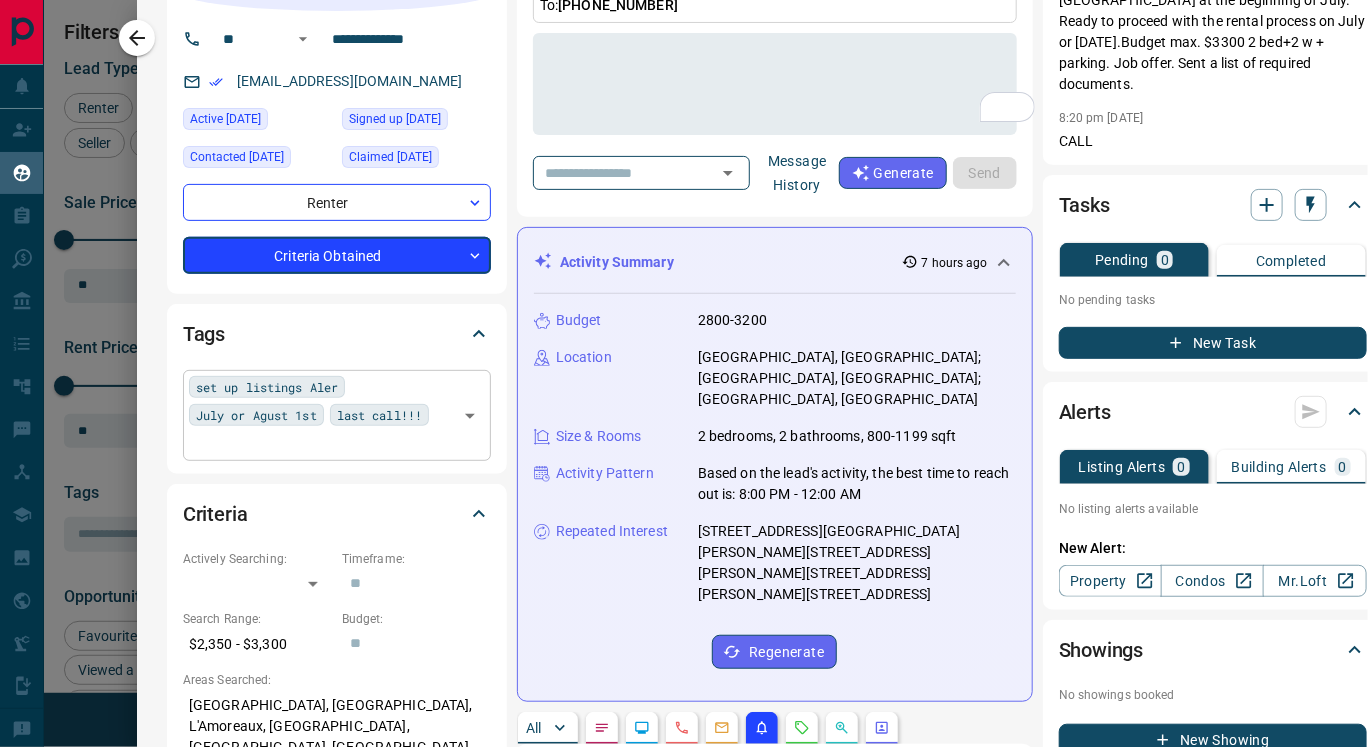 click at bounding box center [320, 443] 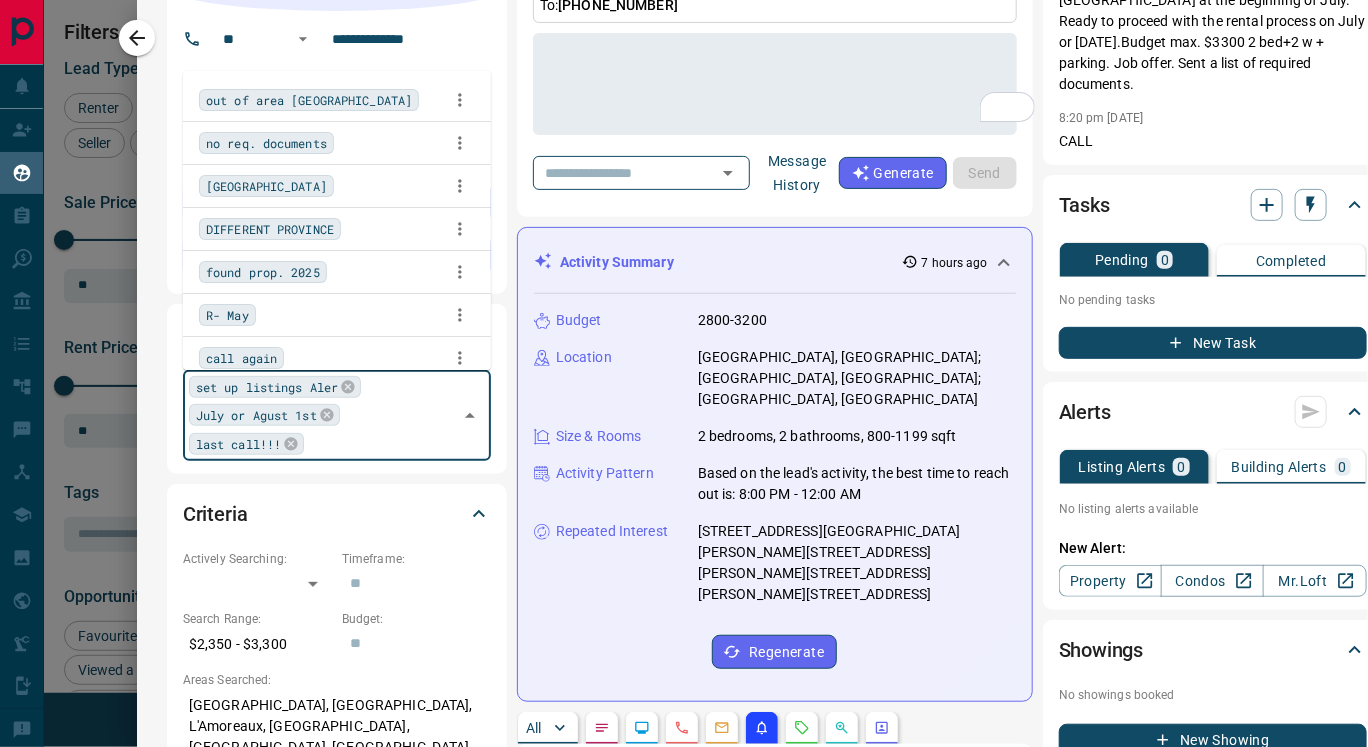scroll, scrollTop: 2902, scrollLeft: 0, axis: vertical 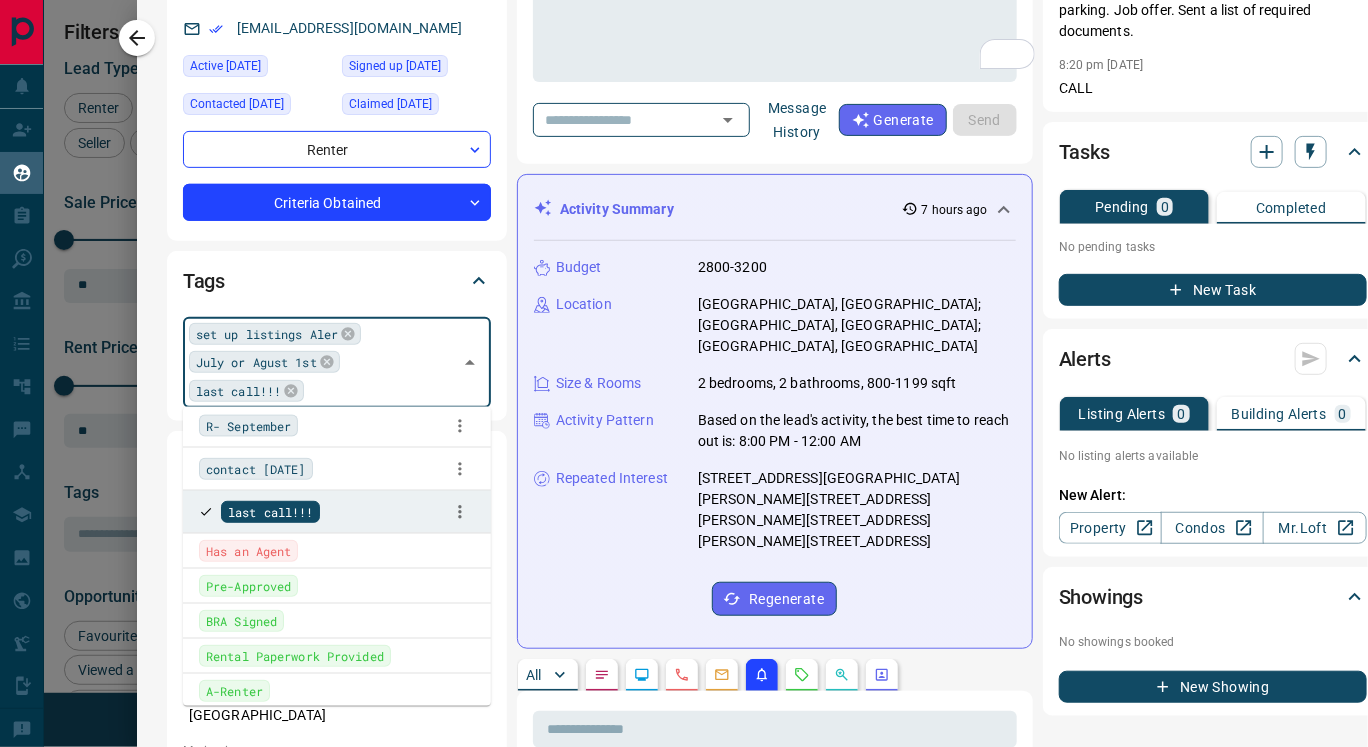 click on "Has an Agent" at bounding box center (337, 551) 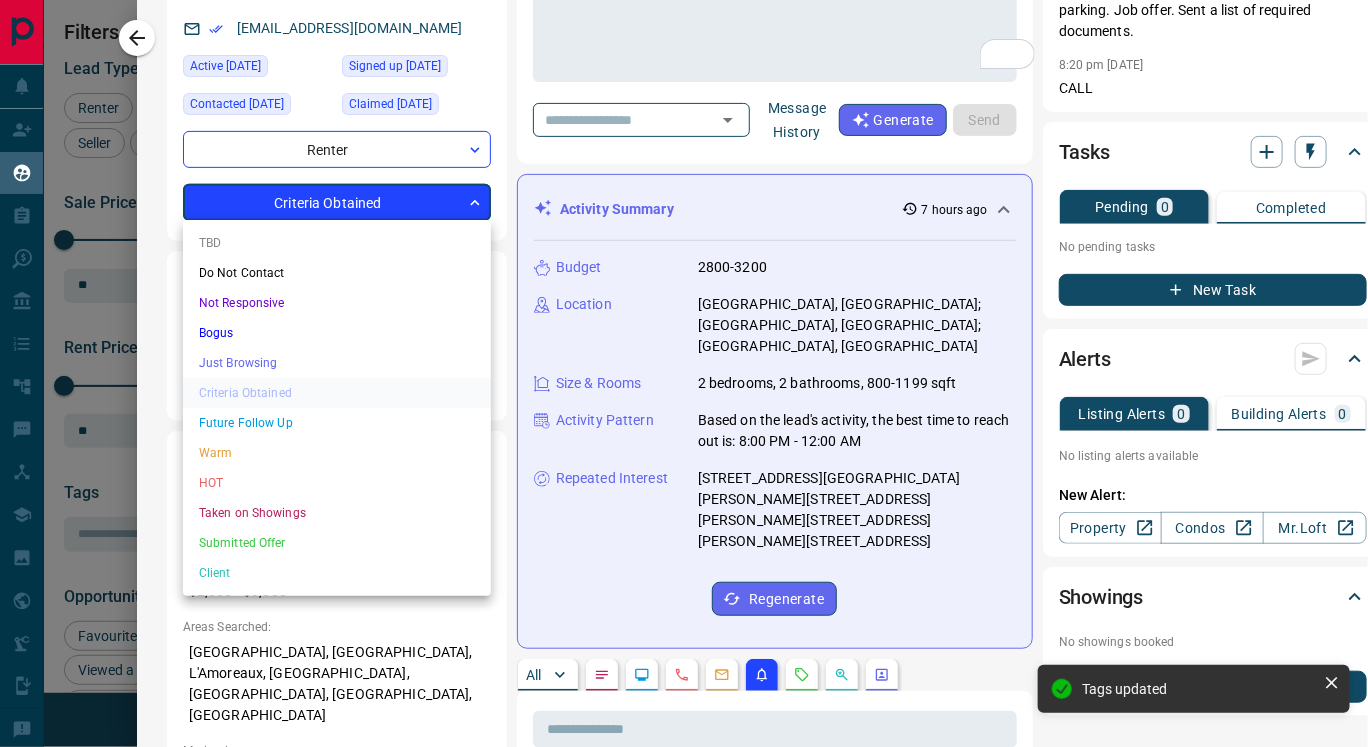 click on "Lead Transfers Claim Leads My Leads Tasks Opportunities Deals Campaigns Automations Messages Broker Bay Training Media Services Agent Resources Precon Worksheet Mobile Apps Disclosure Logout My Leads Filters 1 Manage Tabs New Lead All 1271 TBD 412 Do Not Contact - Not Responsive 143 Bogus 6 Just Browsing 545 Criteria Obtained 10 Future Follow Up 1 Warm 85 HOT - Taken on Showings - Submitted Offer - Client 69 Name Details Last Active Claimed Date Status Tags Ismail Mohammed Renter C $950 - $2K North York, Richmond Hill 22 hours ago Active Offer Request Contacted in 3 hours 5 days ago Signed up 5 days ago Criteria Obtained set up listings Aler R- August basement +1 Samah Osman Renter C $2K - $3K West End, Vaughan 1 day ago Active Viewing Request Contacted in 3 hours 1 week ago Signed up 2 weeks ago Criteria Obtained last call!!! R-August 1st +1 Mar Ferrell Renter C $1K - $4K Markham 2 hours ago Active Viewing Request Contacted in 3 hours 2 weeks ago Signed up 2 weeks ago Criteria Obtained R- Agust 1st +1 Renter" at bounding box center (684, 361) 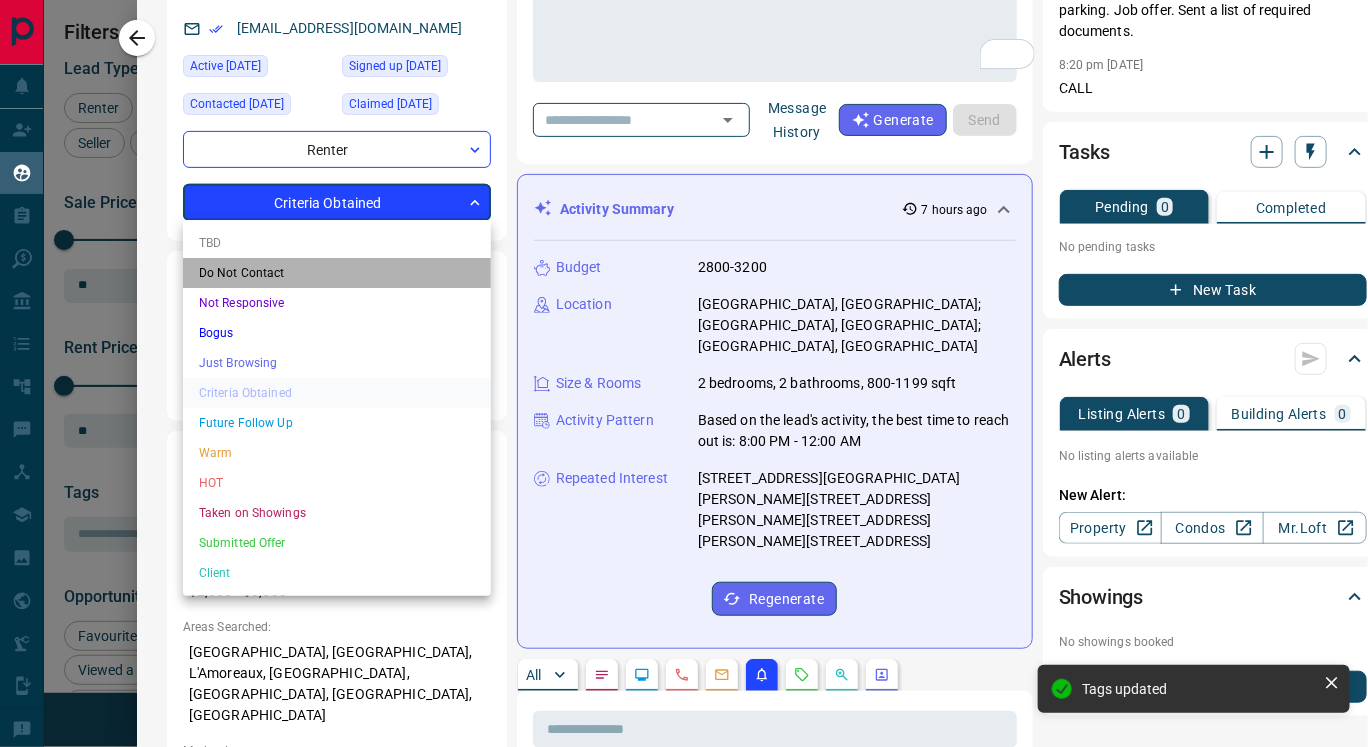 click on "Do Not Contact" at bounding box center [337, 273] 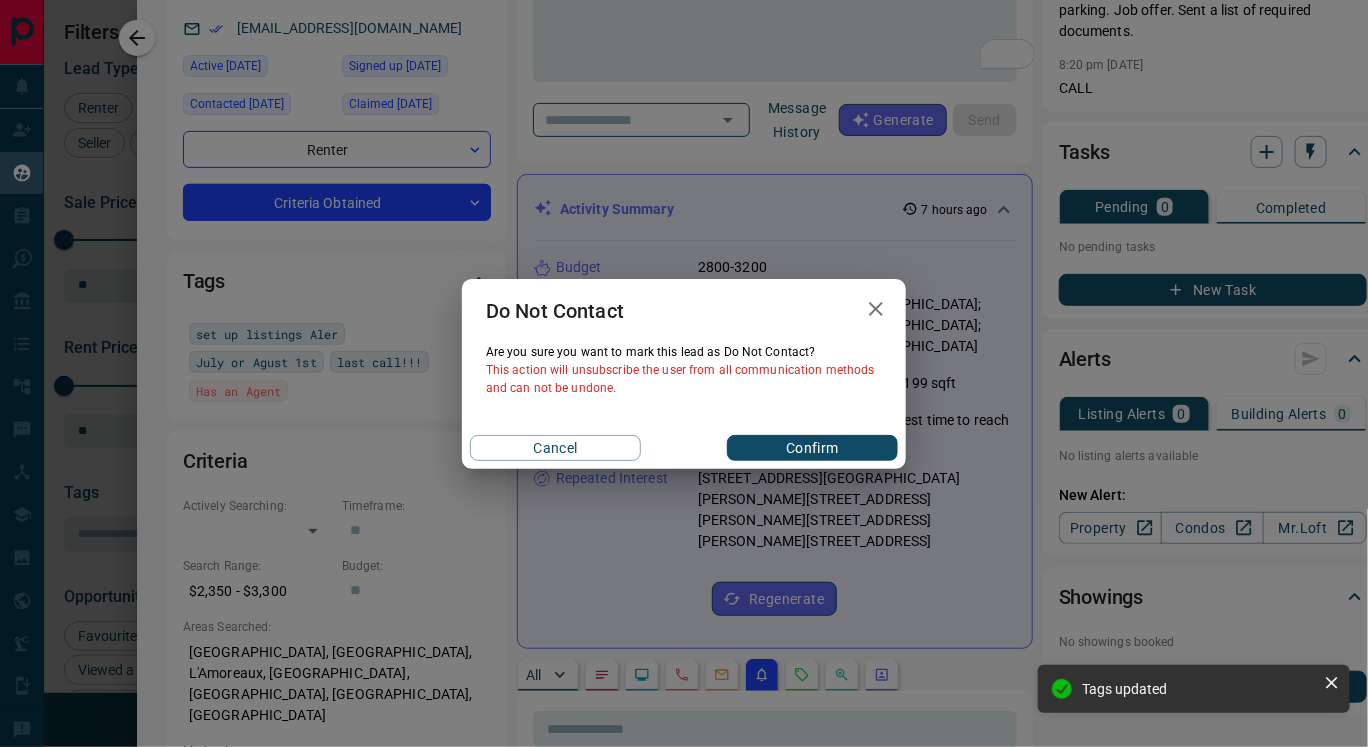 click on "Confirm" at bounding box center [812, 448] 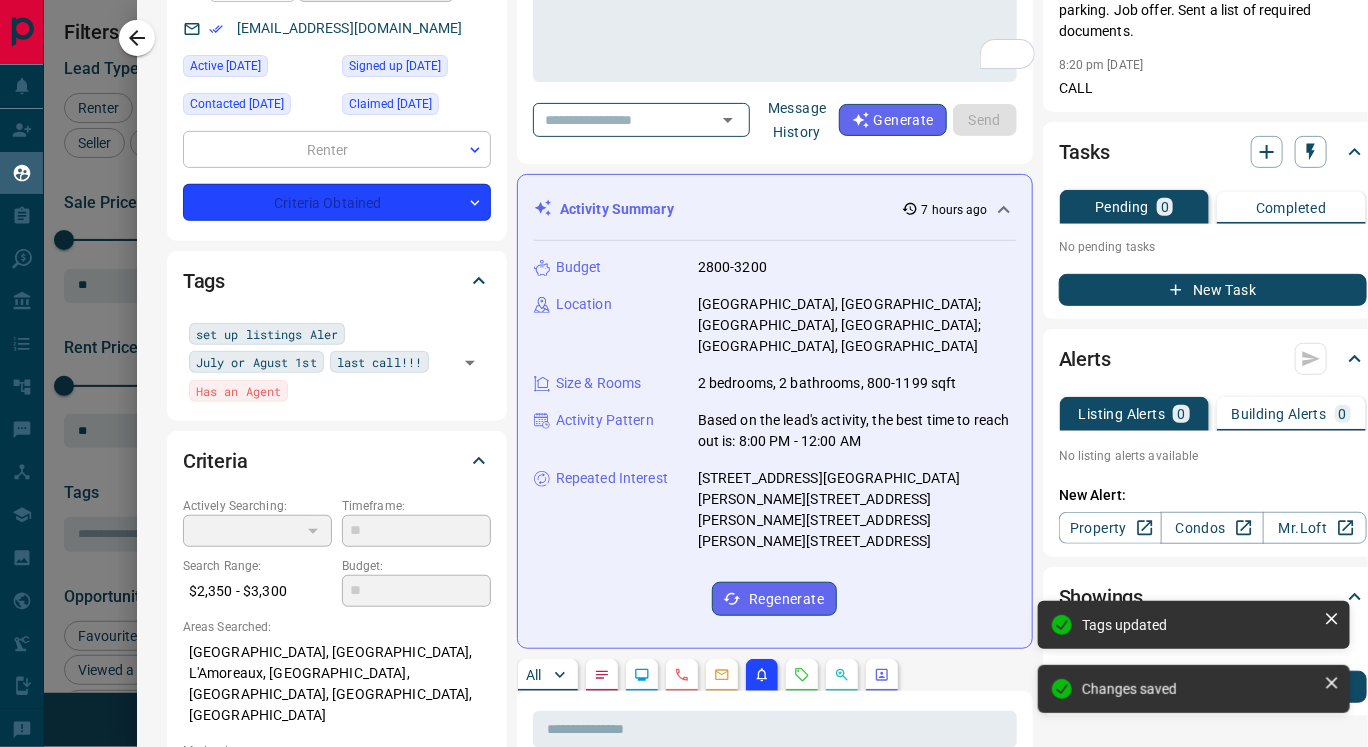 type on "*" 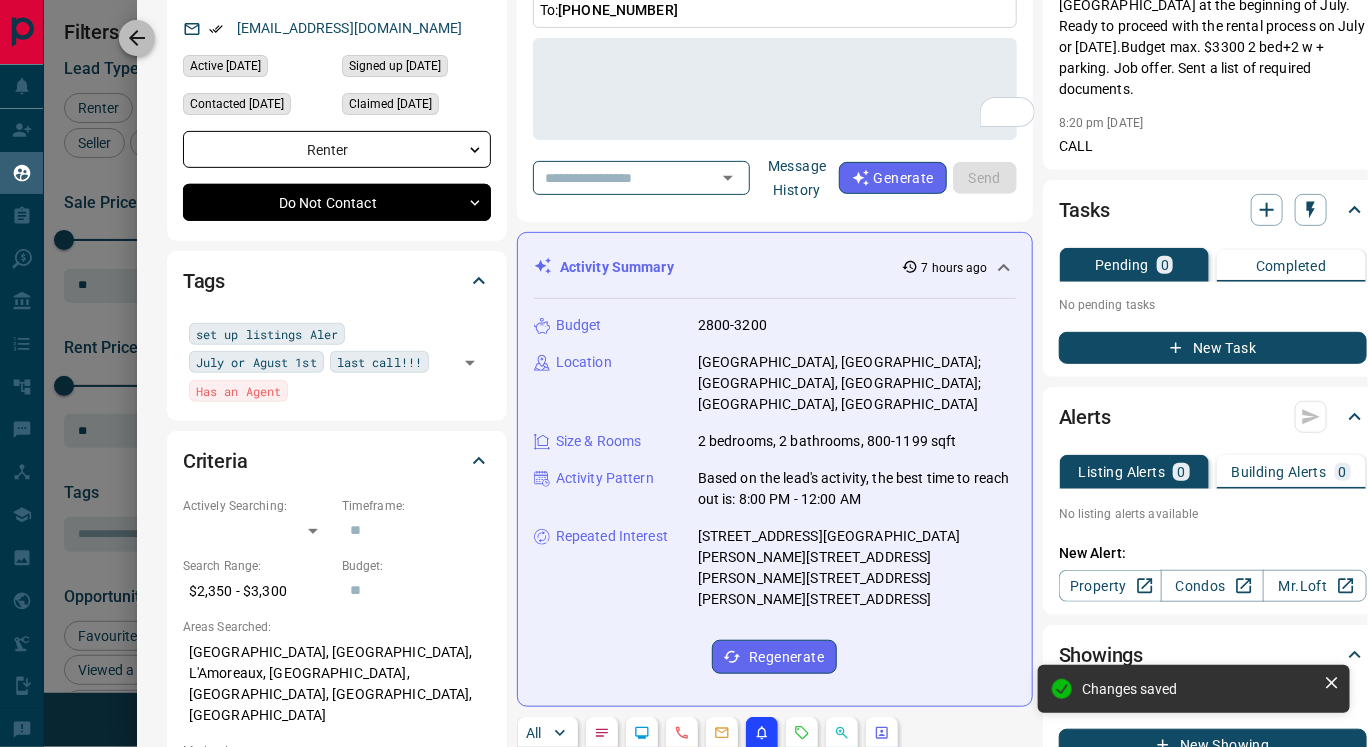 click 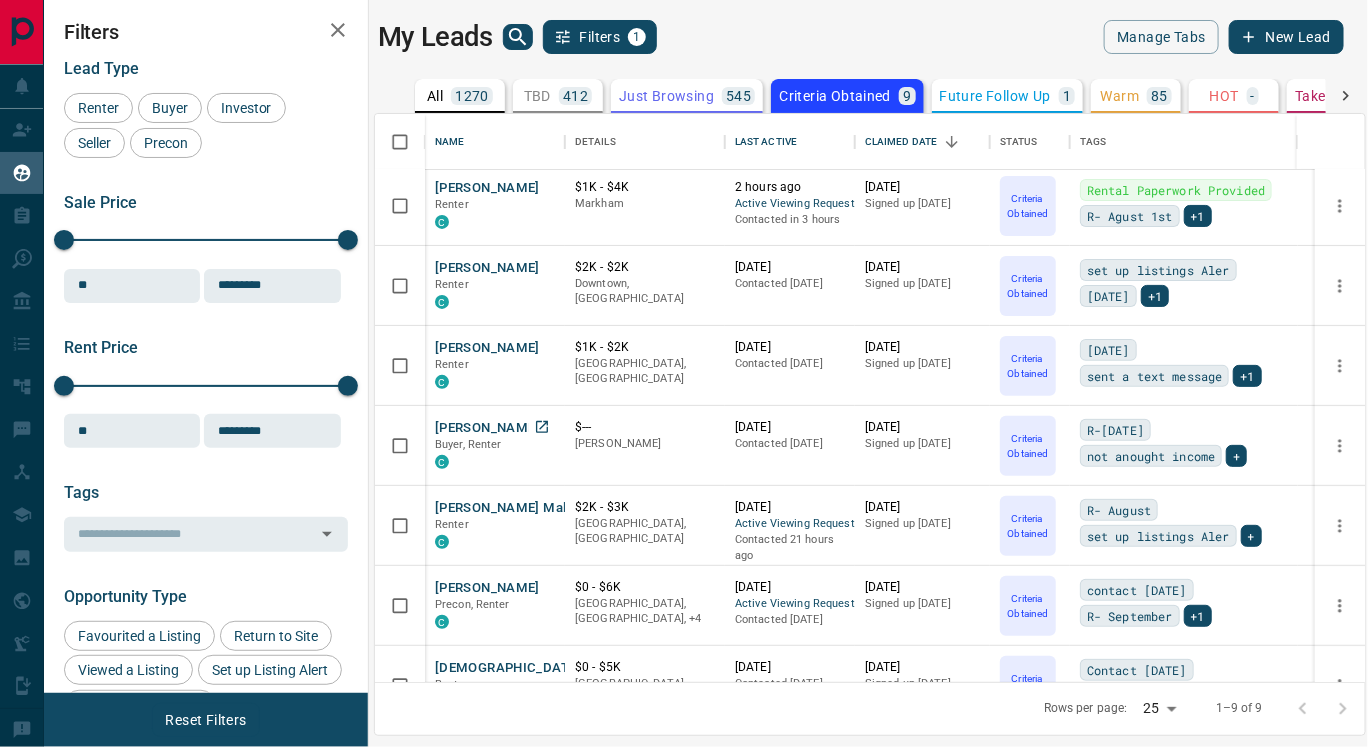 scroll, scrollTop: 164, scrollLeft: 0, axis: vertical 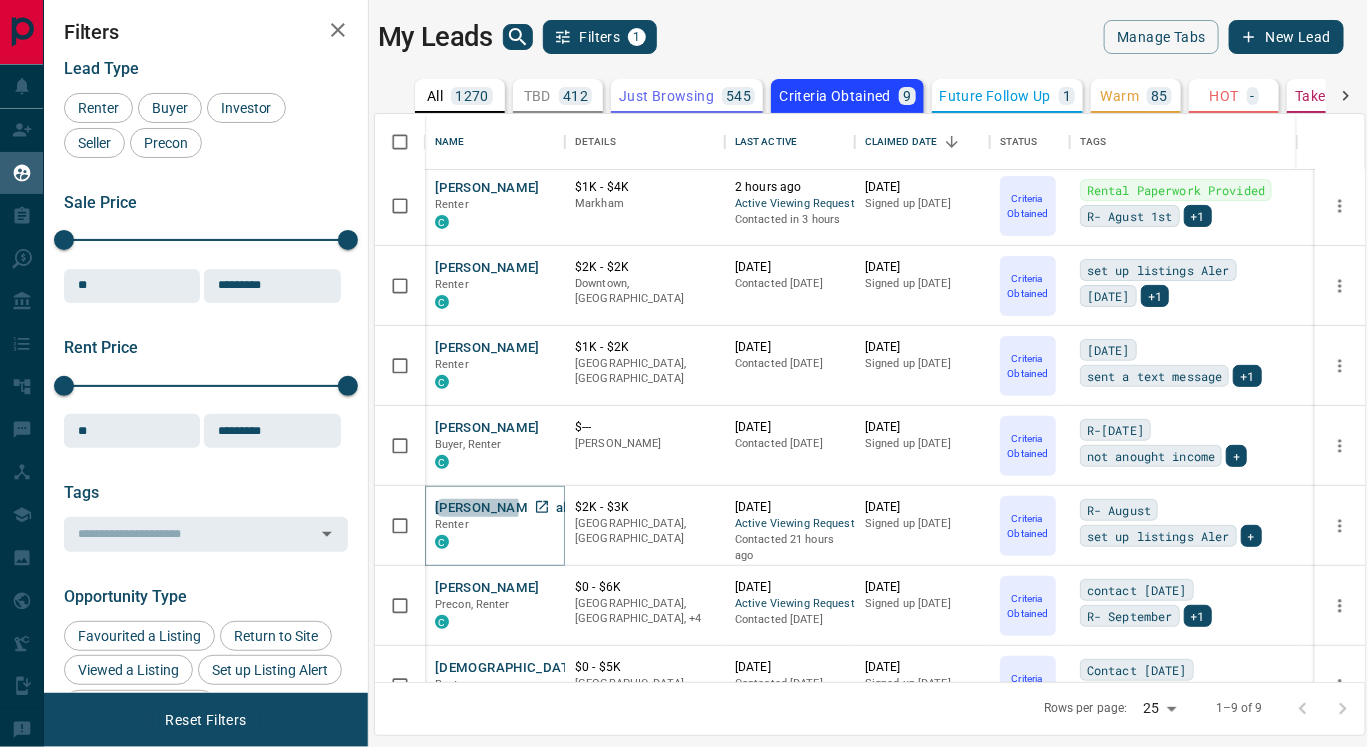 click on "[PERSON_NAME] Mall" at bounding box center (502, 508) 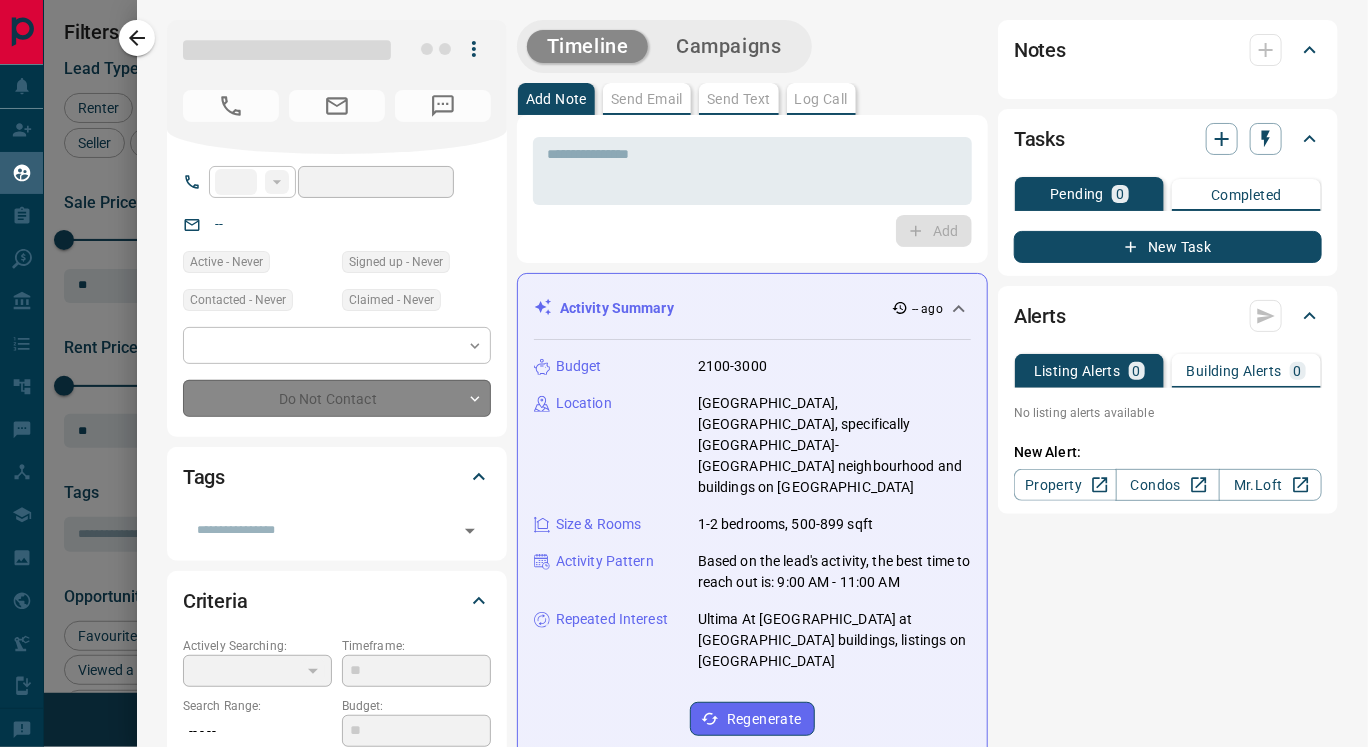 type on "**" 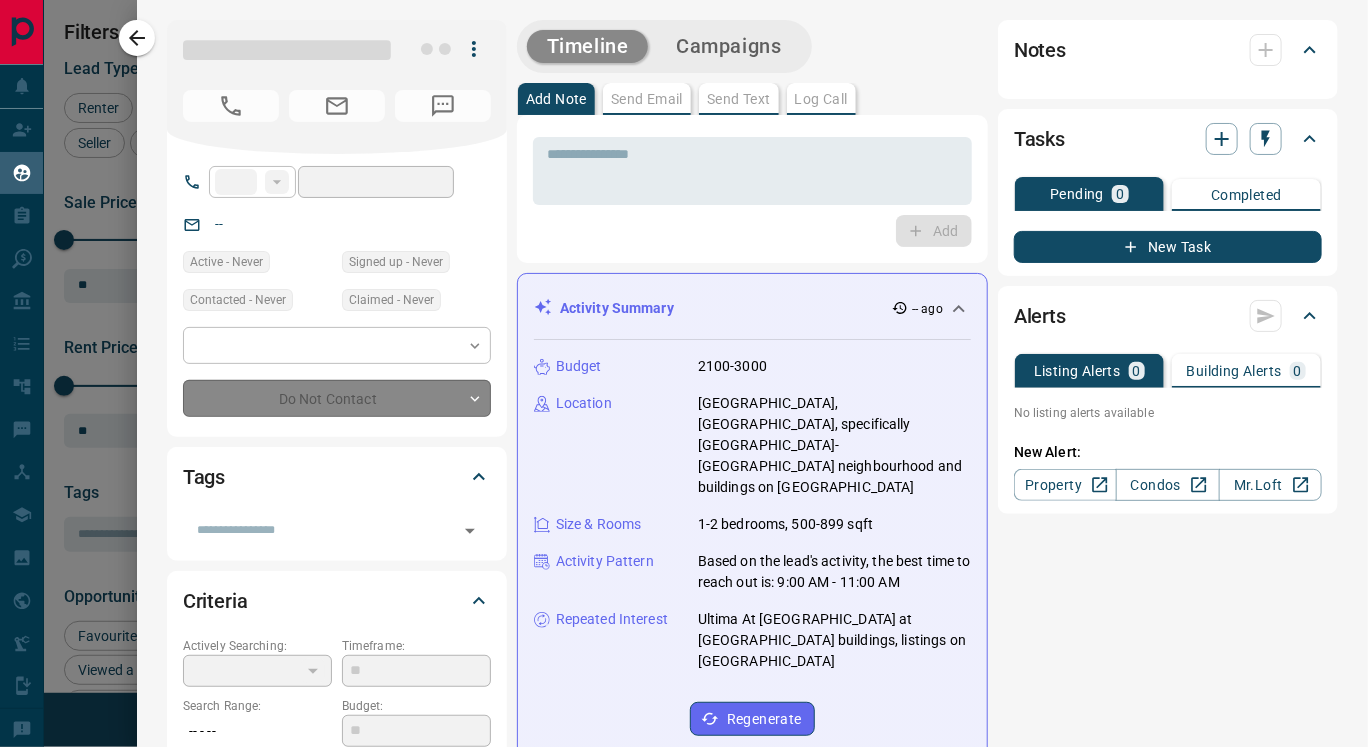 type on "**********" 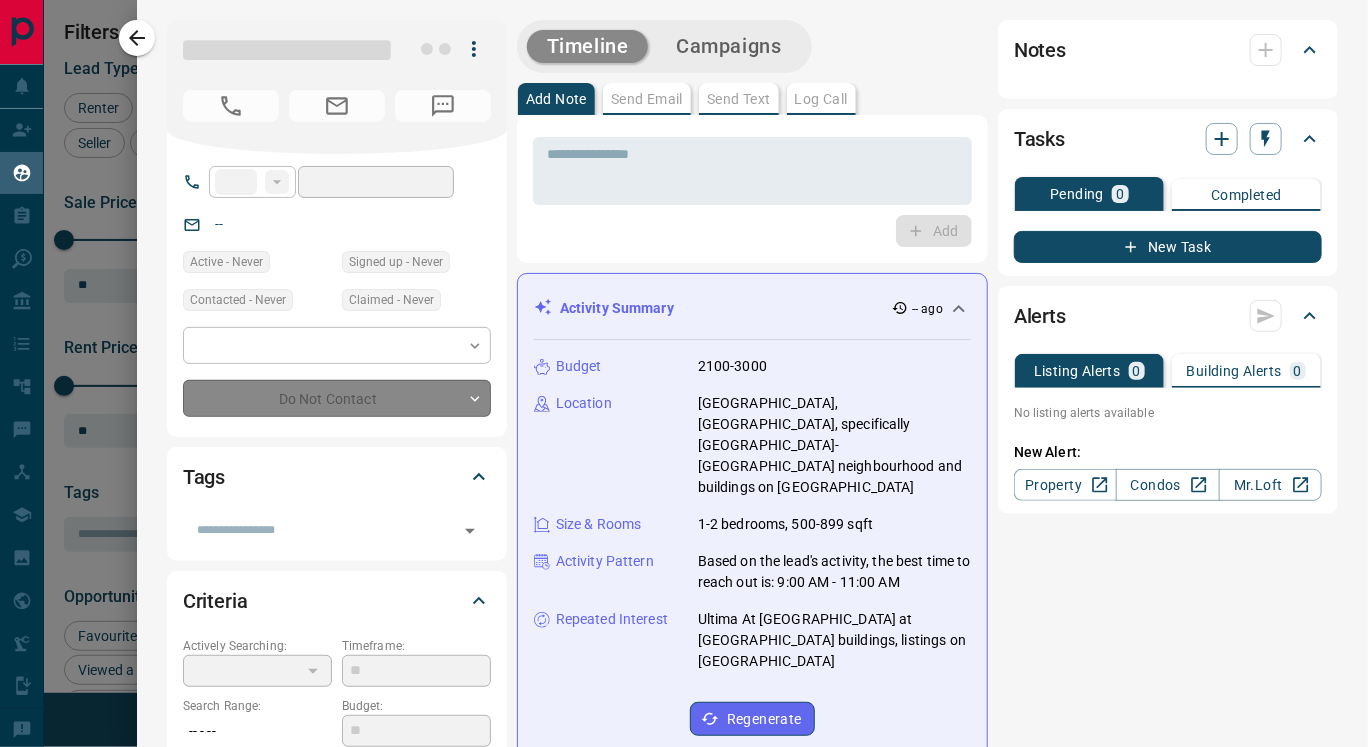 type on "**********" 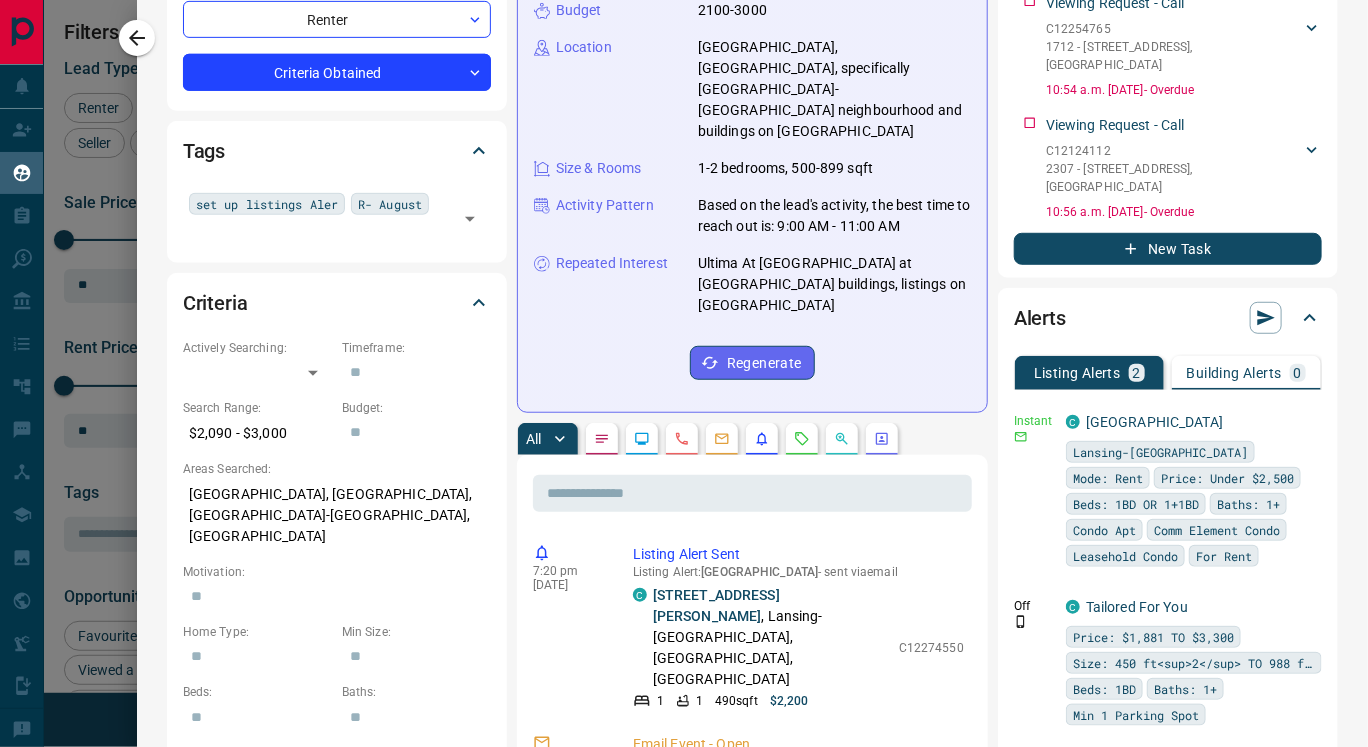 scroll, scrollTop: 358, scrollLeft: 0, axis: vertical 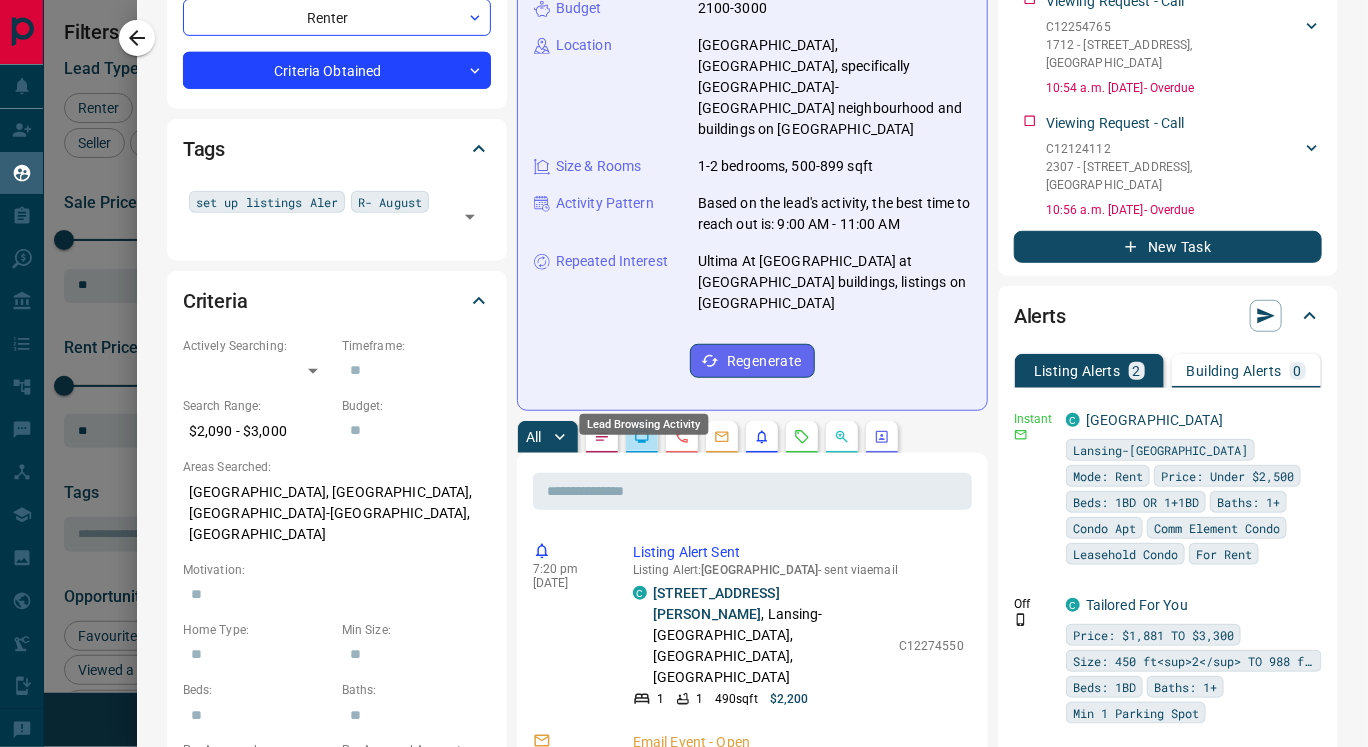 click 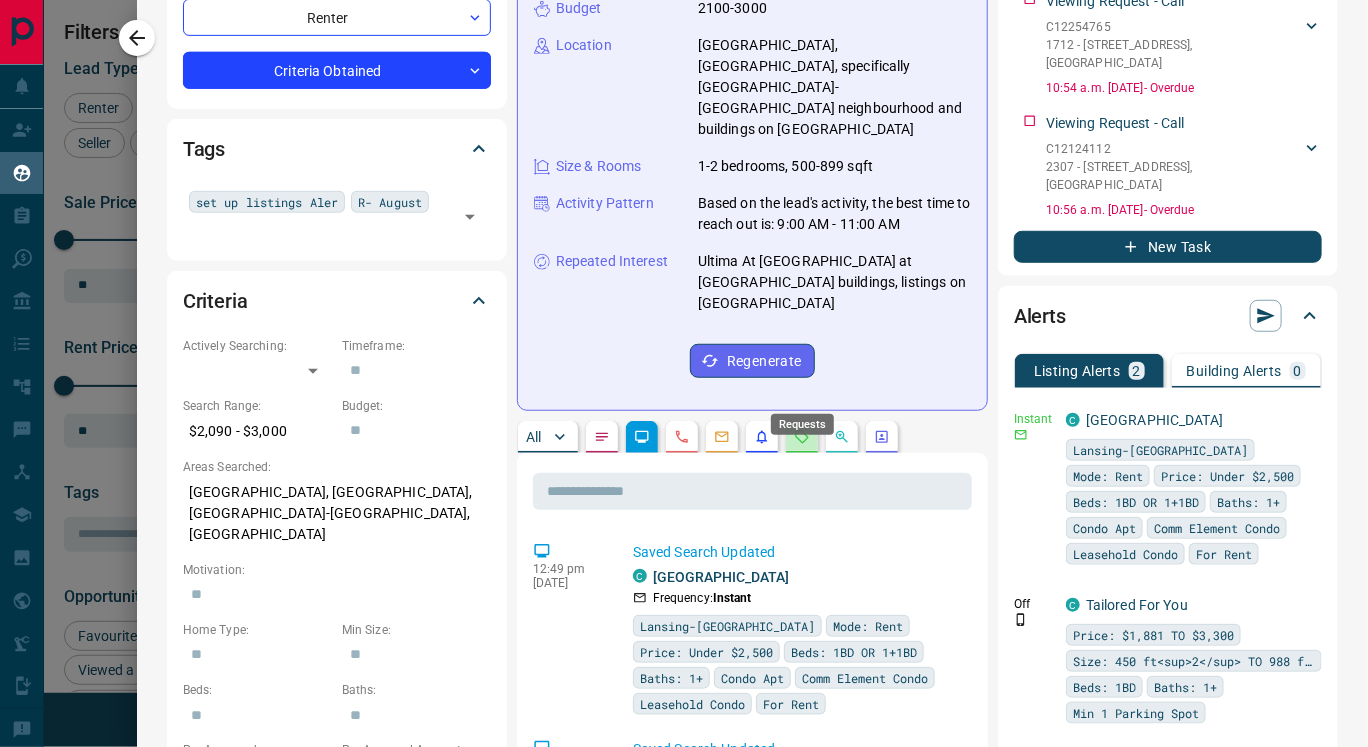 click 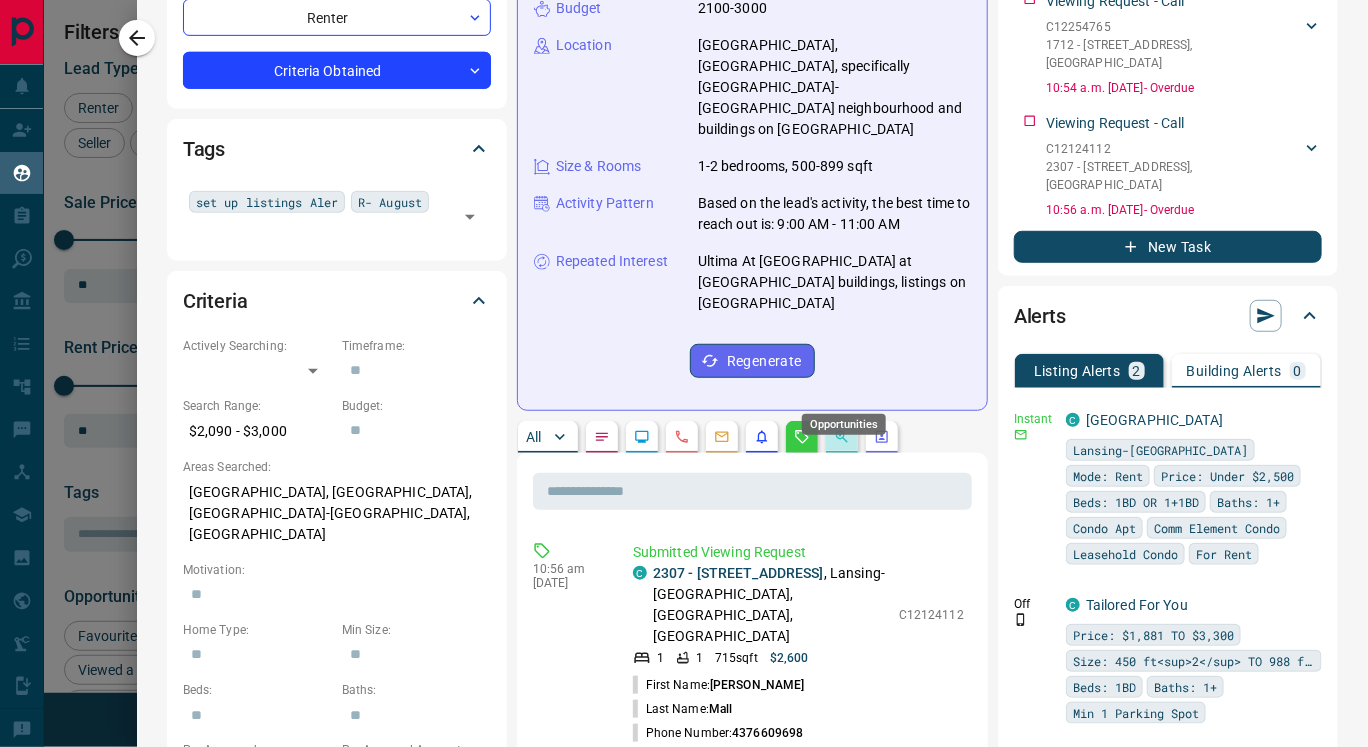 click 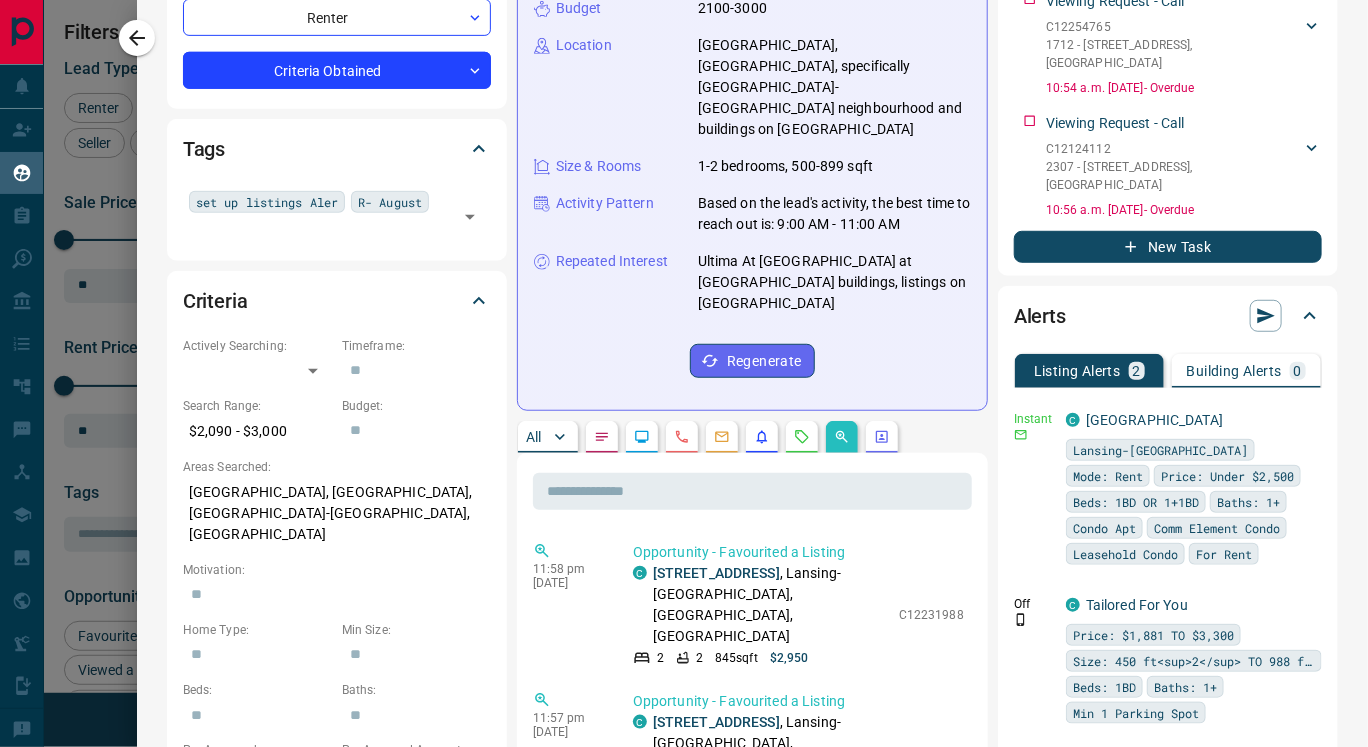 click at bounding box center (802, 437) 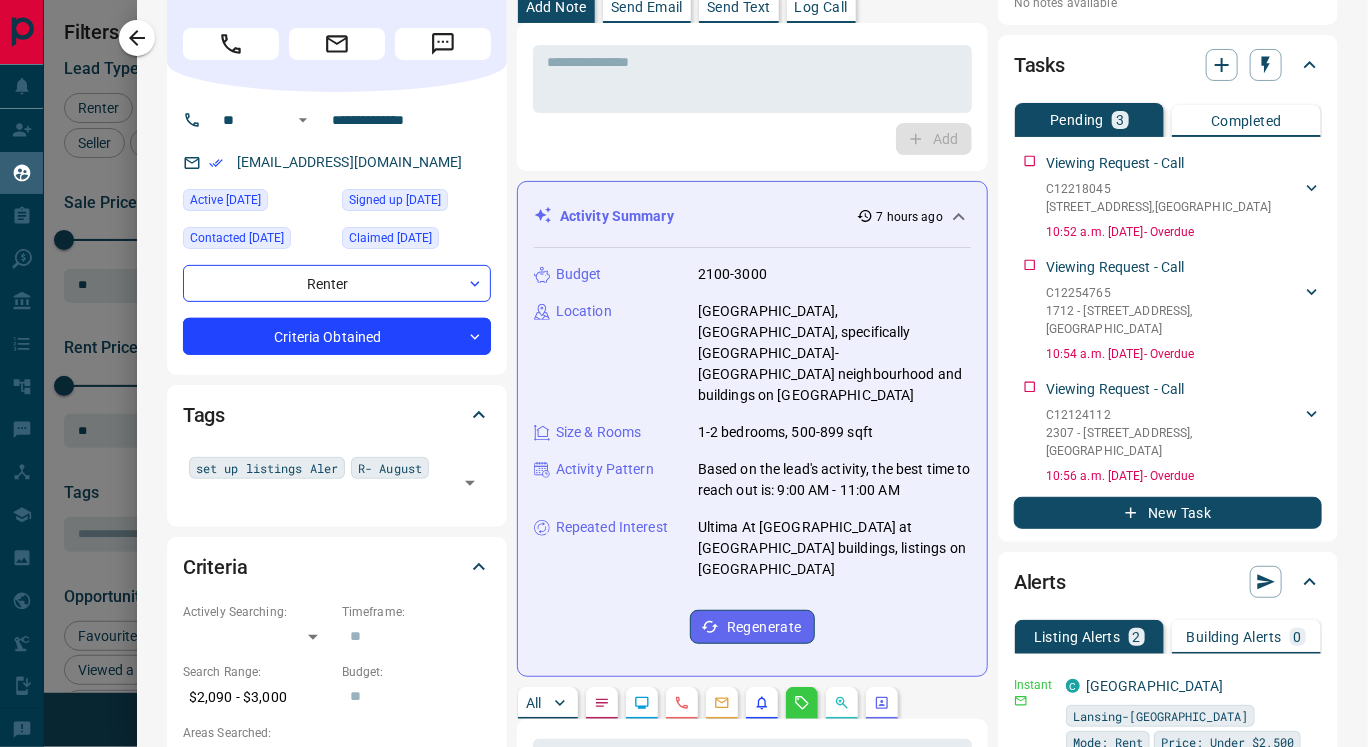 scroll, scrollTop: 0, scrollLeft: 0, axis: both 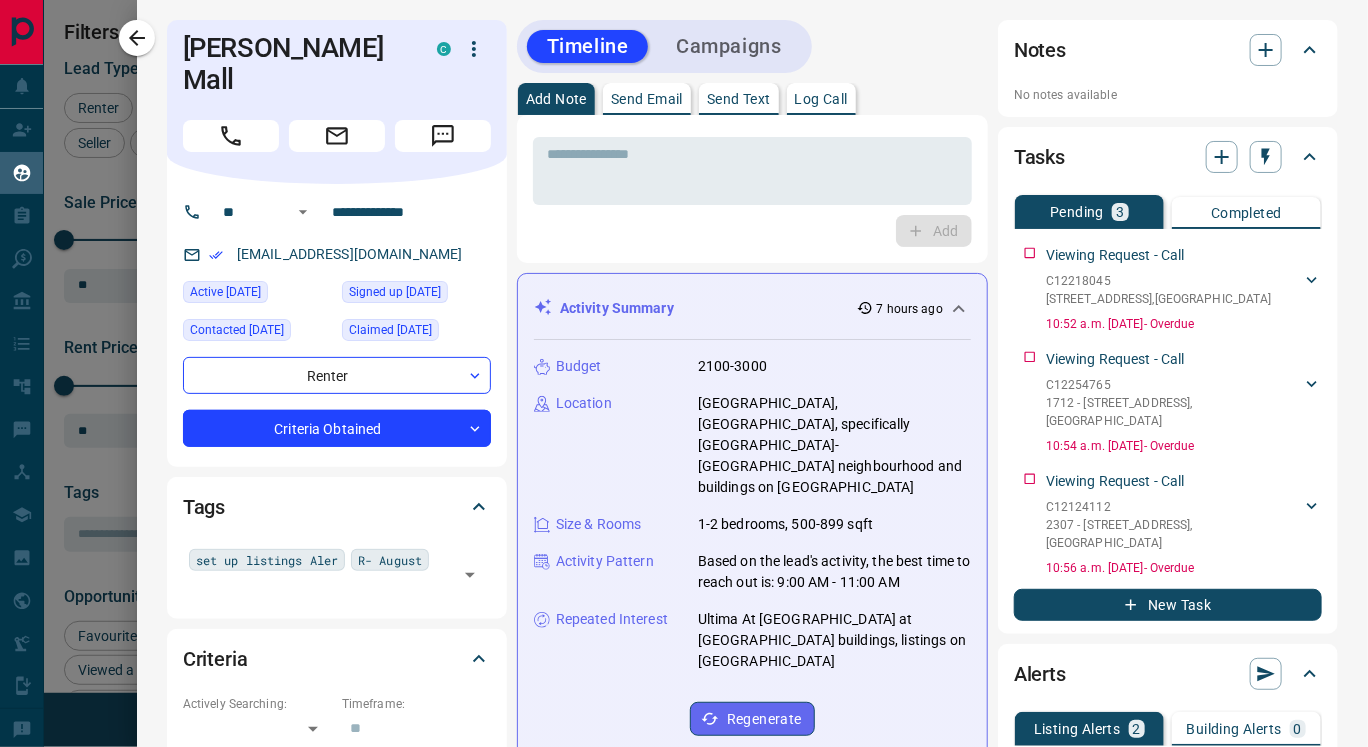 click on "Send Text" at bounding box center [739, 99] 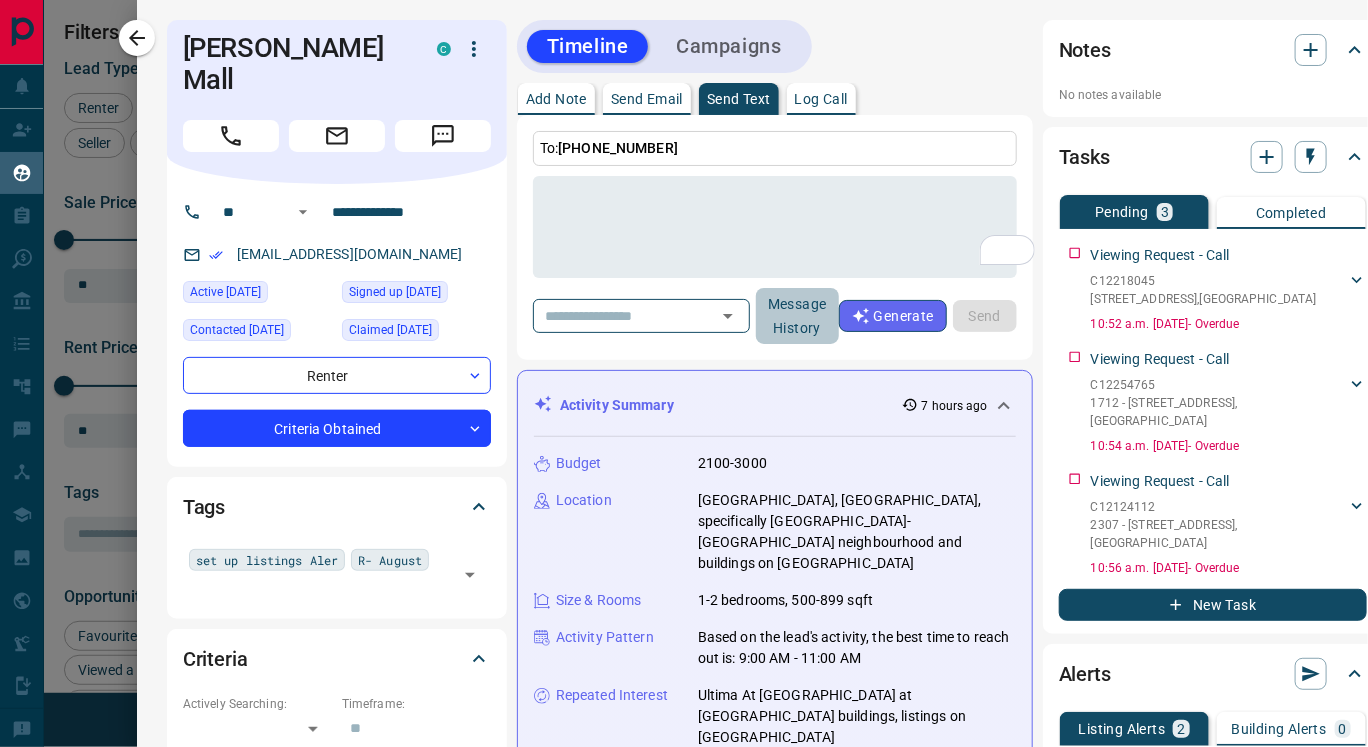 click on "Message History" at bounding box center [797, 316] 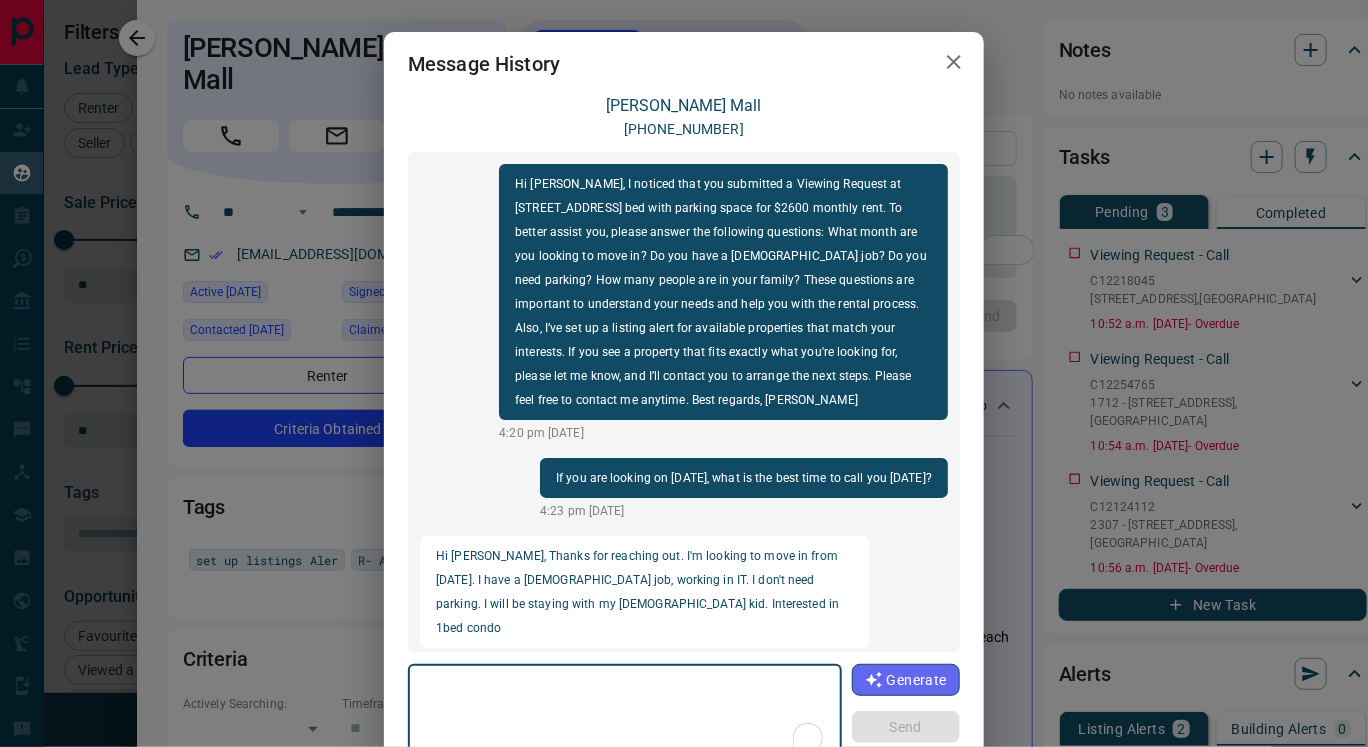 scroll, scrollTop: 689, scrollLeft: 0, axis: vertical 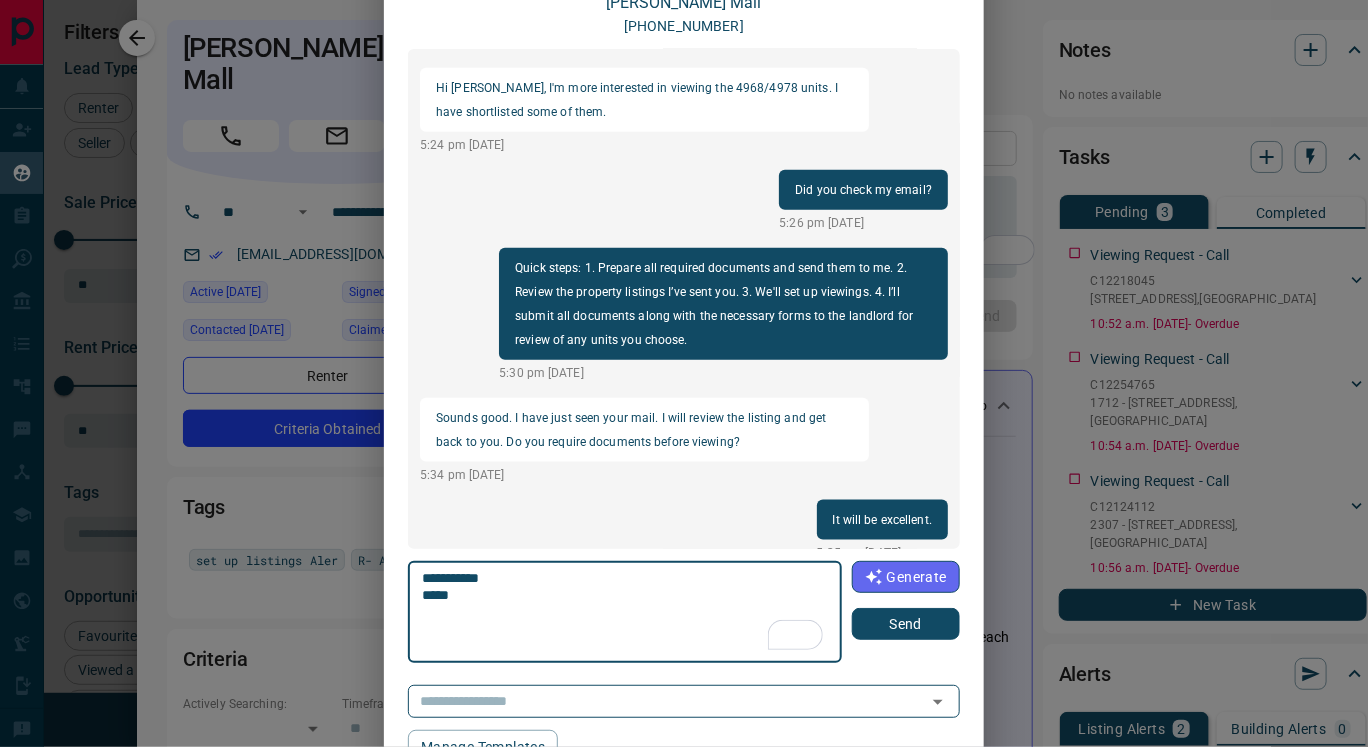 click on "**********" at bounding box center [624, 612] 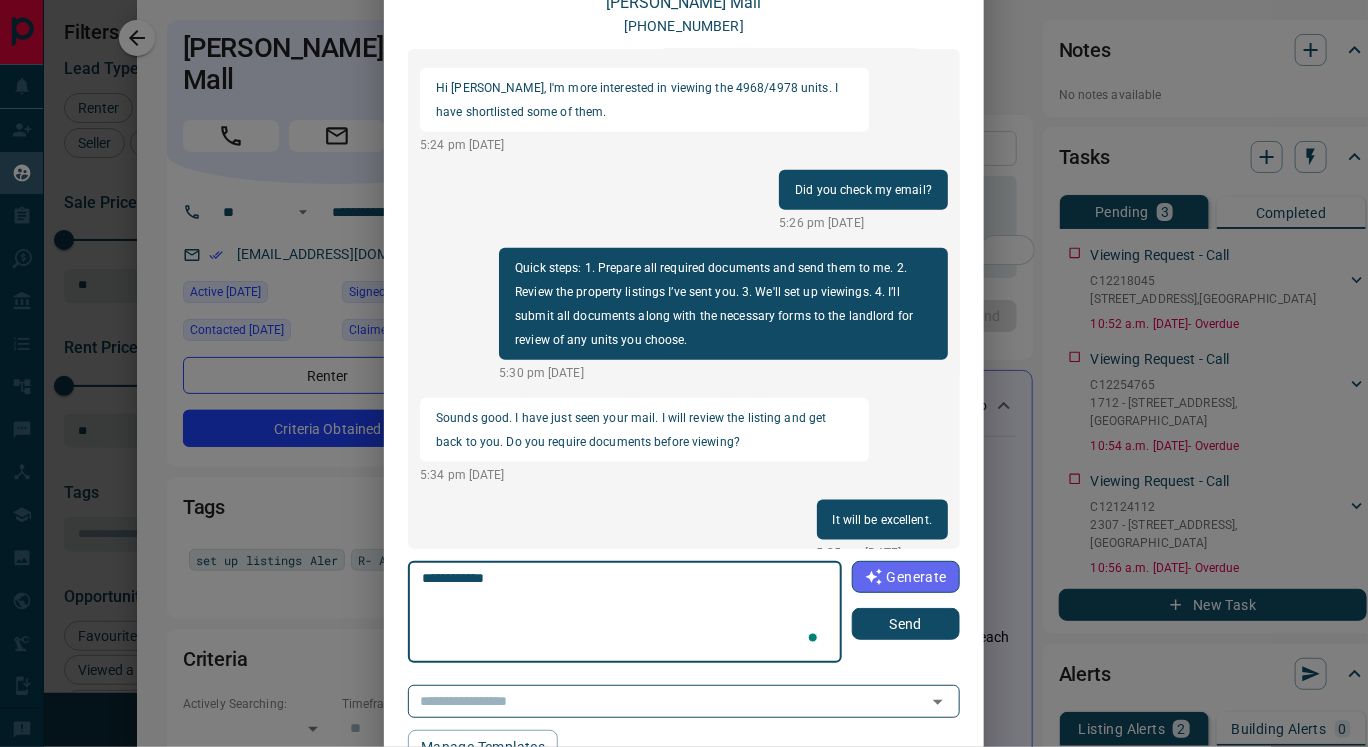 paste on "**********" 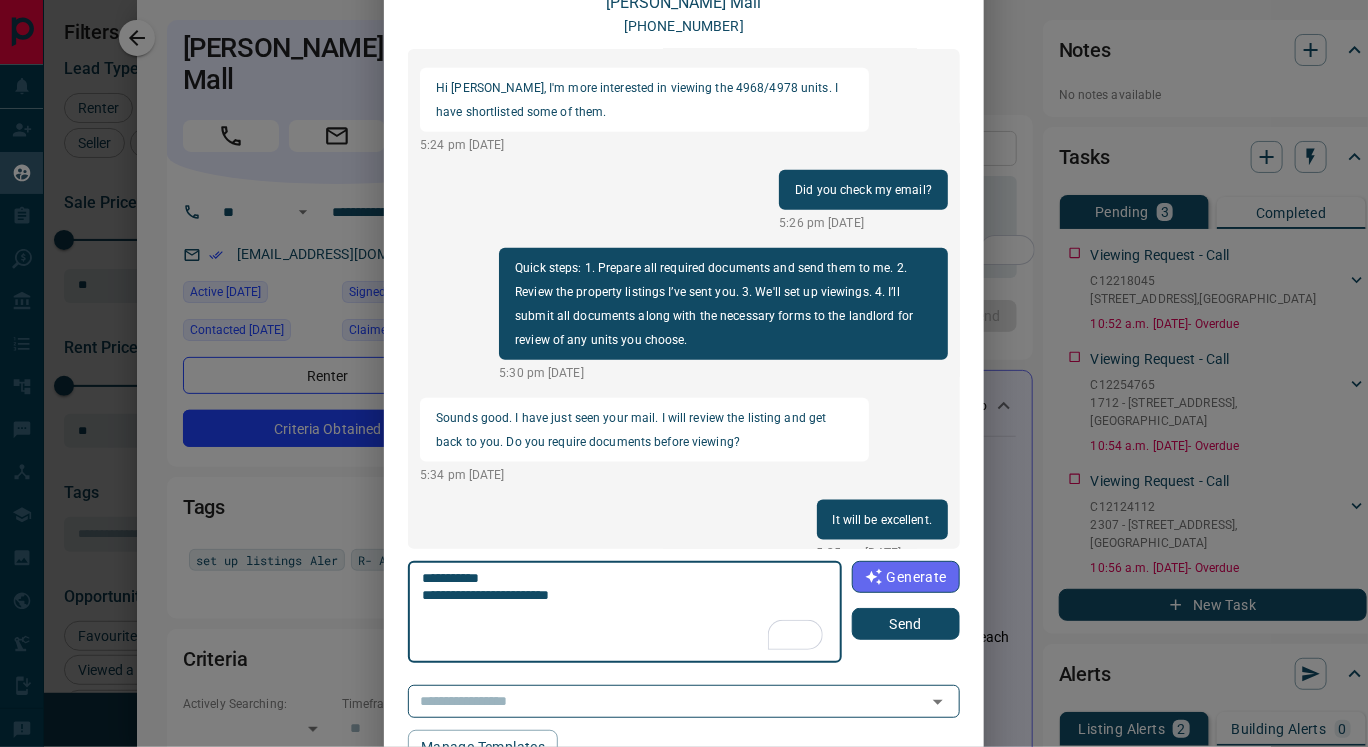 click on "**********" at bounding box center (624, 612) 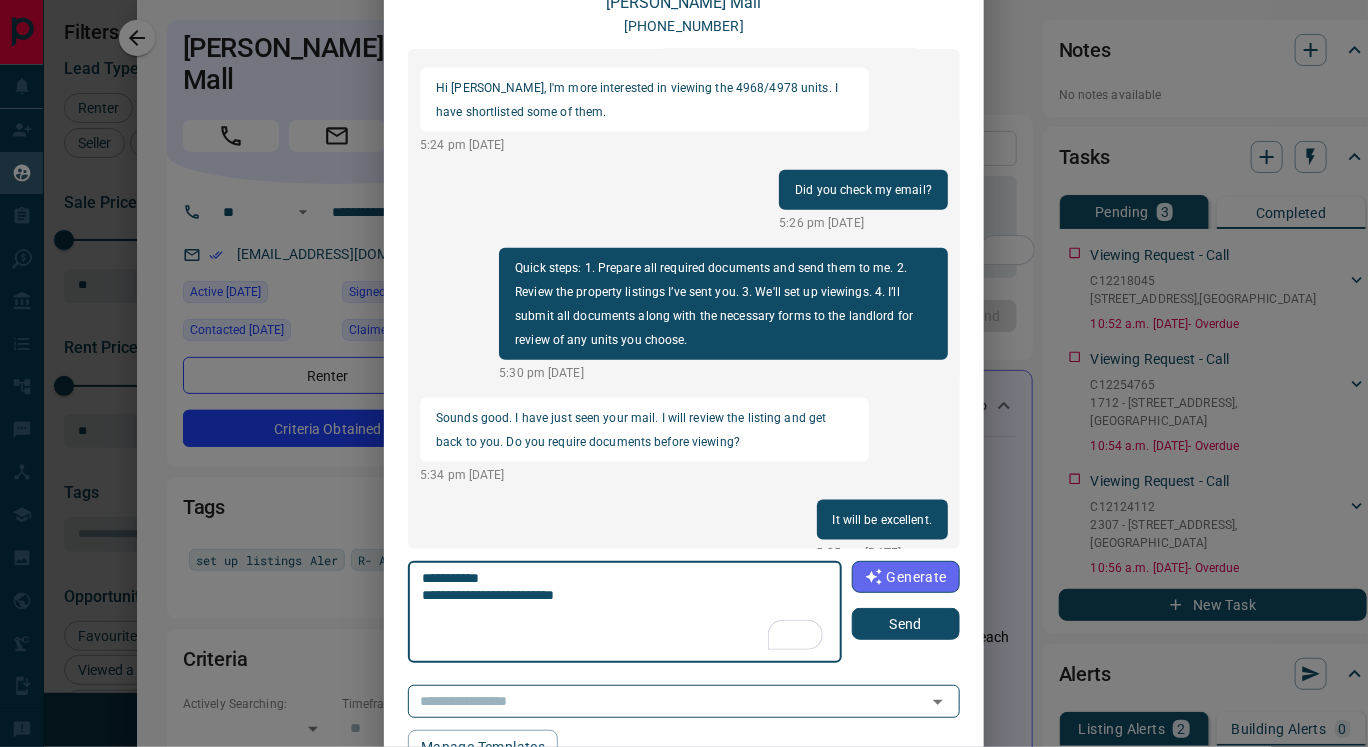 paste on "**********" 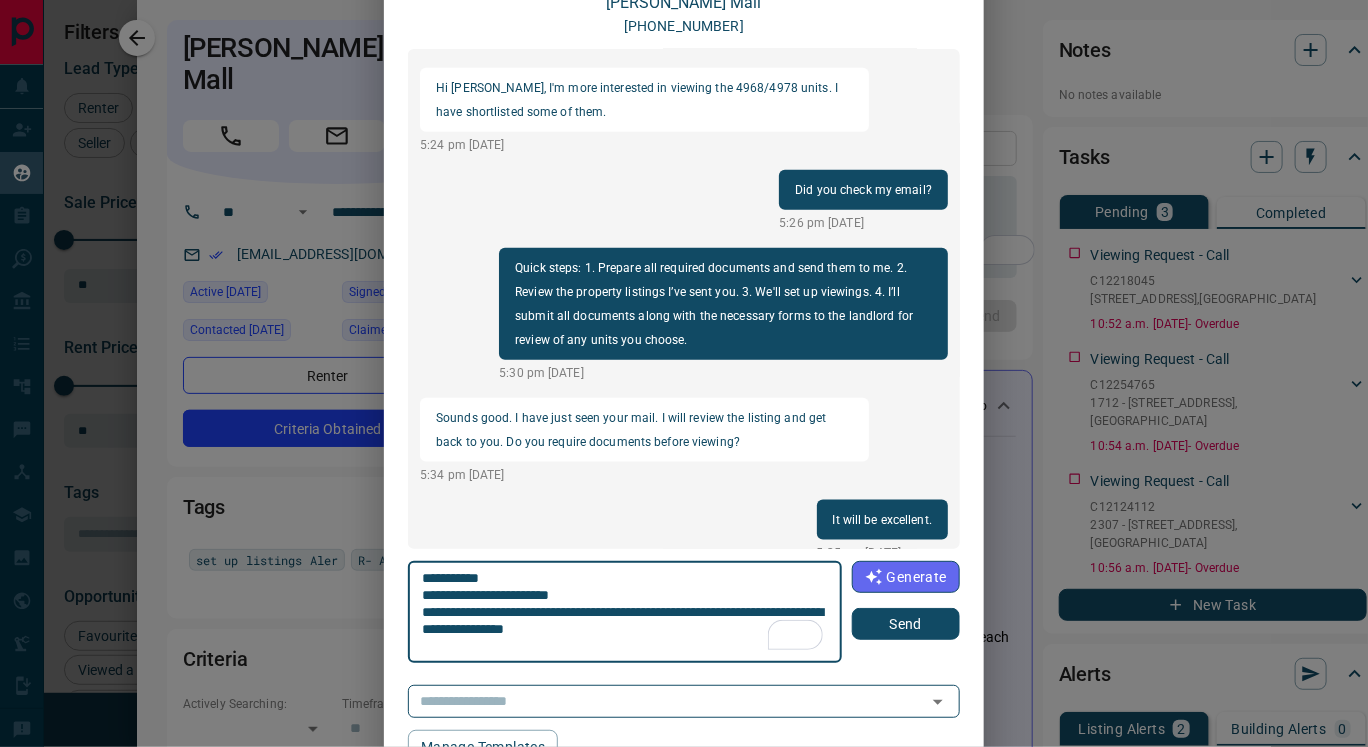 scroll, scrollTop: 173, scrollLeft: 0, axis: vertical 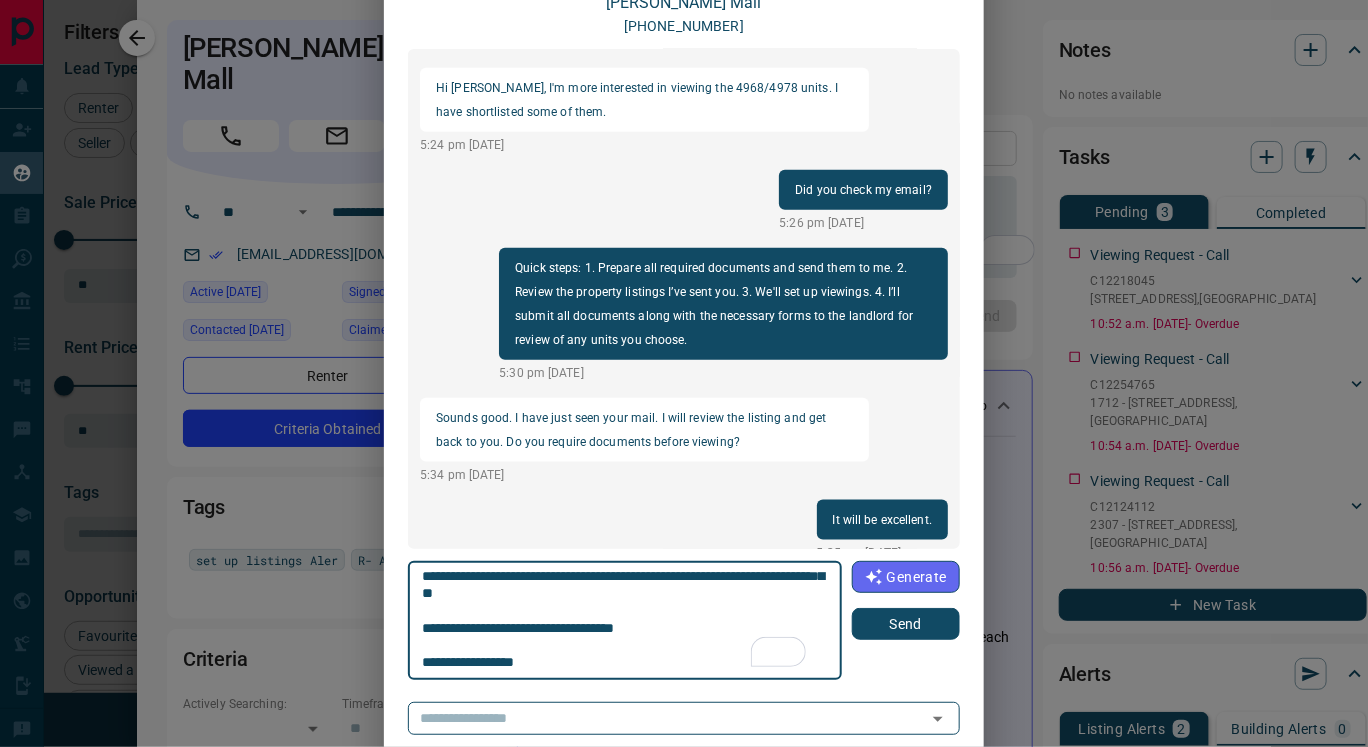 type on "**********" 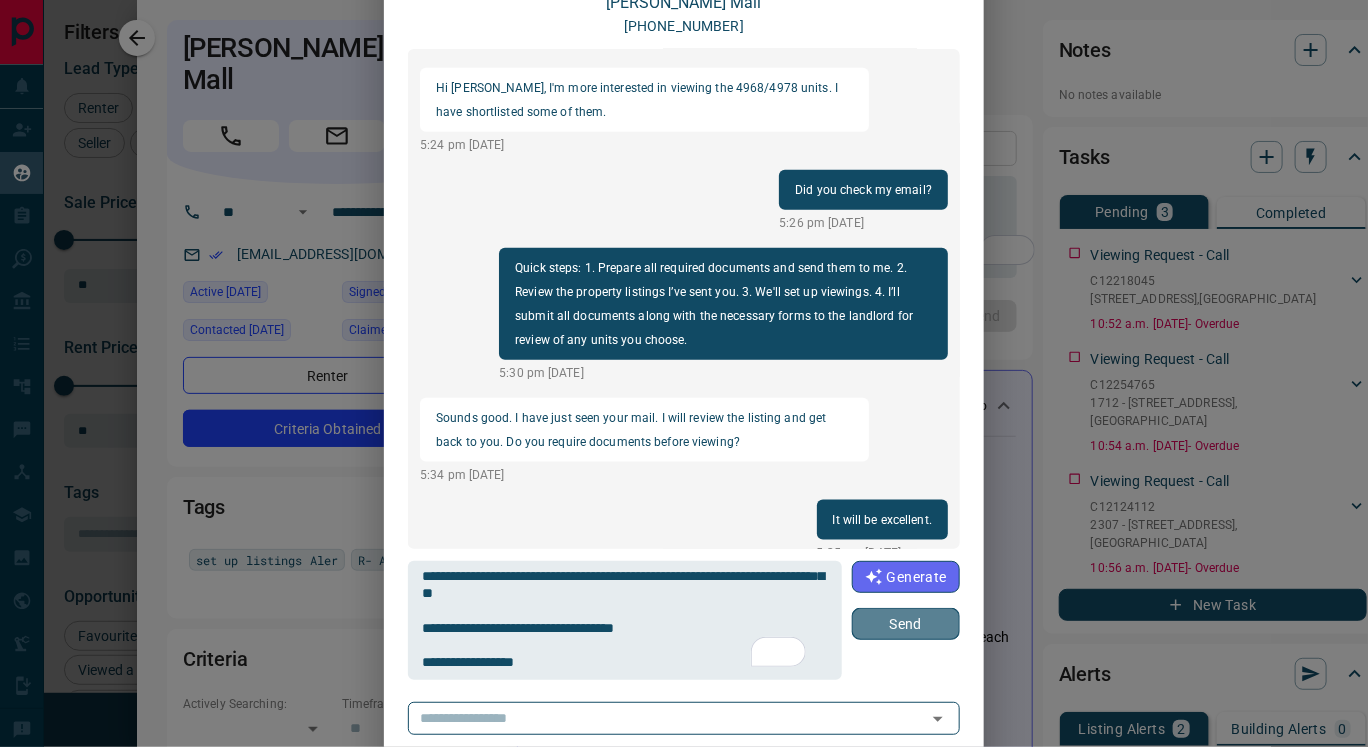 click on "Send" at bounding box center (906, 624) 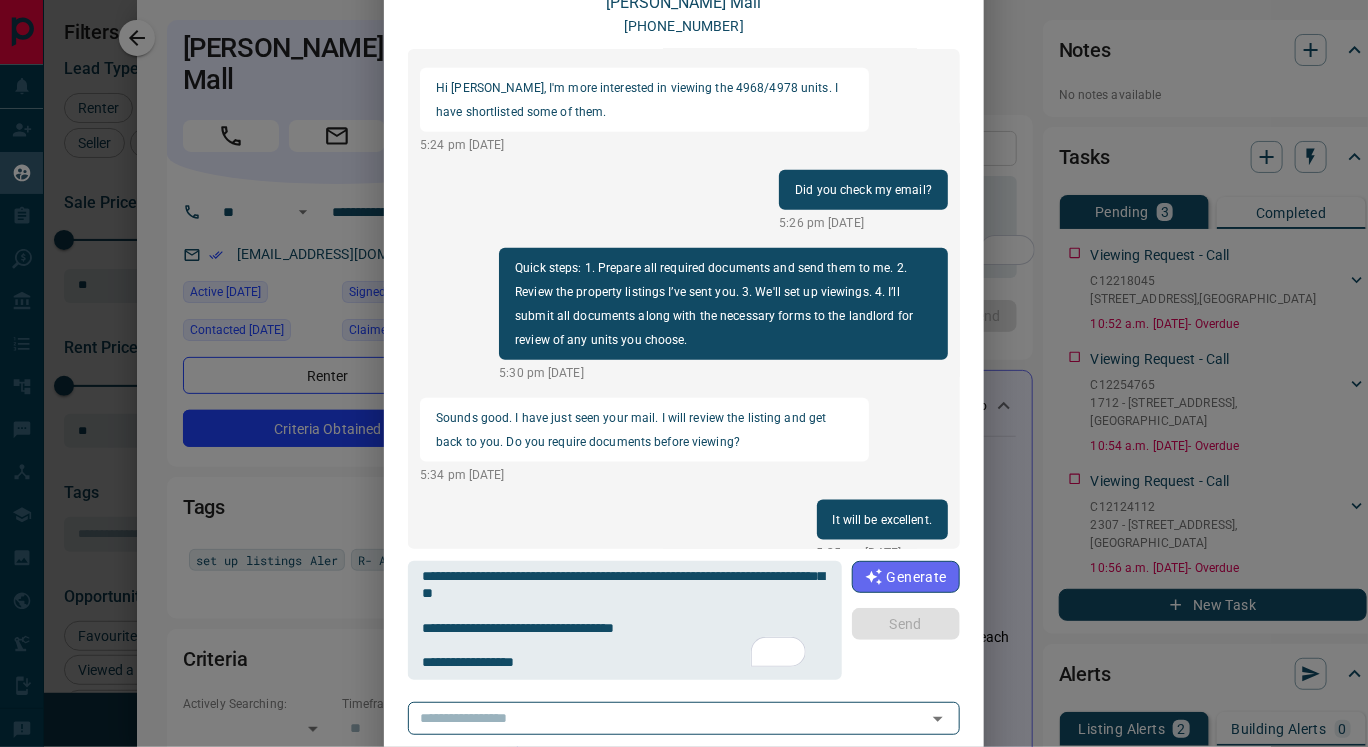 type 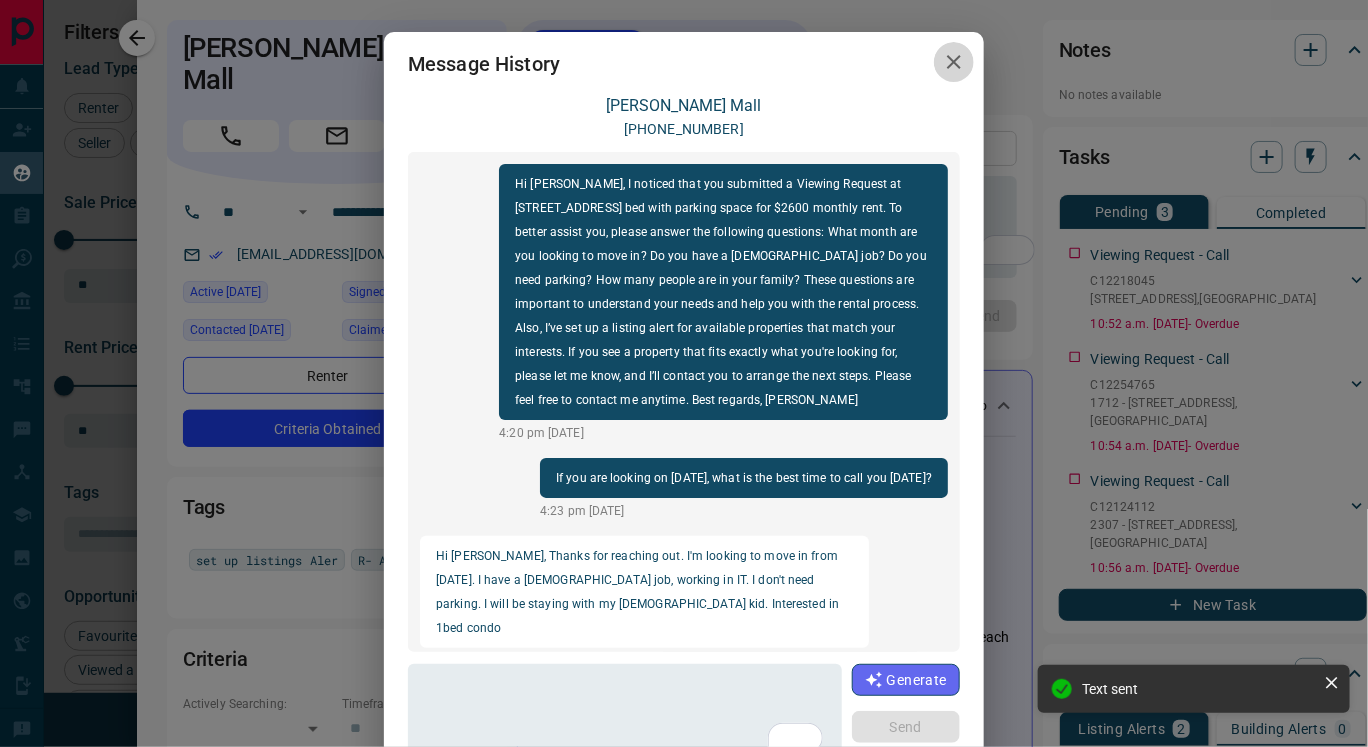 click 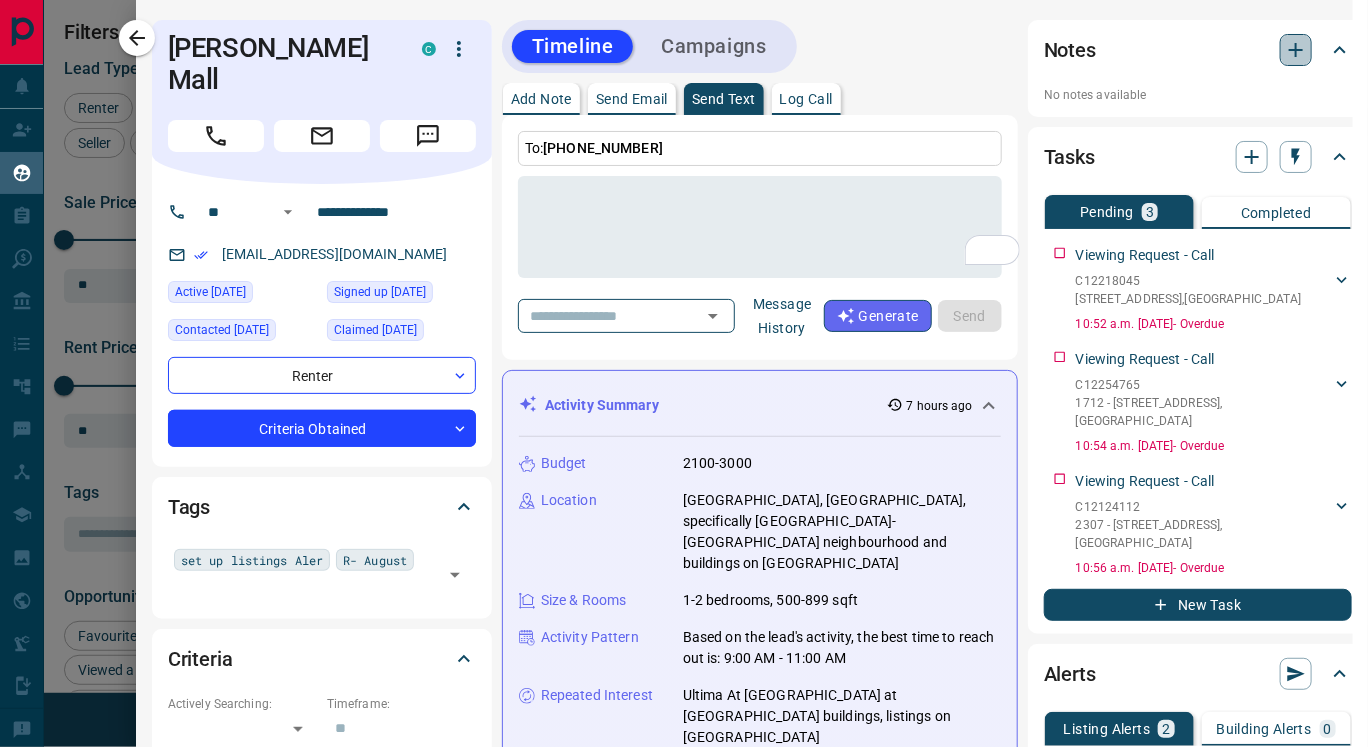 click 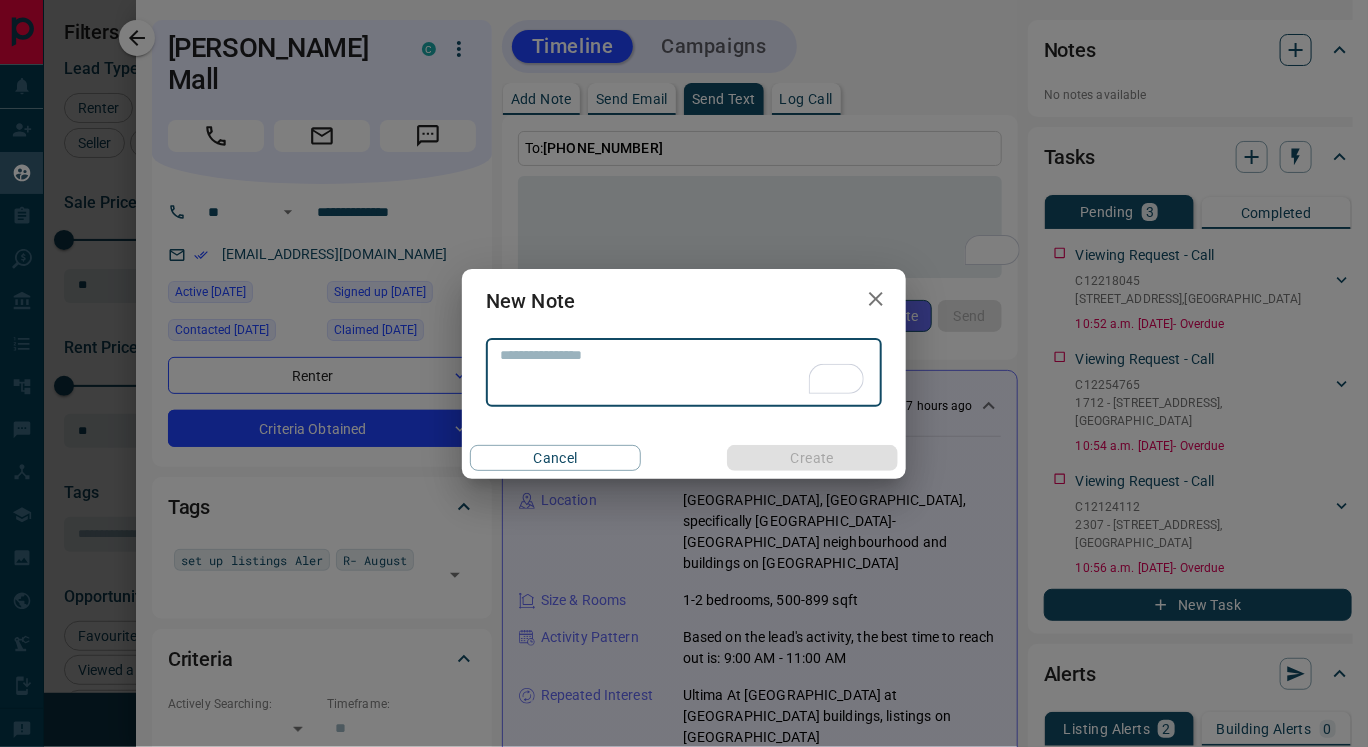 type on "*" 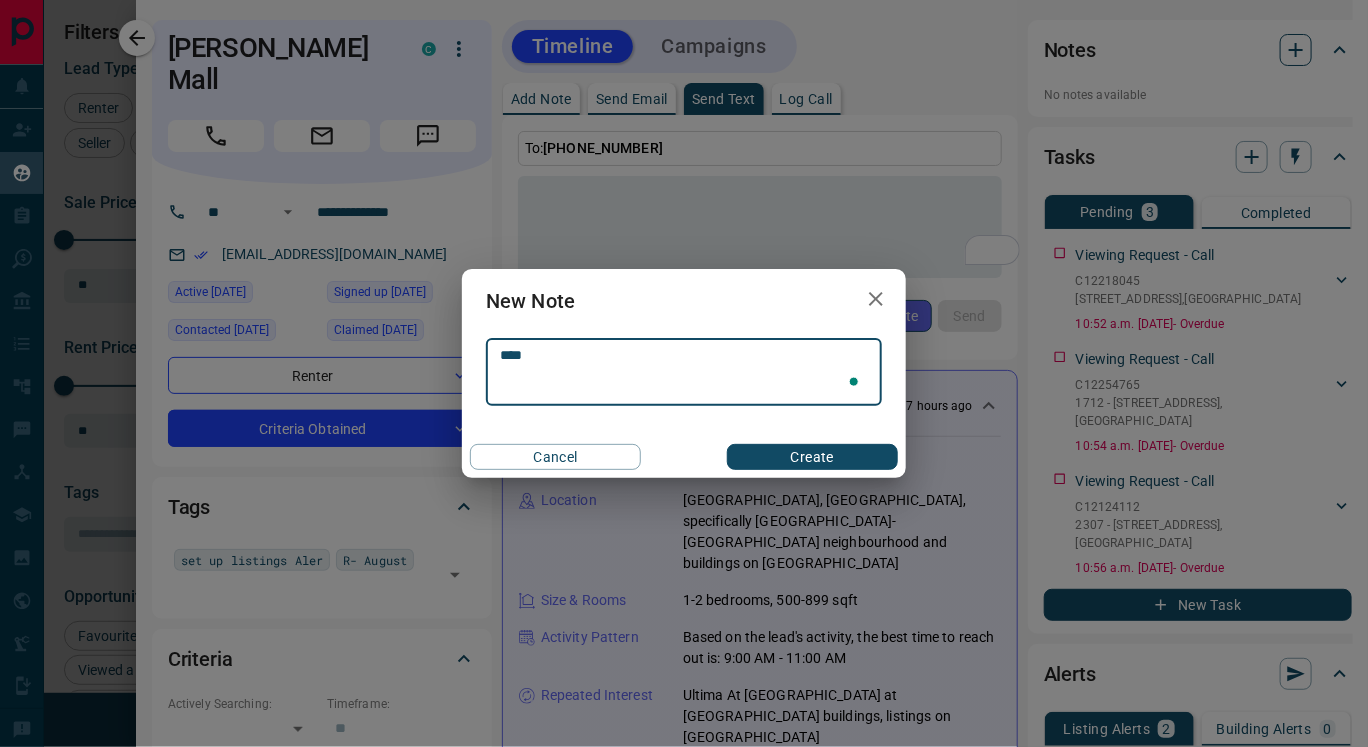 type on "*****" 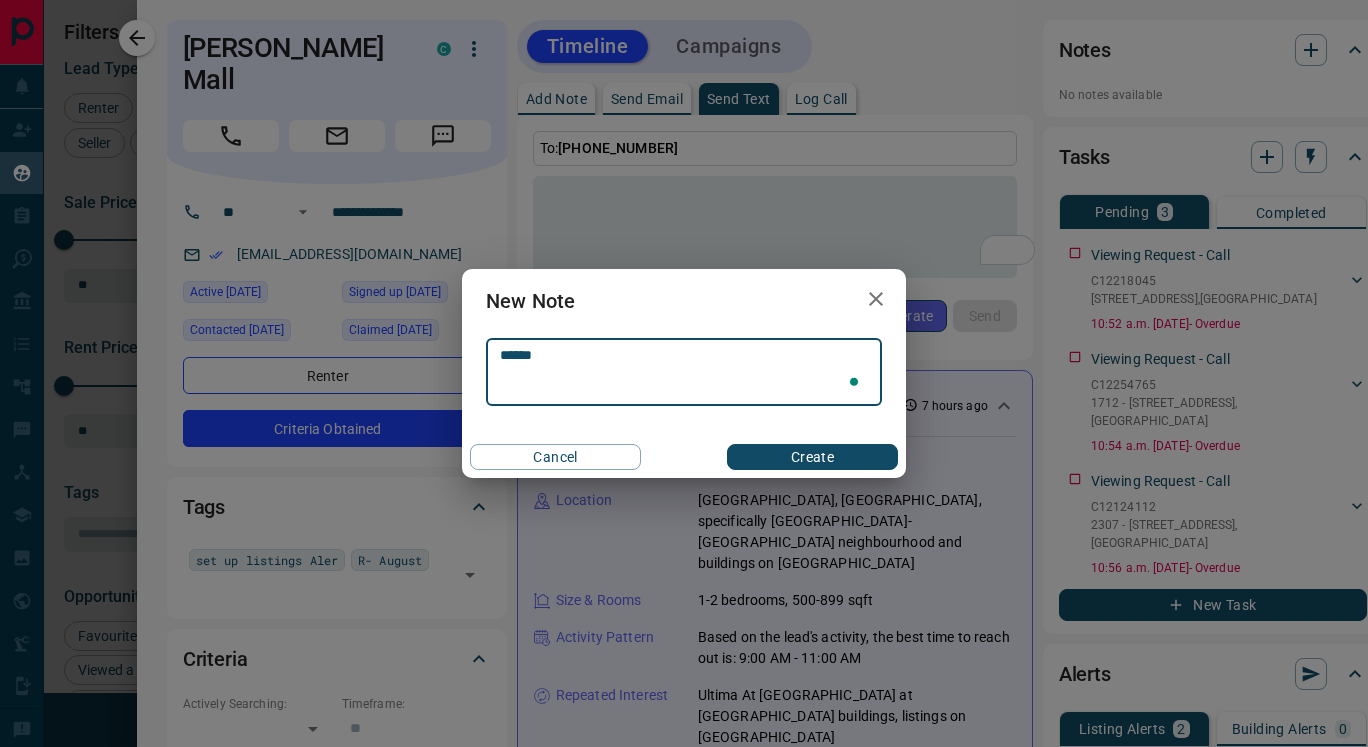 scroll, scrollTop: 0, scrollLeft: 0, axis: both 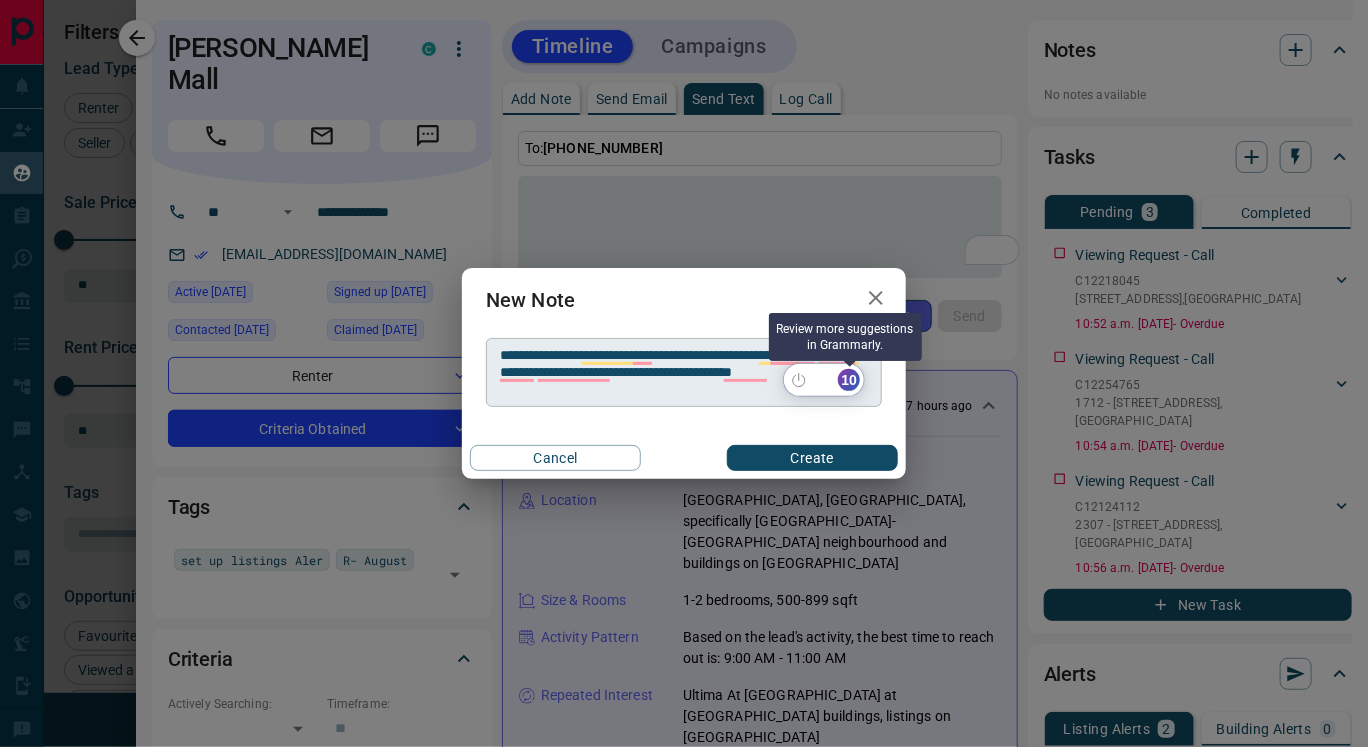 click on "10" 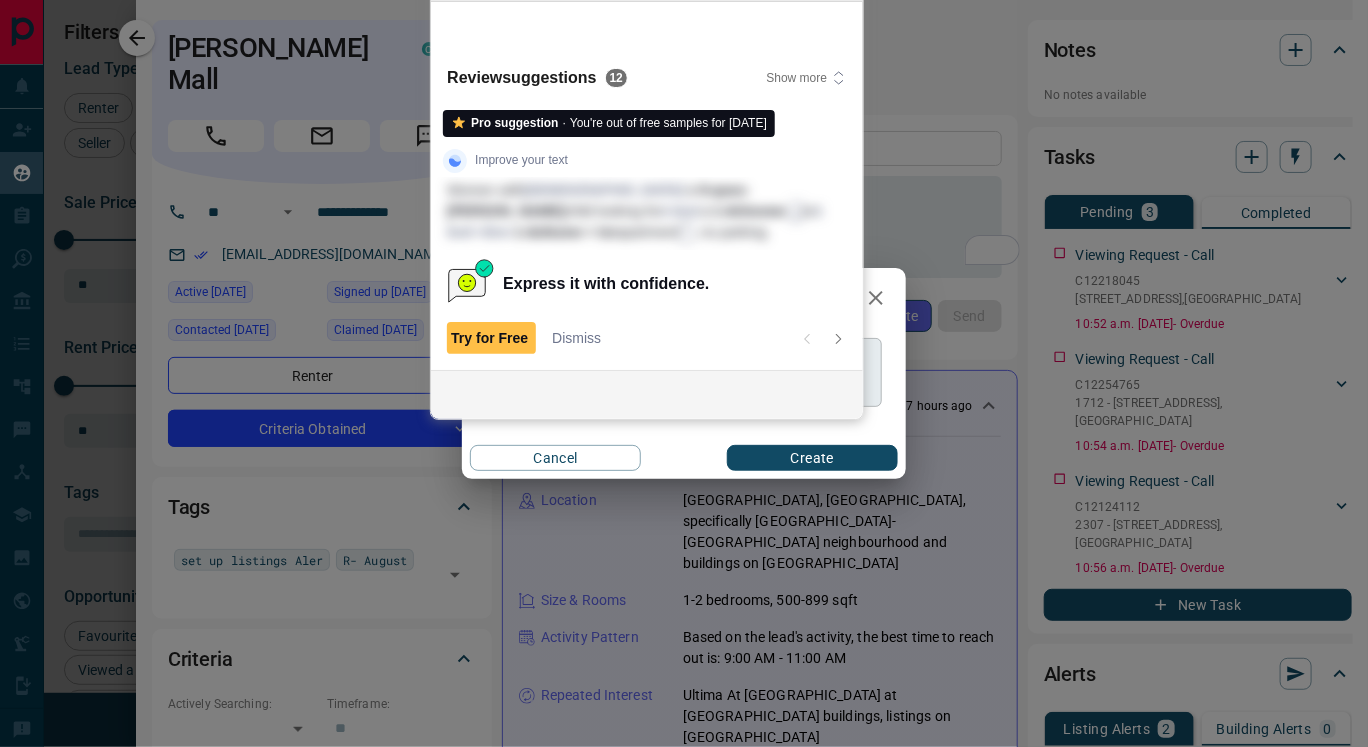 click 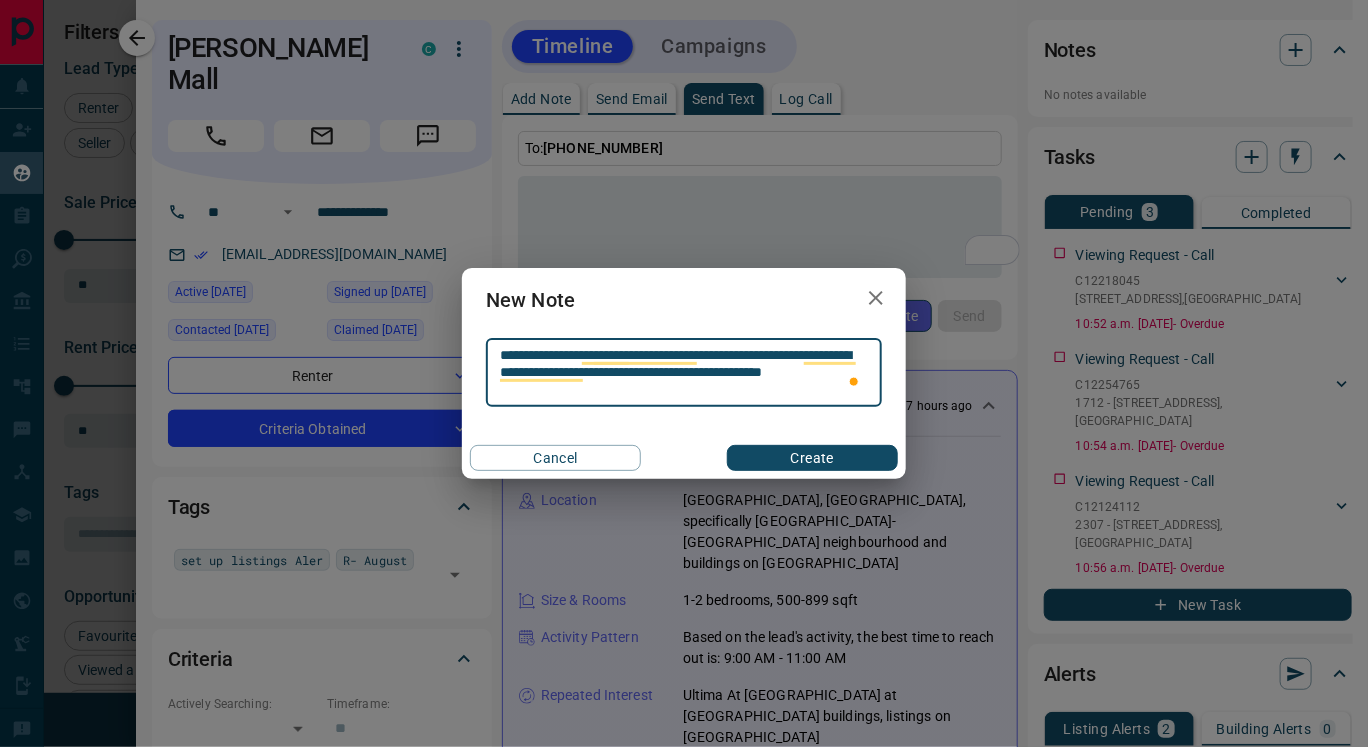 type on "**********" 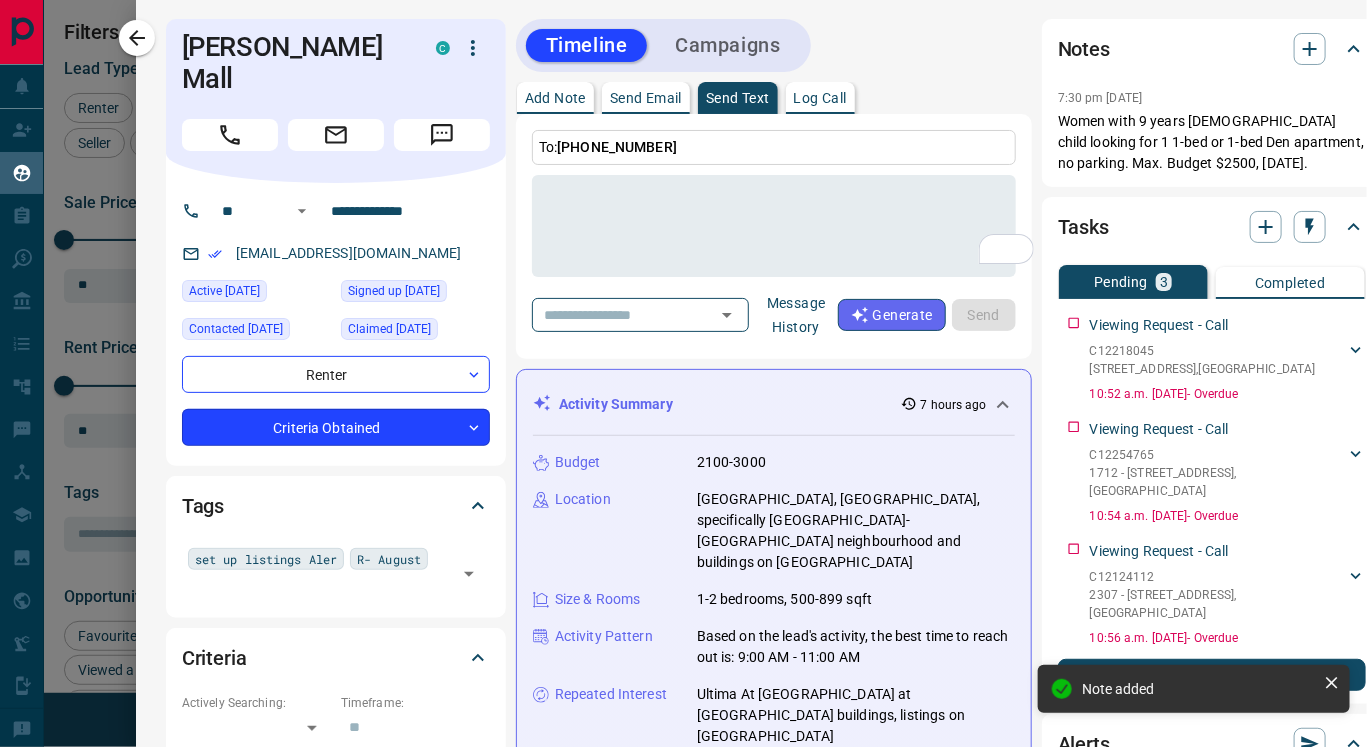 scroll, scrollTop: 1, scrollLeft: 67, axis: both 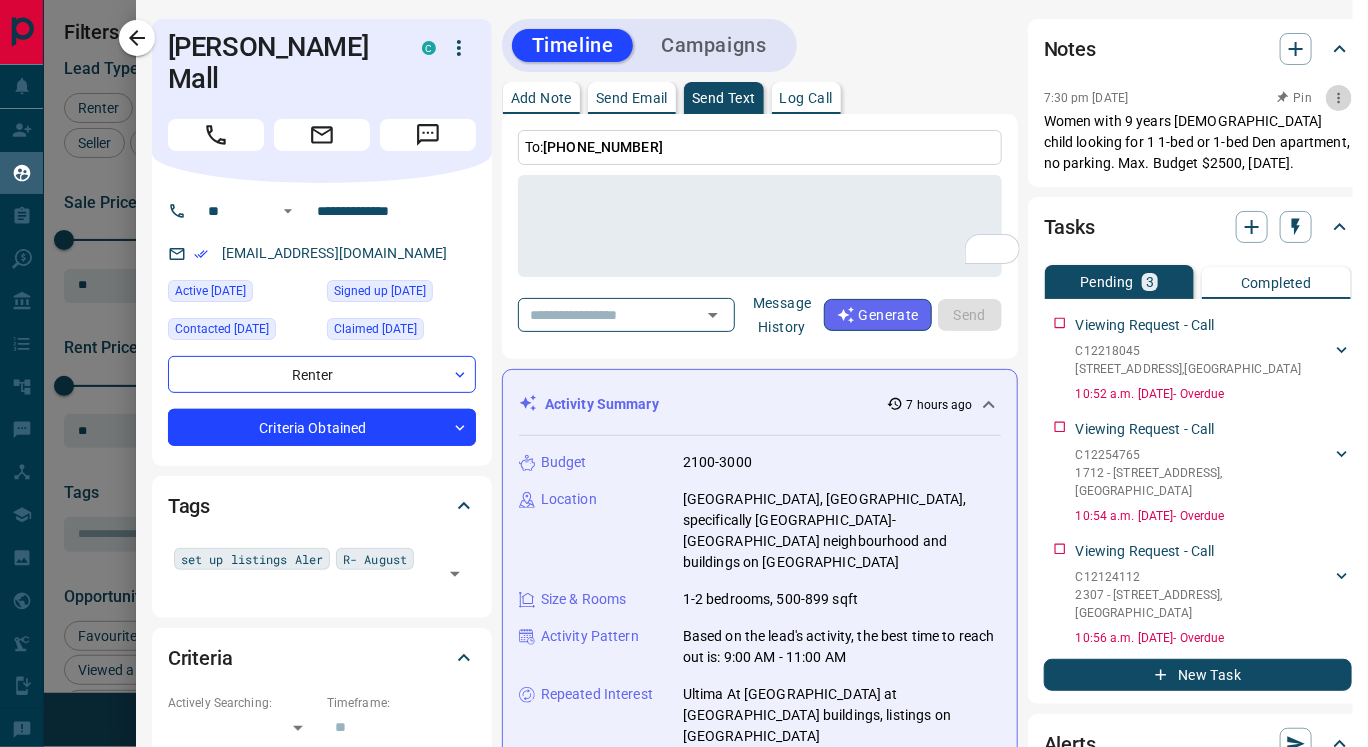 click 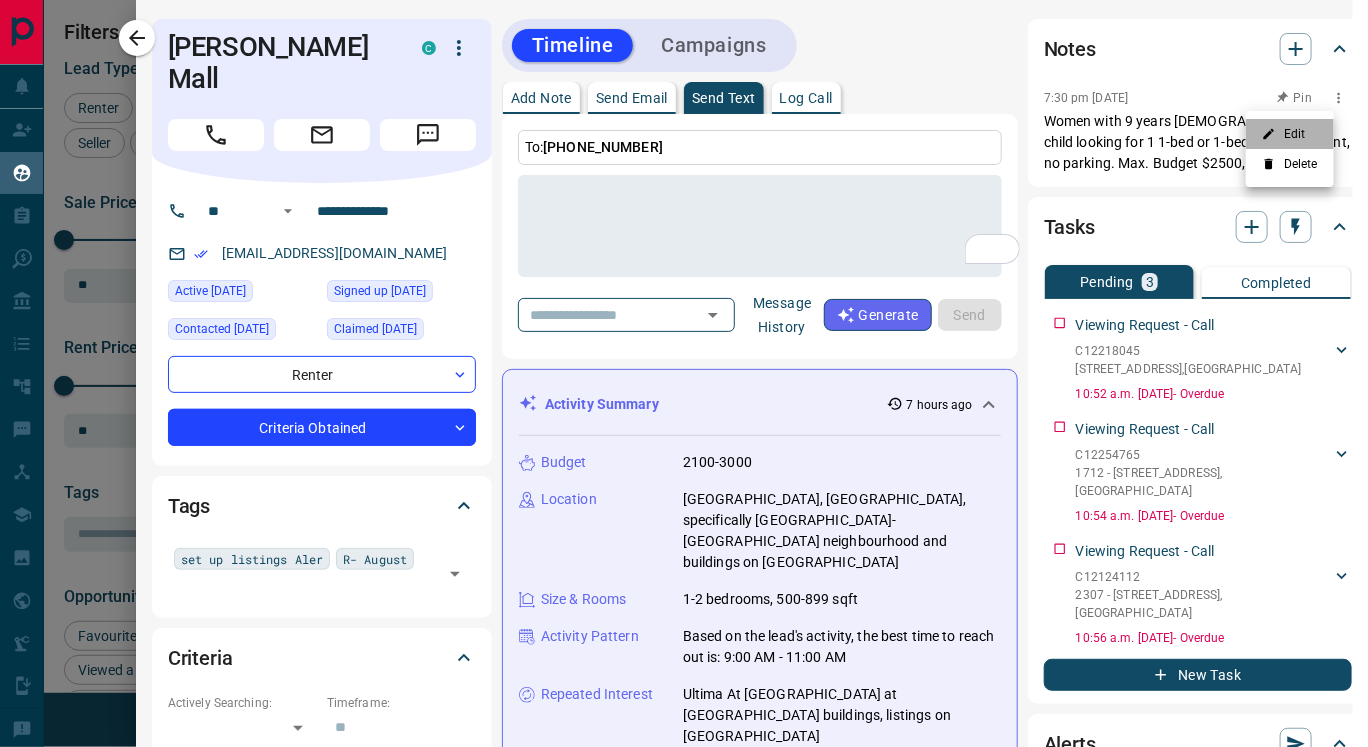 click on "Edit" at bounding box center (1290, 134) 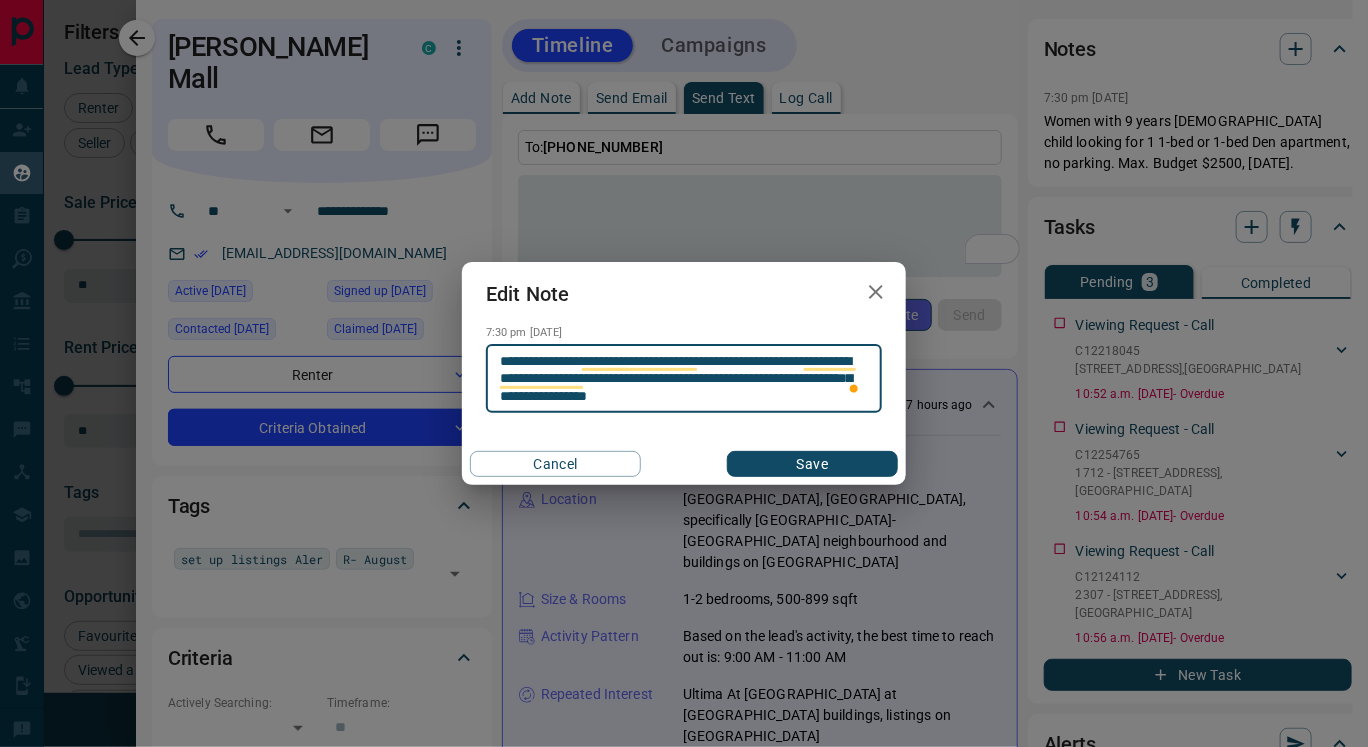 type on "**********" 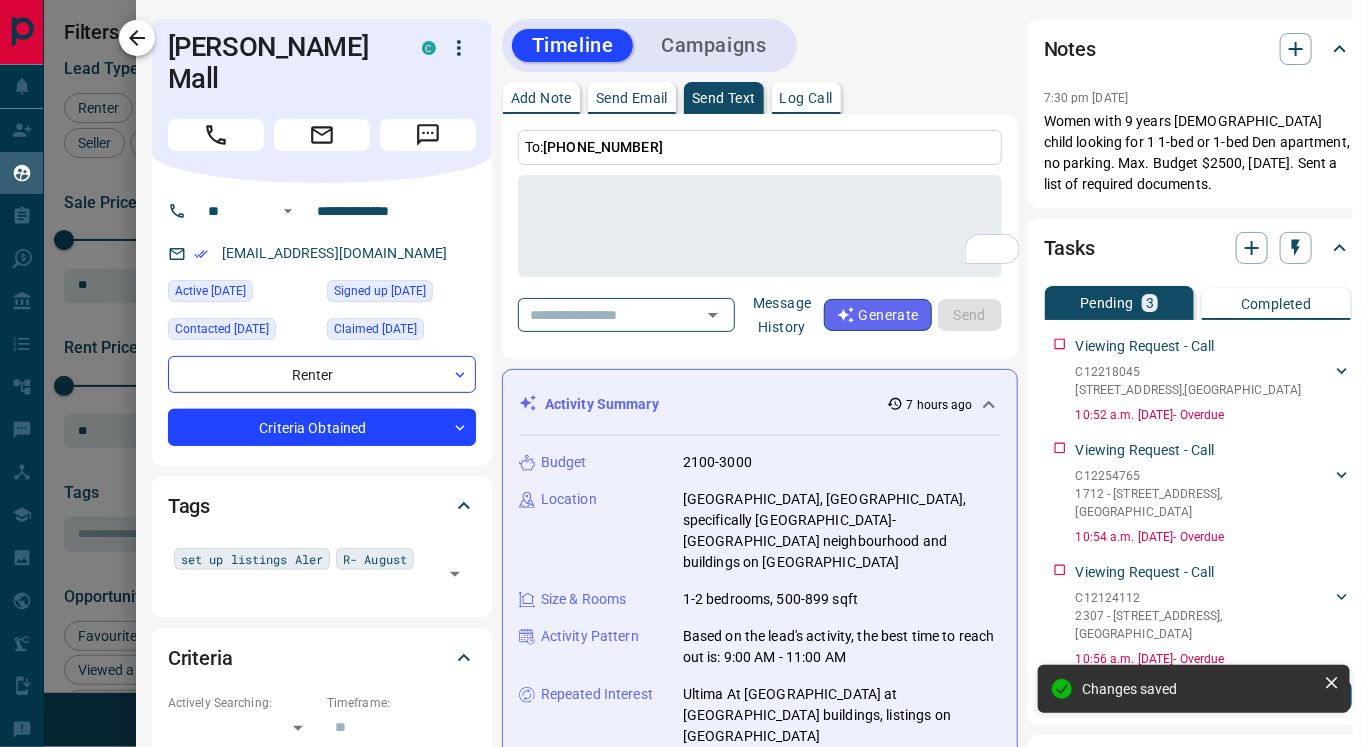 click at bounding box center (137, 38) 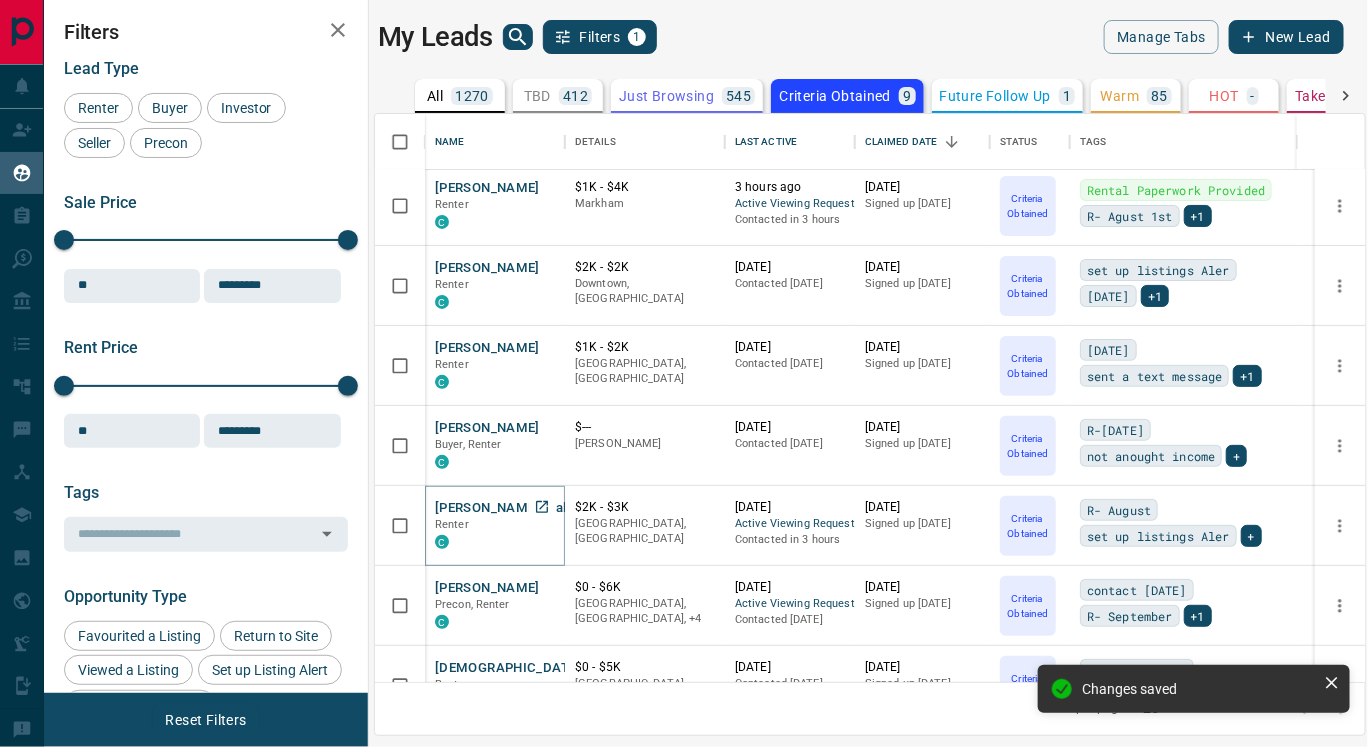 scroll, scrollTop: 206, scrollLeft: 0, axis: vertical 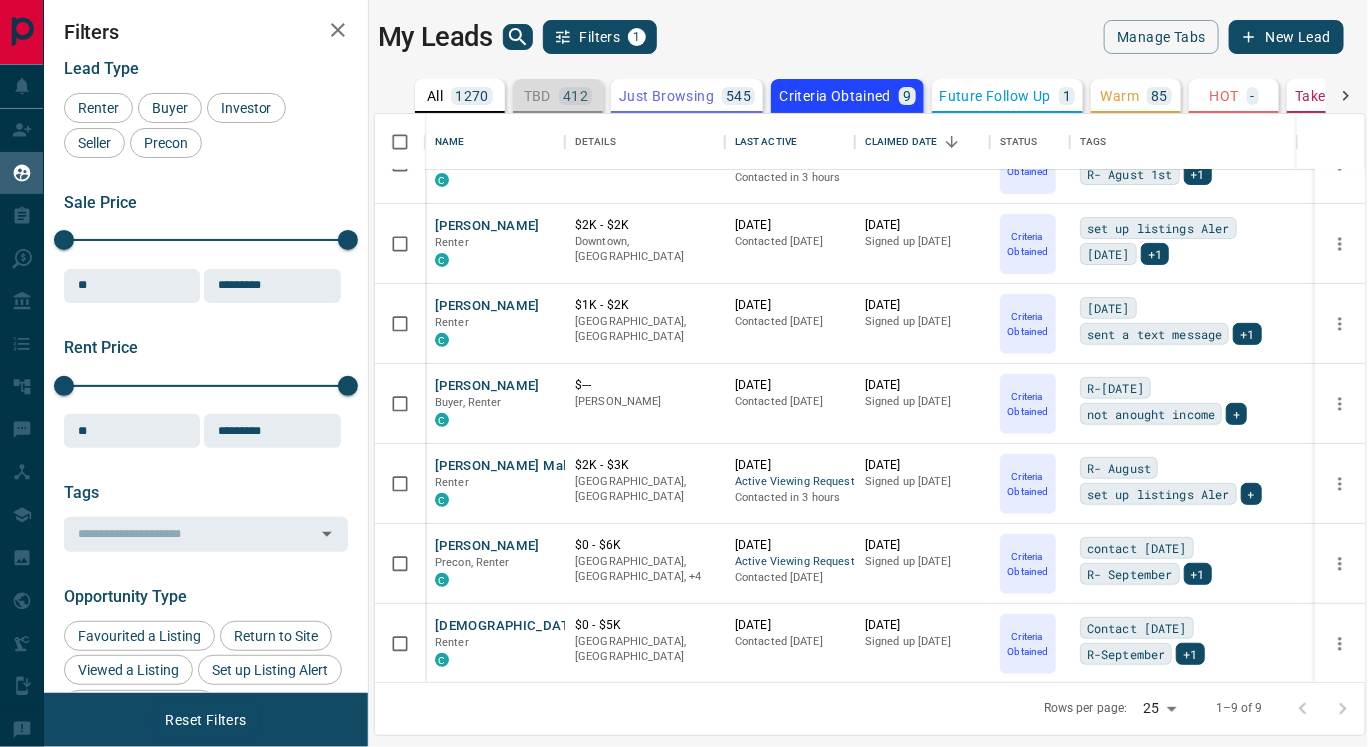 click on "TBD" at bounding box center [537, 96] 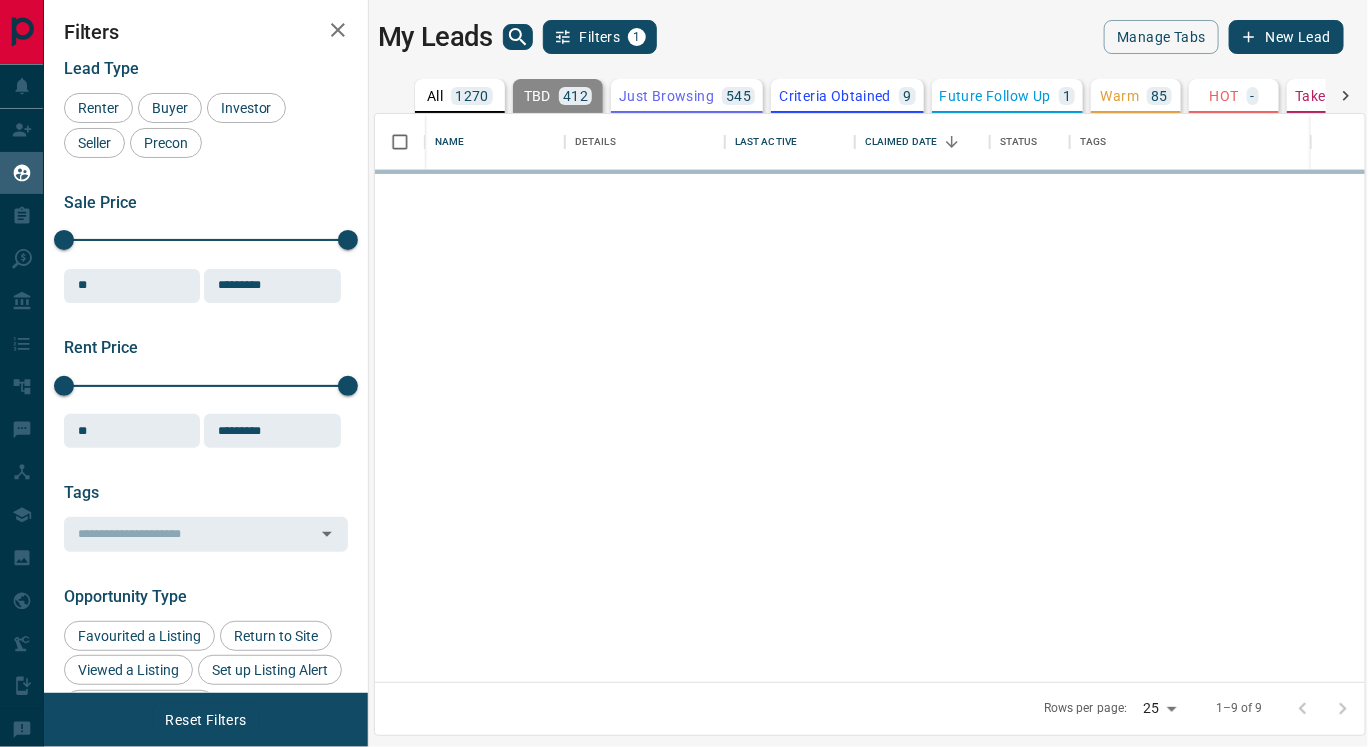 scroll, scrollTop: 0, scrollLeft: 0, axis: both 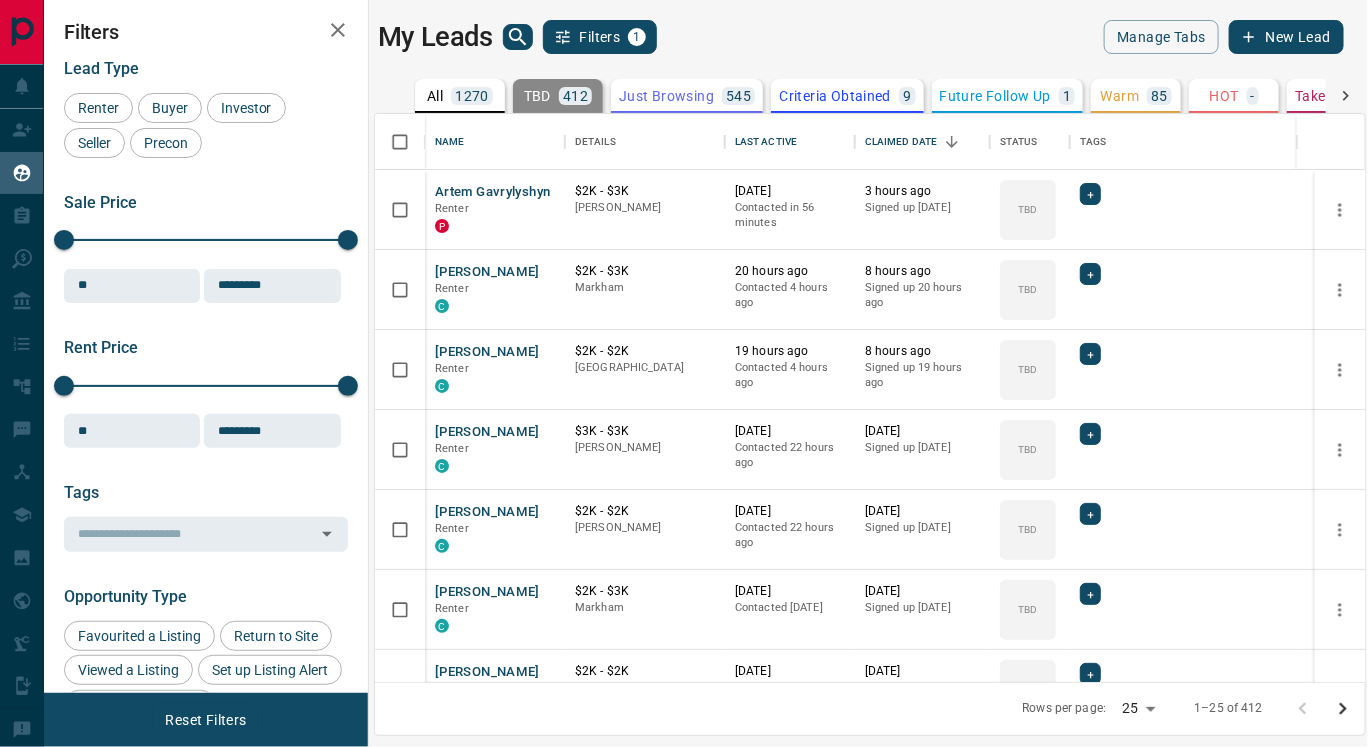 click on "Lead Transfers Claim Leads My Leads Tasks Opportunities Deals Campaigns Automations Messages Broker Bay Training Media Services Agent Resources Precon Worksheet Mobile Apps Disclosure Logout My Leads Filters 1 Manage Tabs New Lead All 1270 TBD 412 Do Not Contact - Not Responsive 143 Bogus 6 Just Browsing 545 Criteria Obtained 9 Future Follow Up 1 Warm 85 HOT - Taken on Showings - Submitted Offer - Client 69 Name Details Last Active Claimed Date Status Tags Artem Gavrylyshyn Renter P $2K - $3K [PERSON_NAME] [DATE] Contacted in 56 minutes 3 hours ago Signed up [DATE] TBD + [PERSON_NAME] C $2K - $3K [PERSON_NAME] 20 hours ago Contacted 4 hours ago 8 hours ago Signed up 20 hours ago TBD +  [PERSON_NAME] Renter C $2K - $2K [GEOGRAPHIC_DATA] 19 hours ago Contacted 4 hours ago 8 hours ago Signed up 19 hours ago TBD + [PERSON_NAME] Renter C $3K - $3K [PERSON_NAME] [DATE] Contacted 22 hours ago [DATE] Signed up [DATE] TBD + [PERSON_NAME] C $2K - $2K [PERSON_NAME] [DATE] Contacted 22 hours ago [DATE] TBD + Renter C TBD" at bounding box center [684, 361] 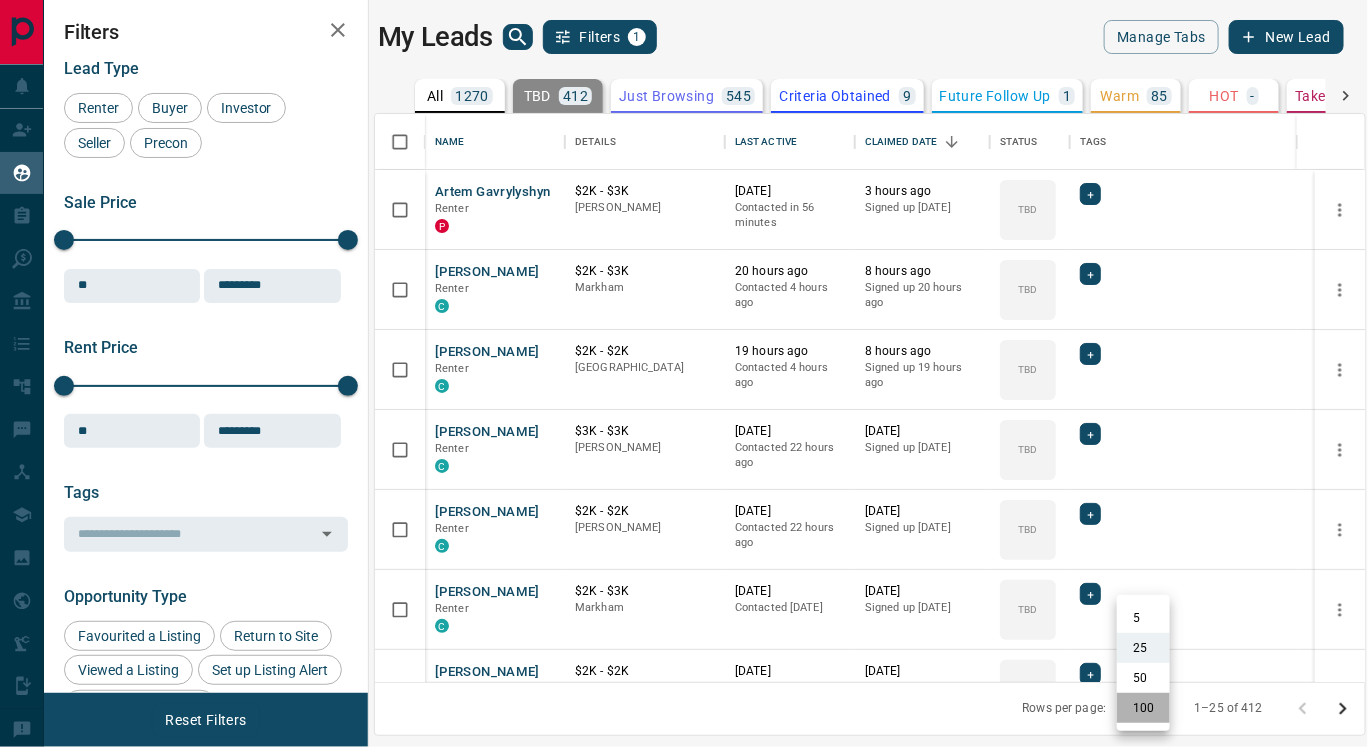 click on "100" at bounding box center [1143, 708] 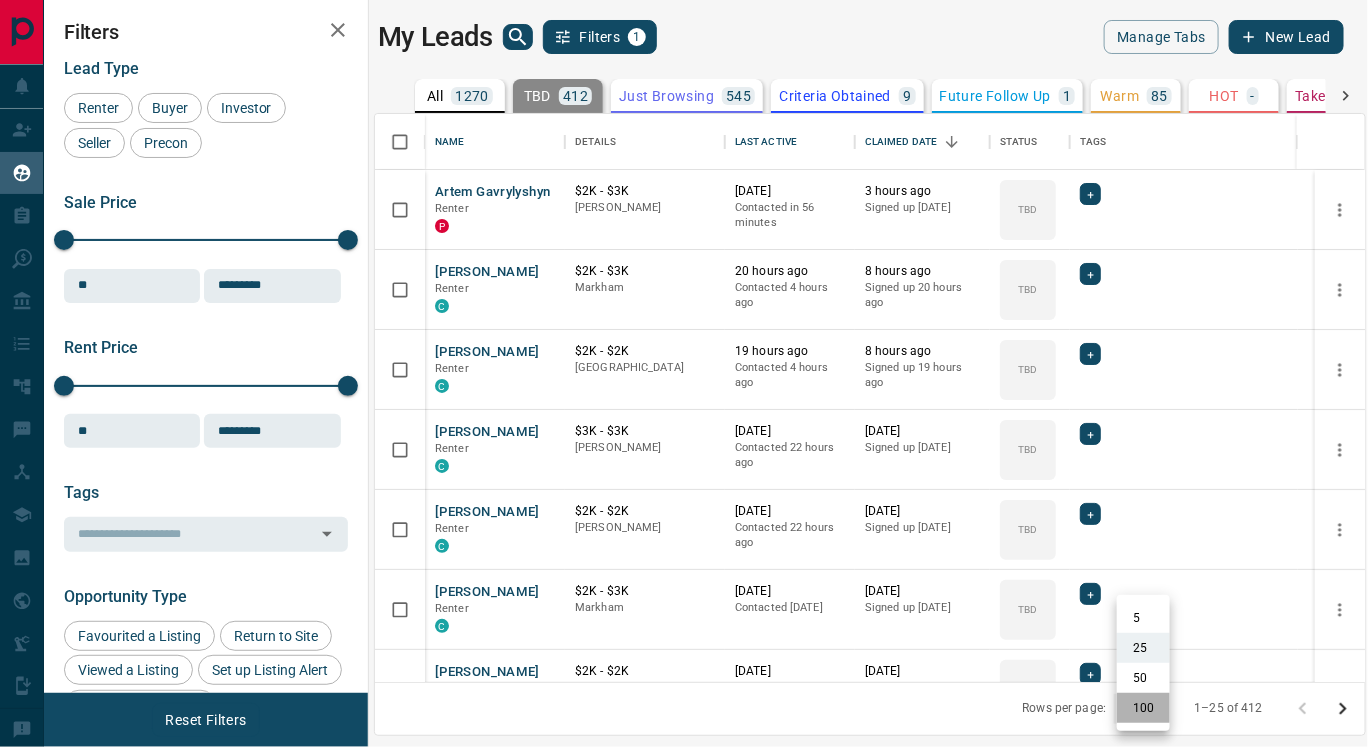 type on "***" 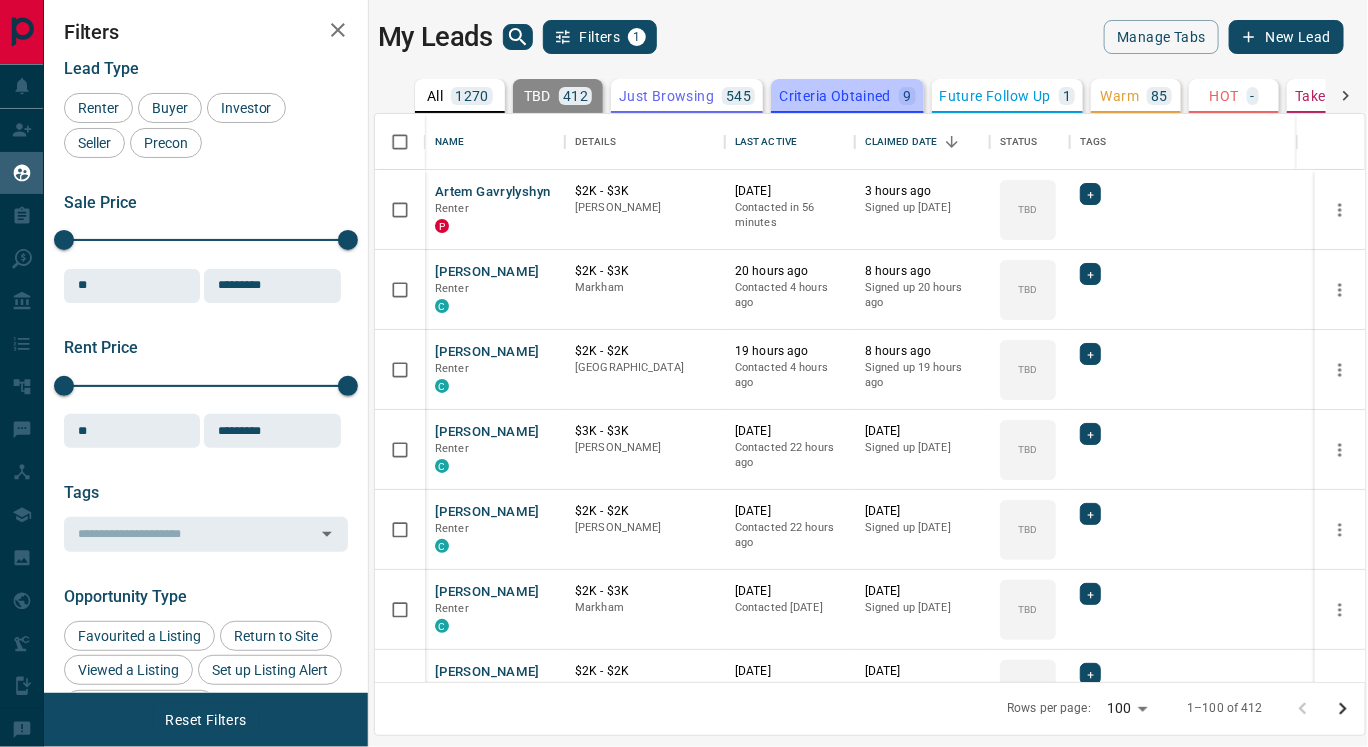 click on "Criteria Obtained" at bounding box center [835, 96] 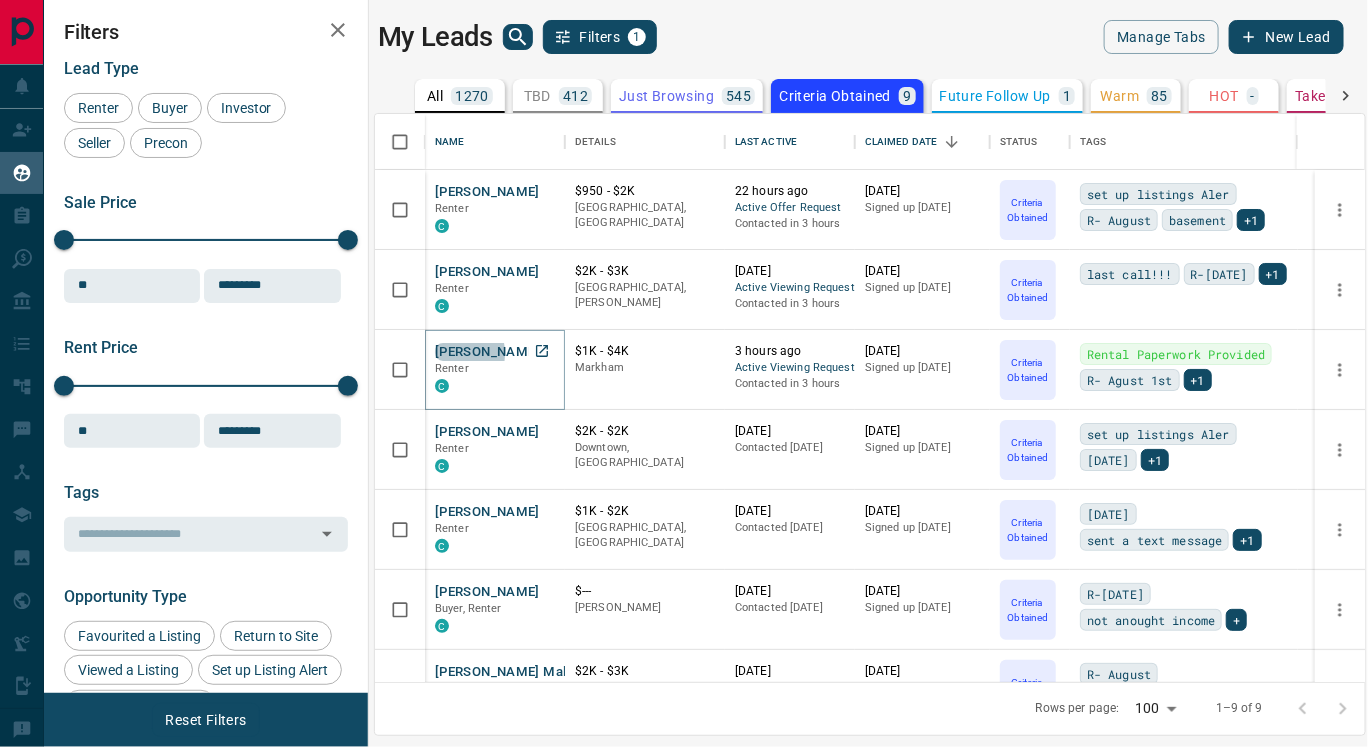 click on "[PERSON_NAME]" at bounding box center (487, 352) 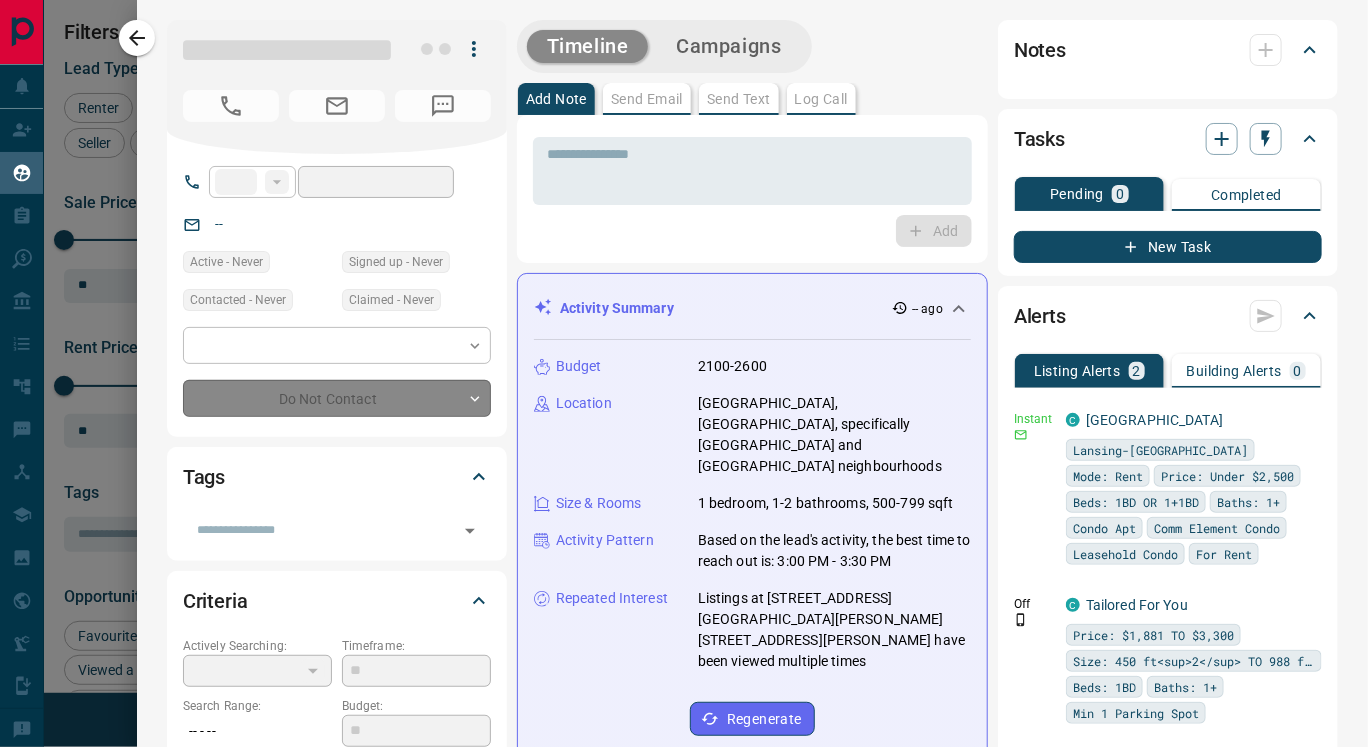 type on "**" 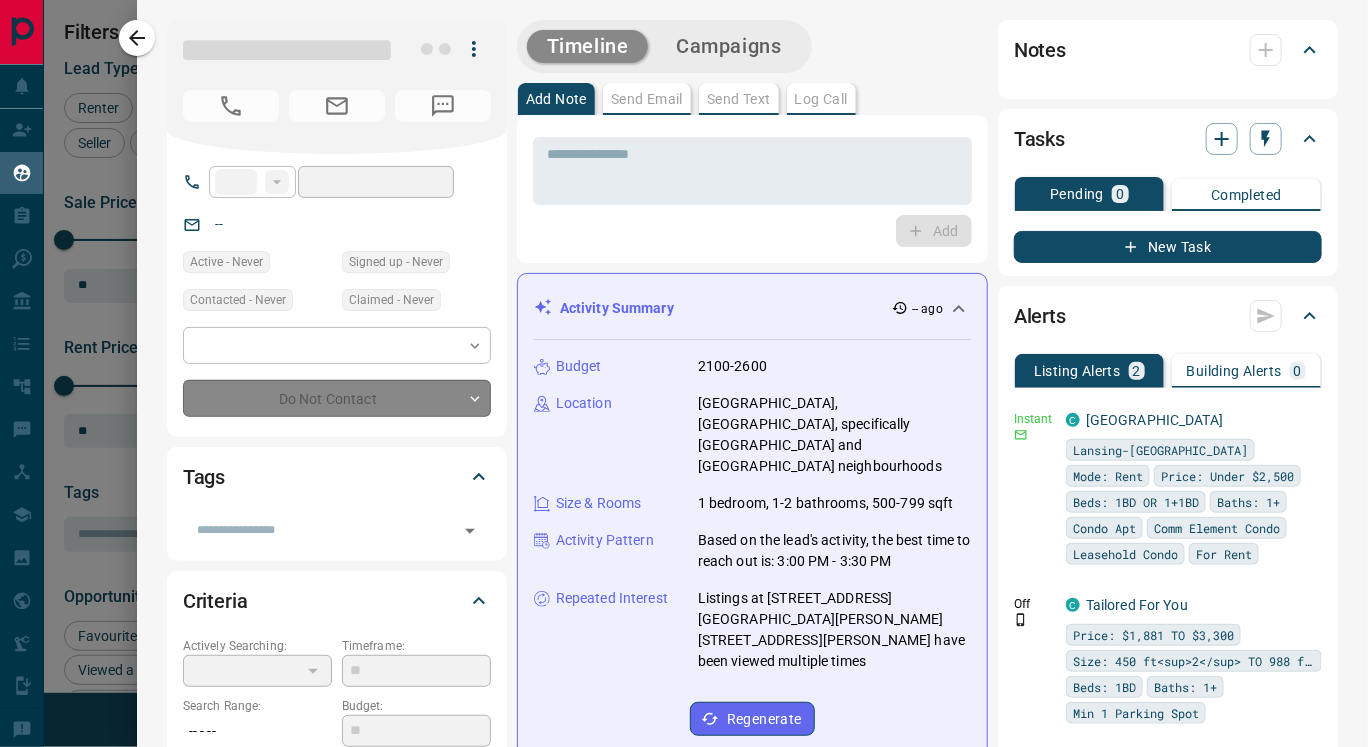 type on "**********" 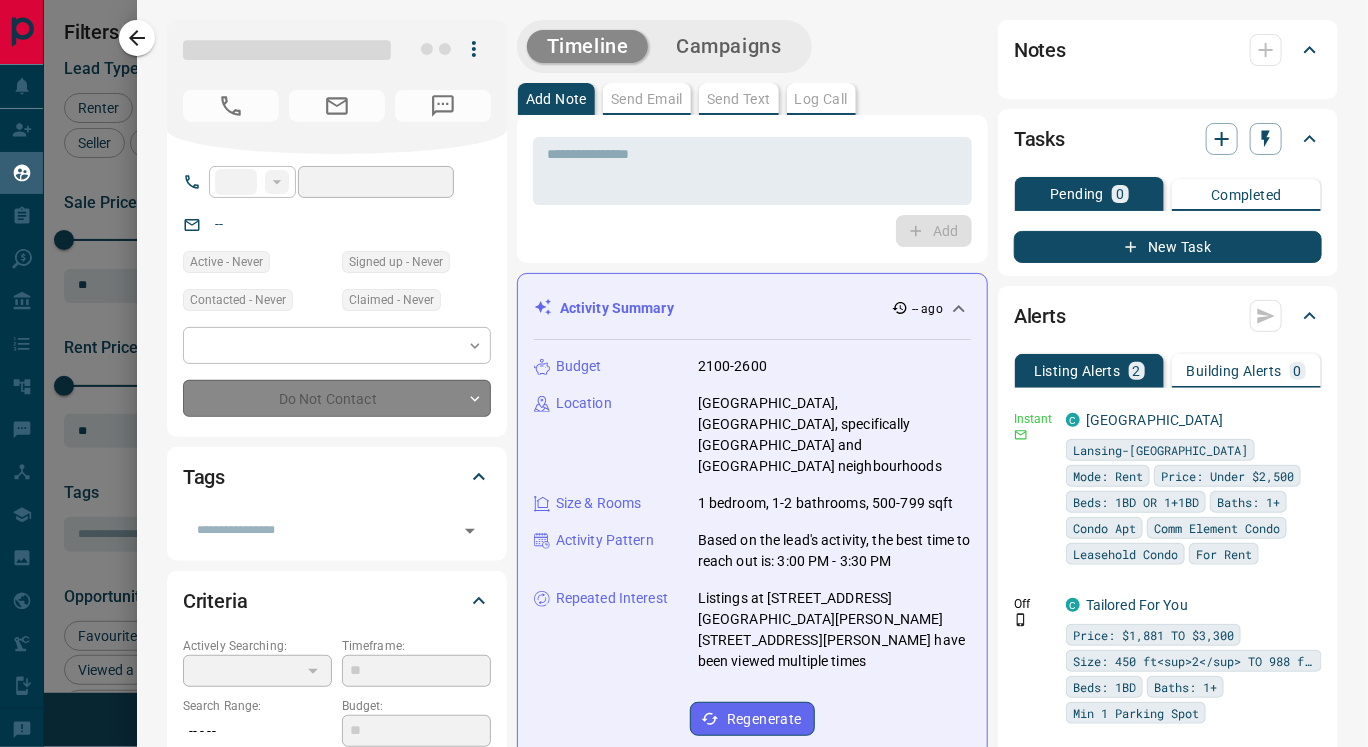 type on "**********" 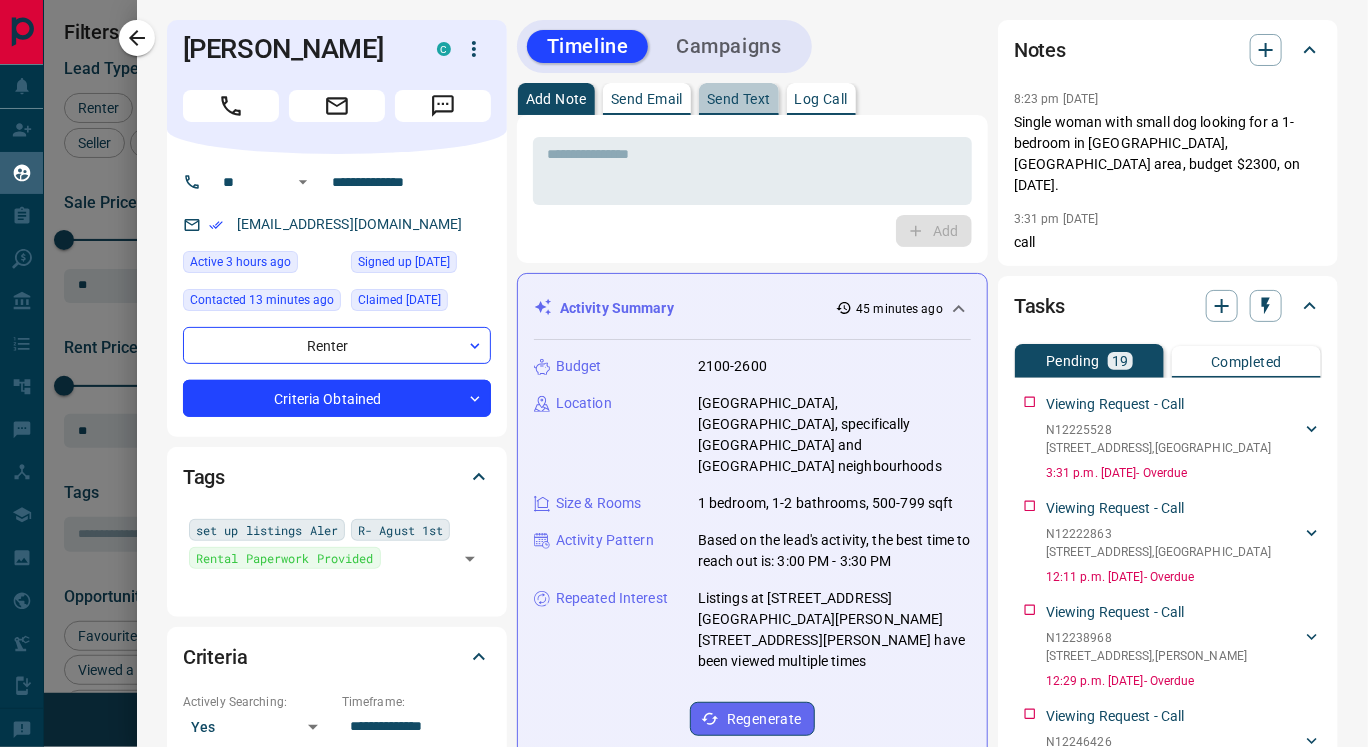click on "Send Text" at bounding box center (739, 99) 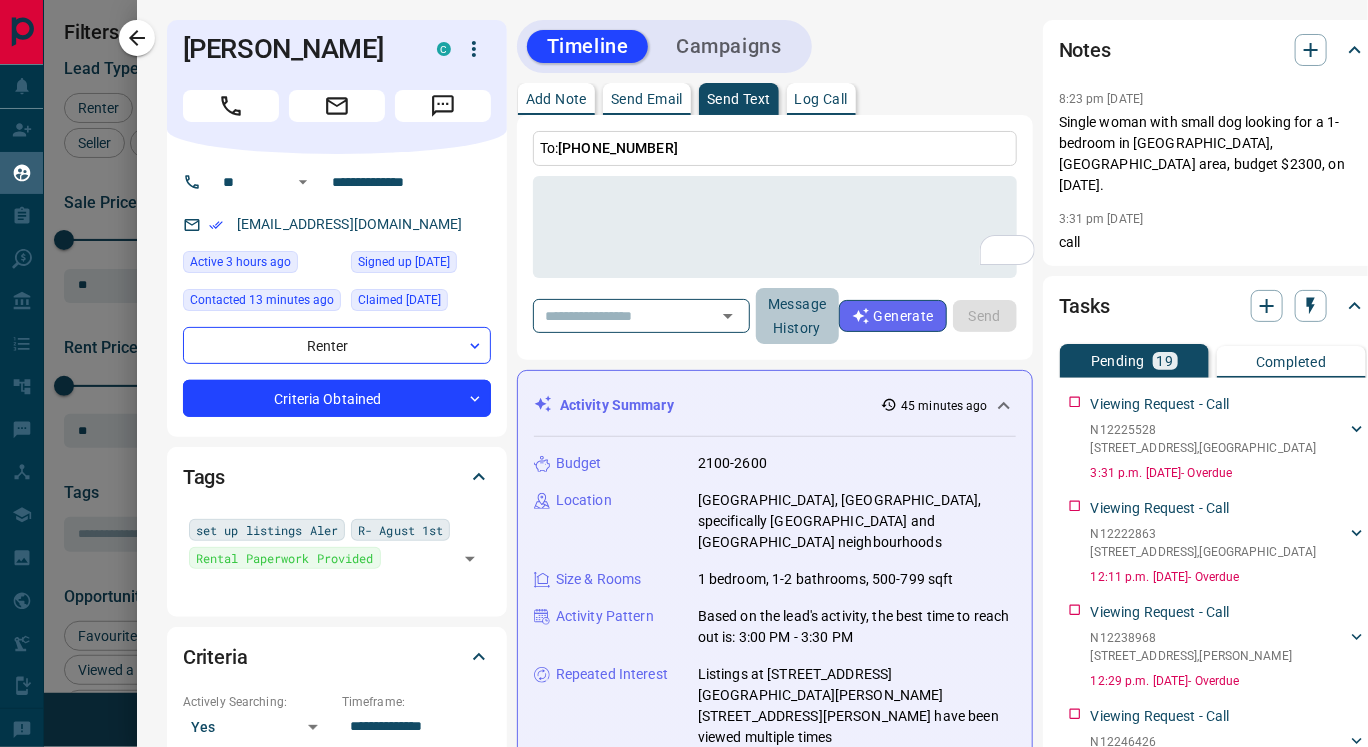 click on "Message History" at bounding box center [797, 316] 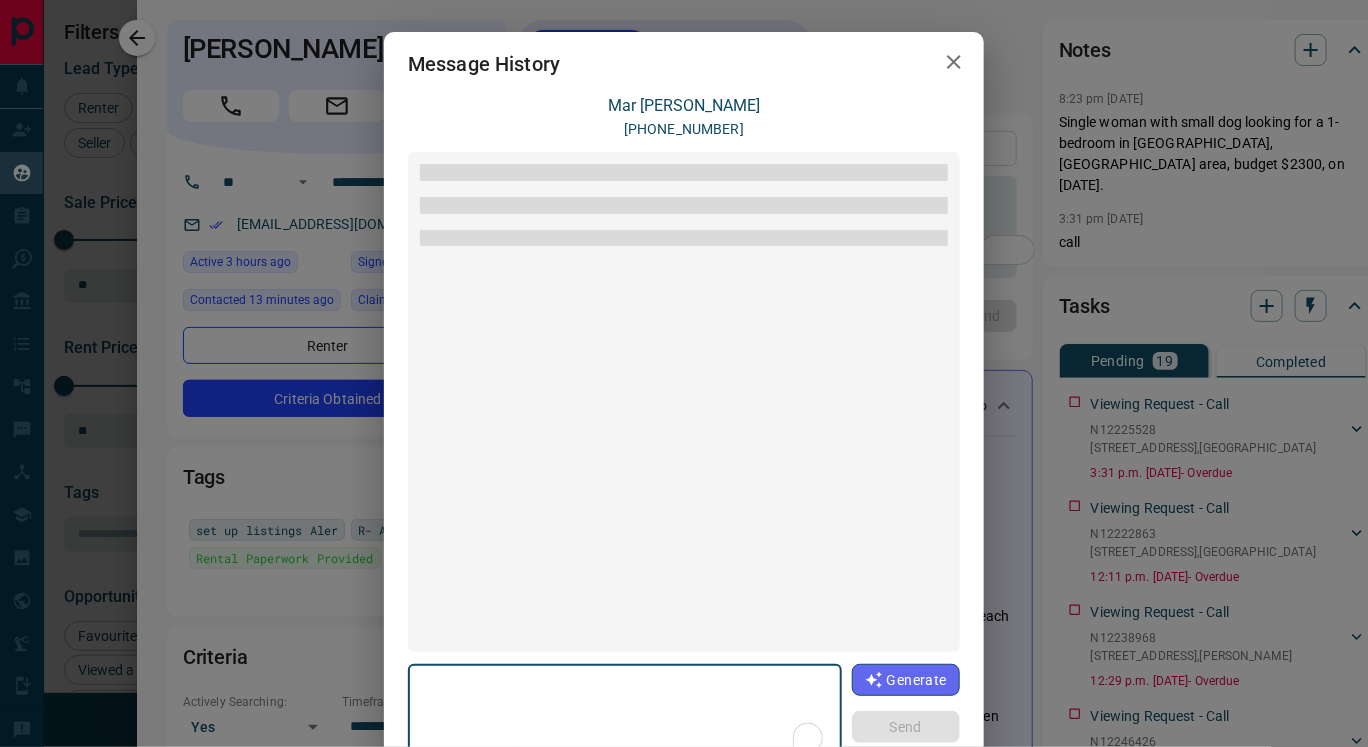 scroll, scrollTop: 2712, scrollLeft: 0, axis: vertical 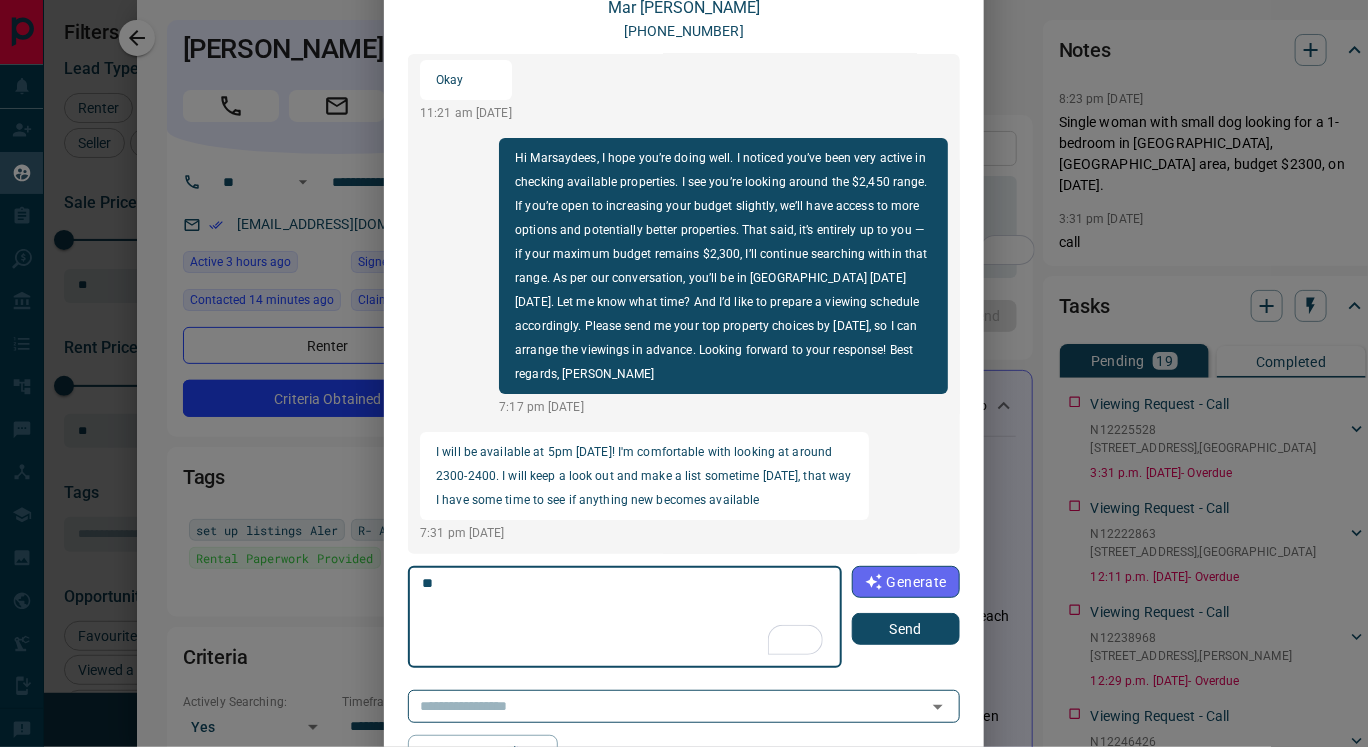 type on "**" 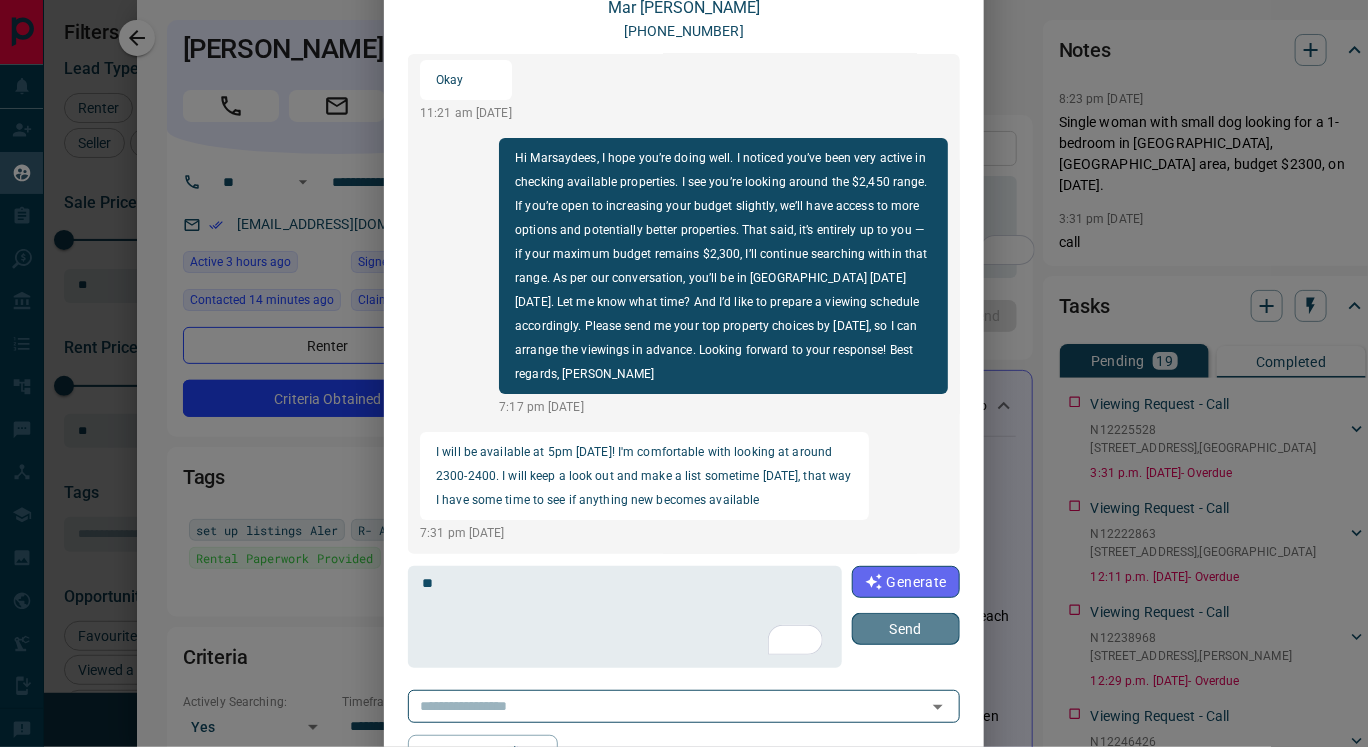 click on "Send" at bounding box center [906, 629] 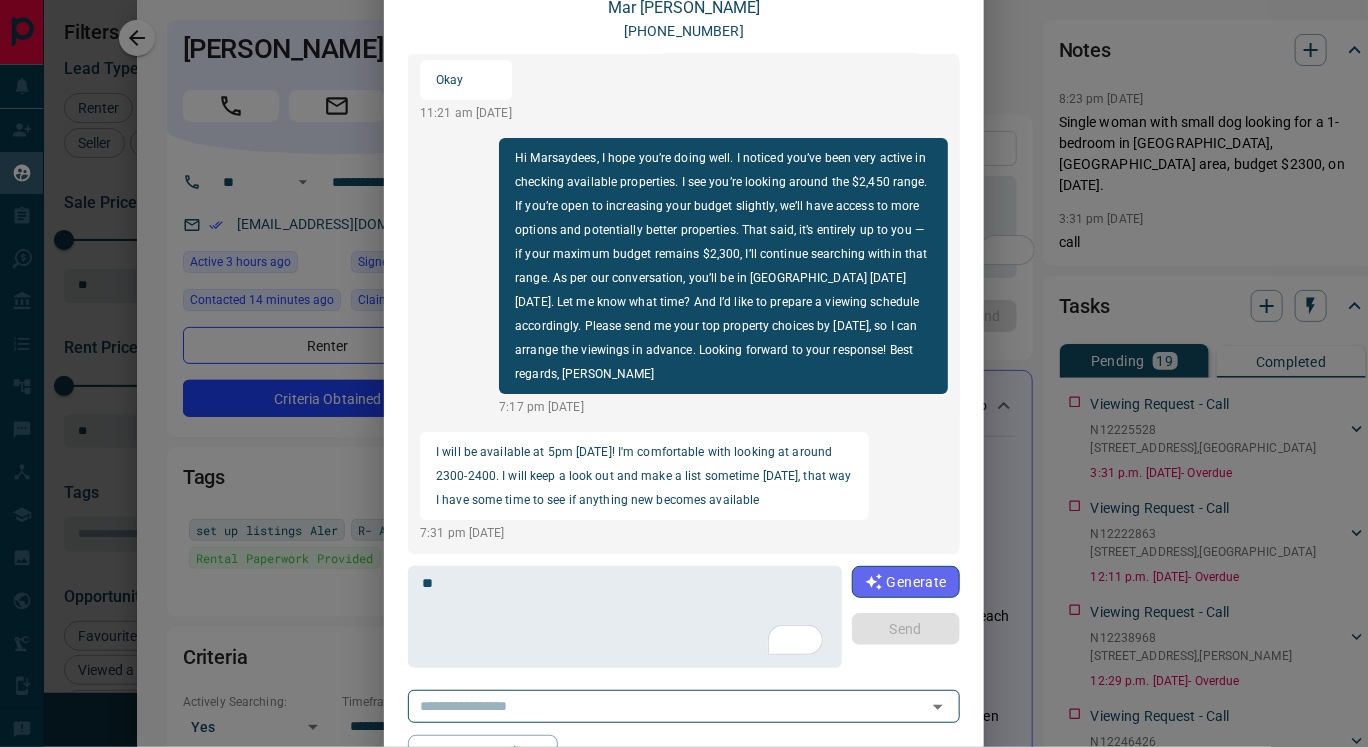 type 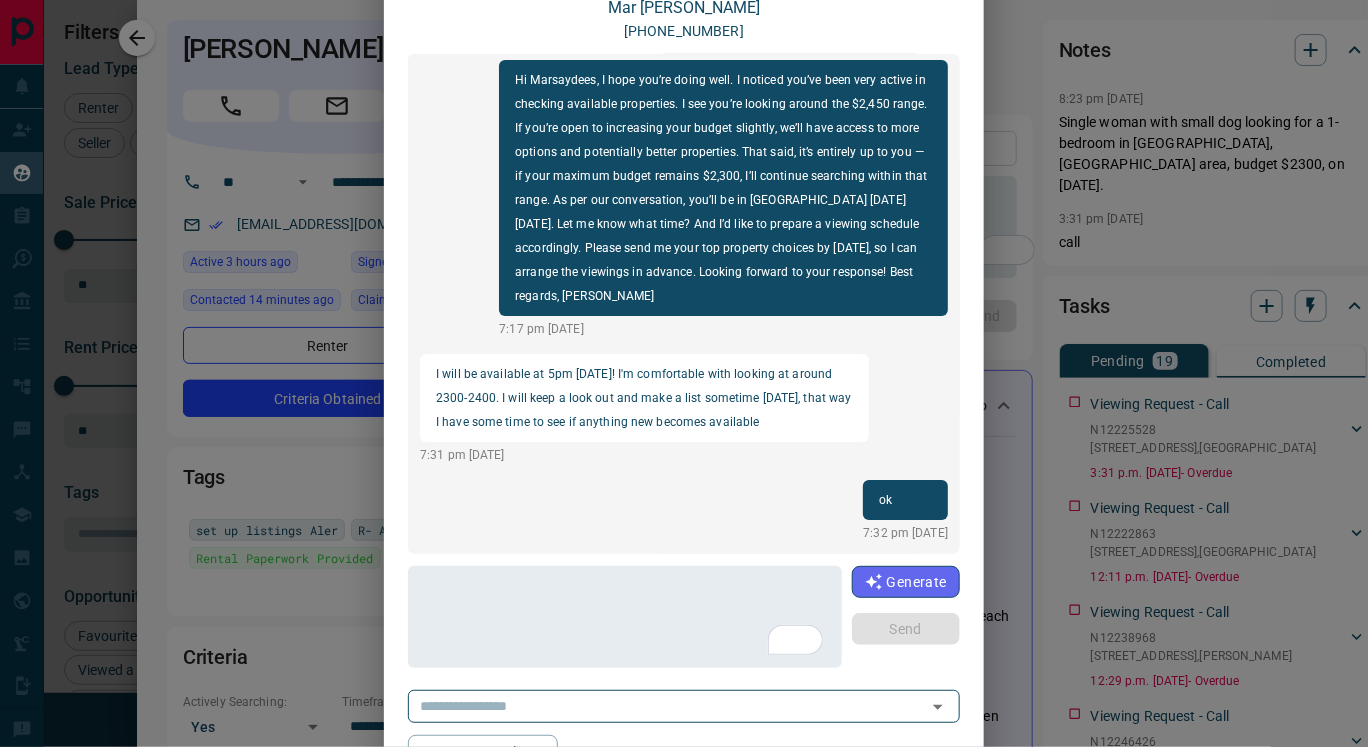 scroll, scrollTop: 2712, scrollLeft: 0, axis: vertical 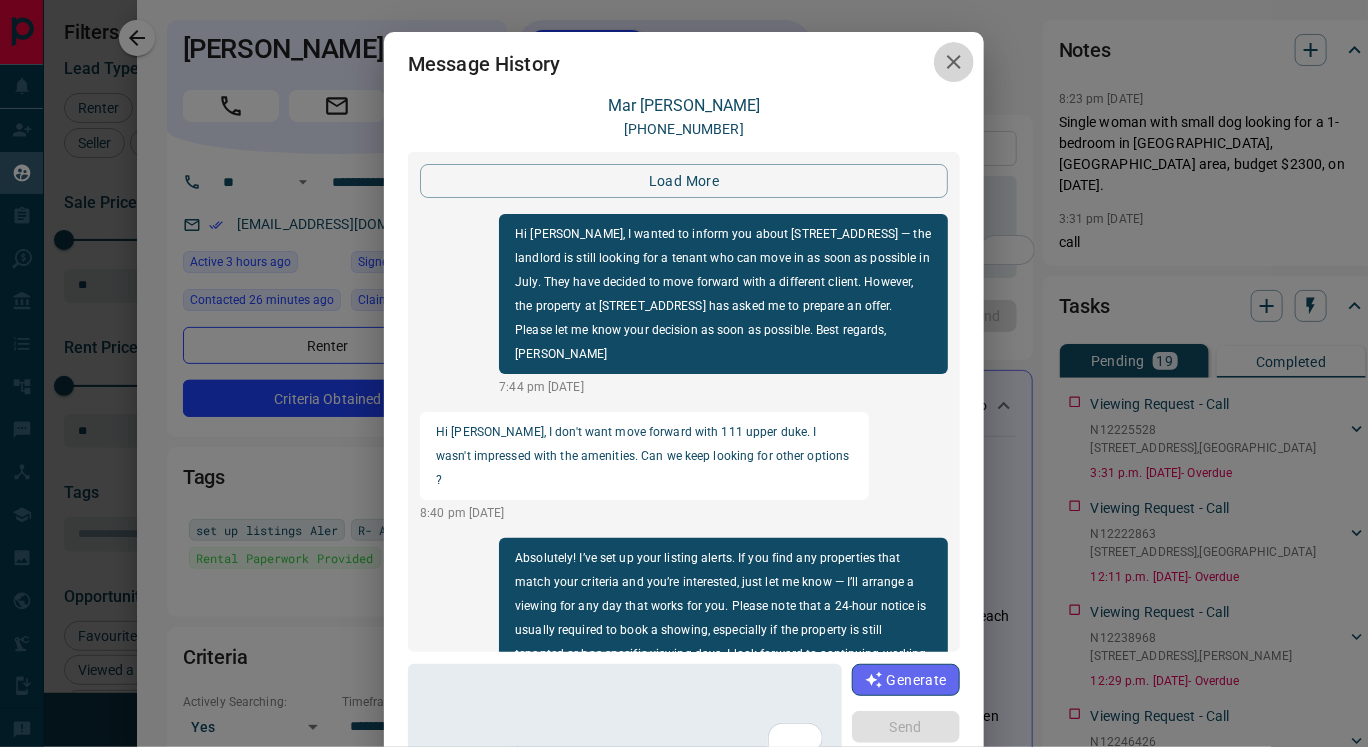 click 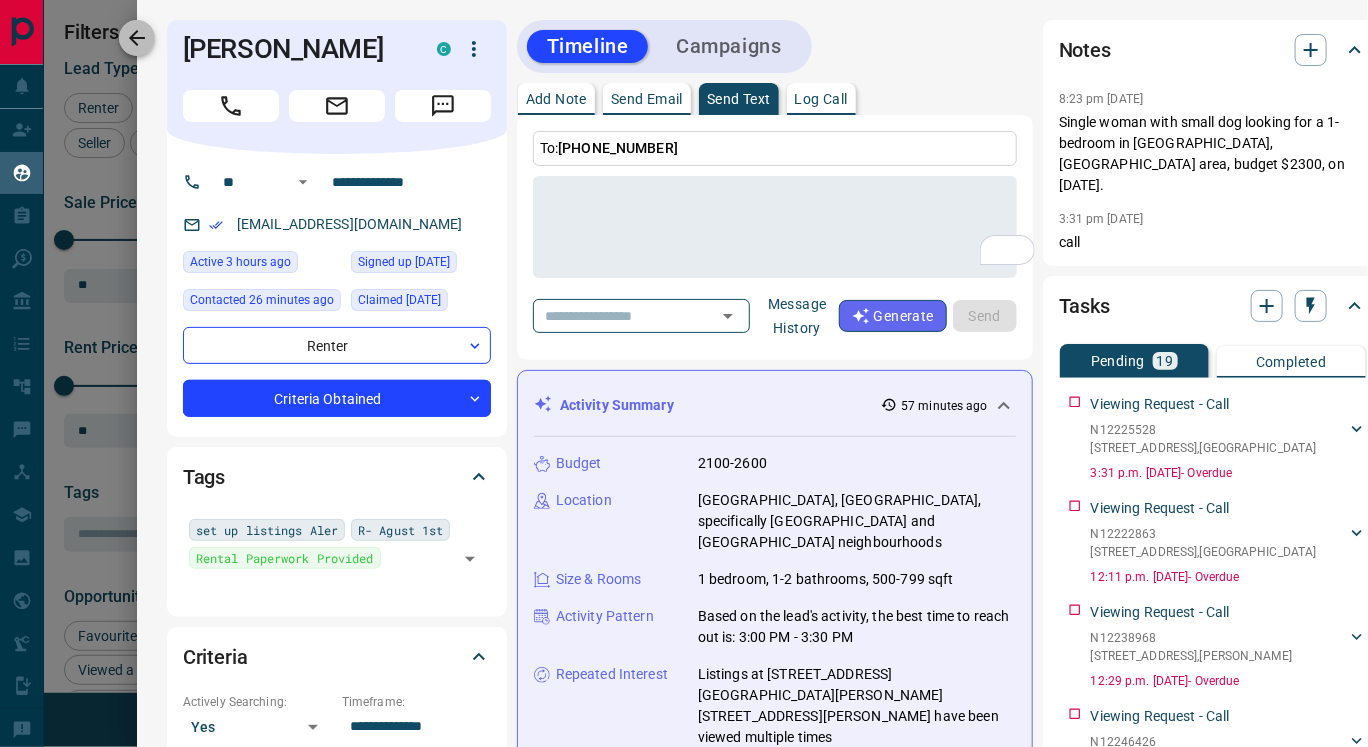 click 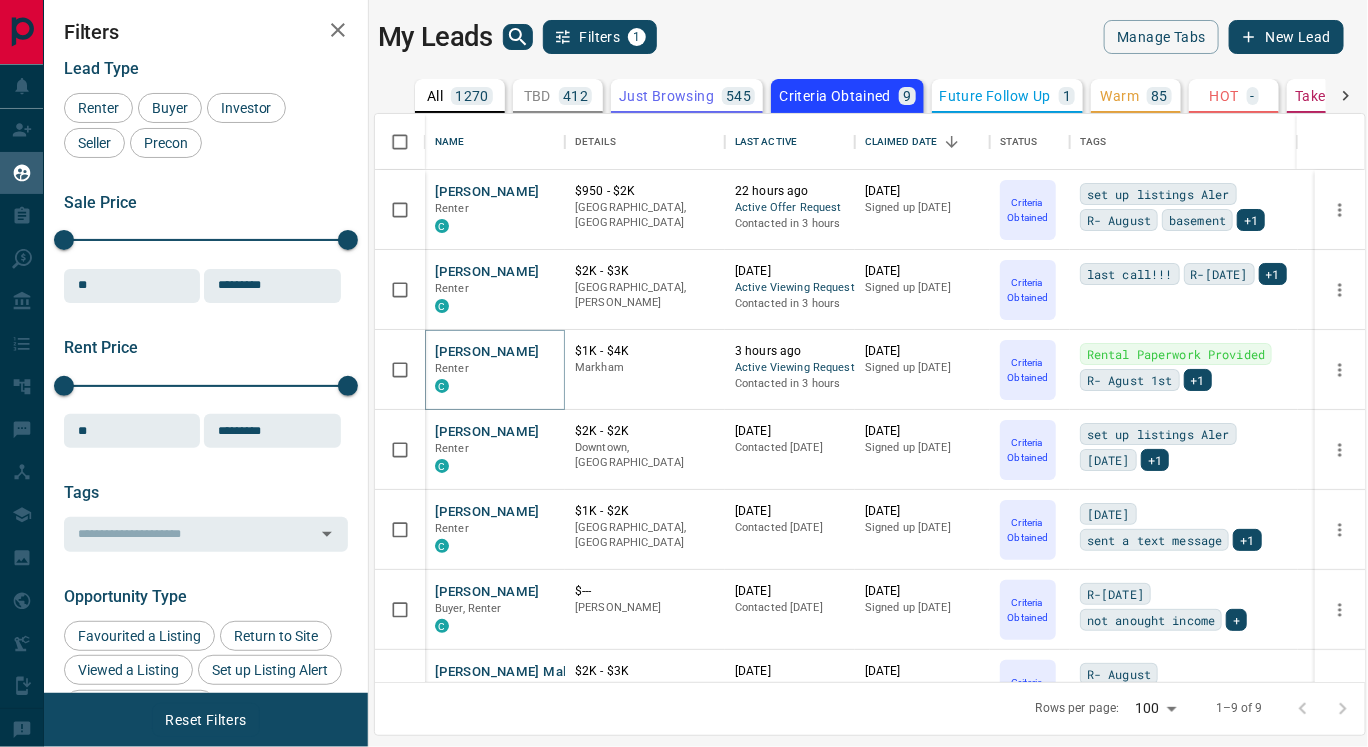 scroll, scrollTop: 190, scrollLeft: 0, axis: vertical 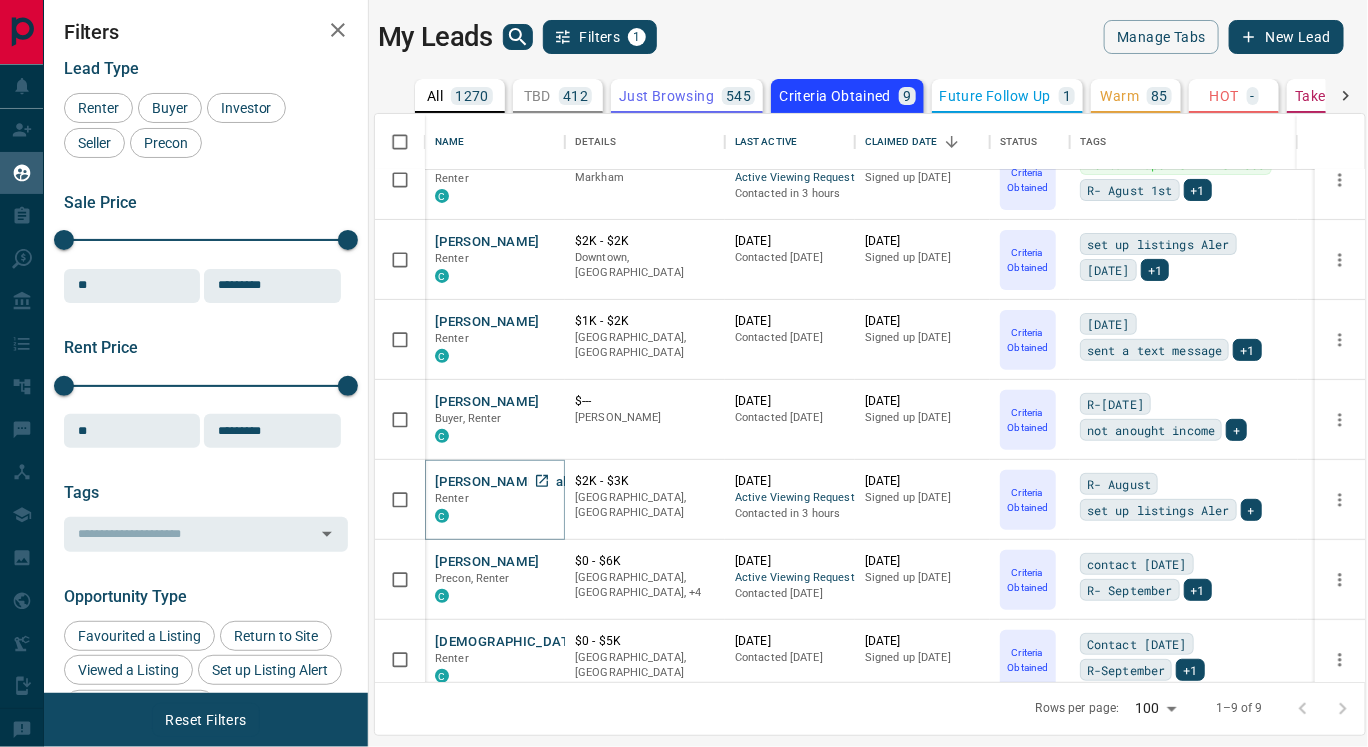 click on "[PERSON_NAME] Mall" at bounding box center (502, 482) 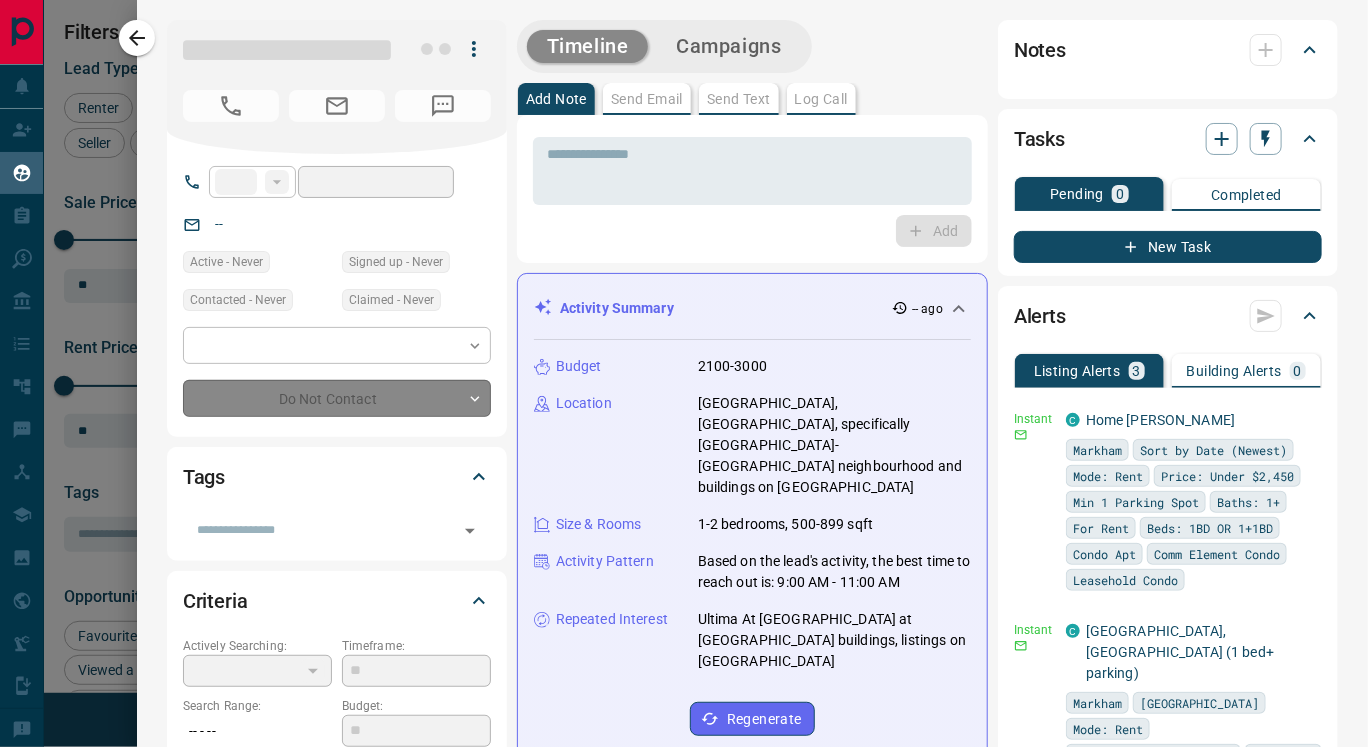 type on "**" 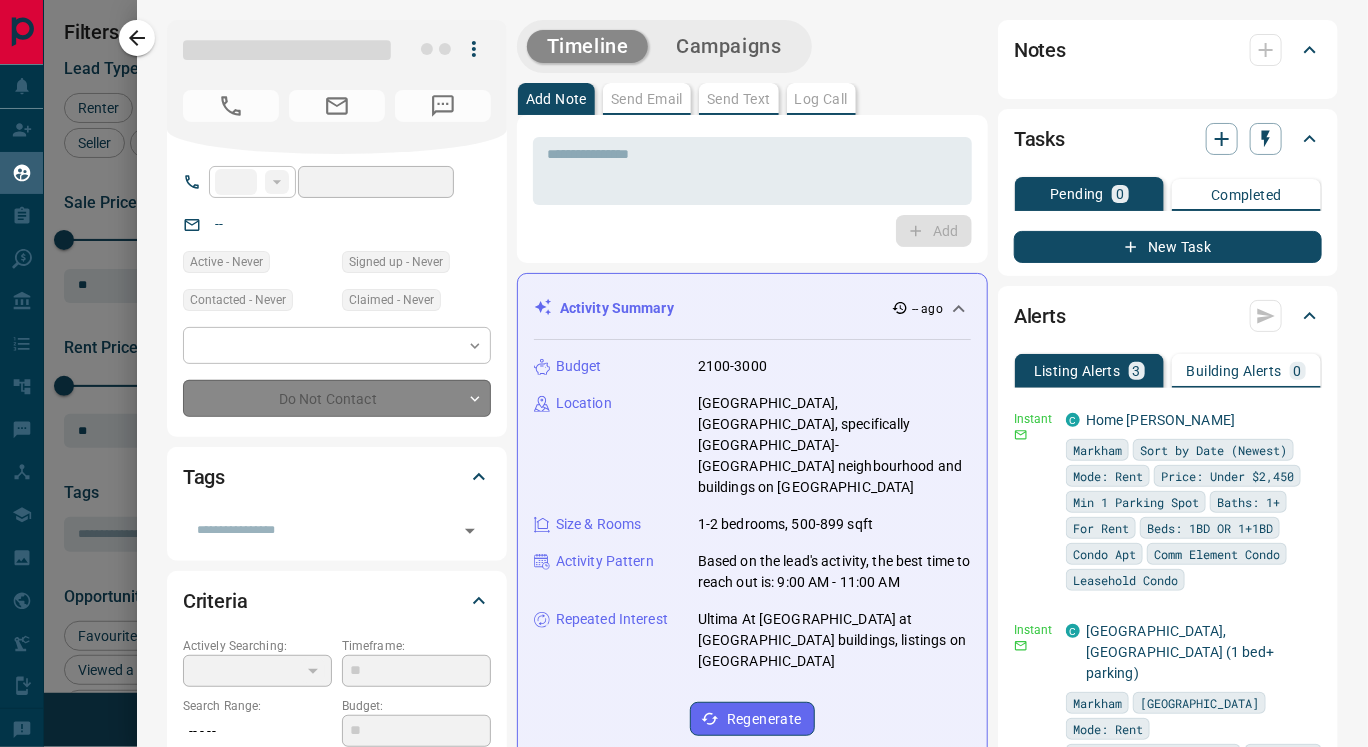 type on "**********" 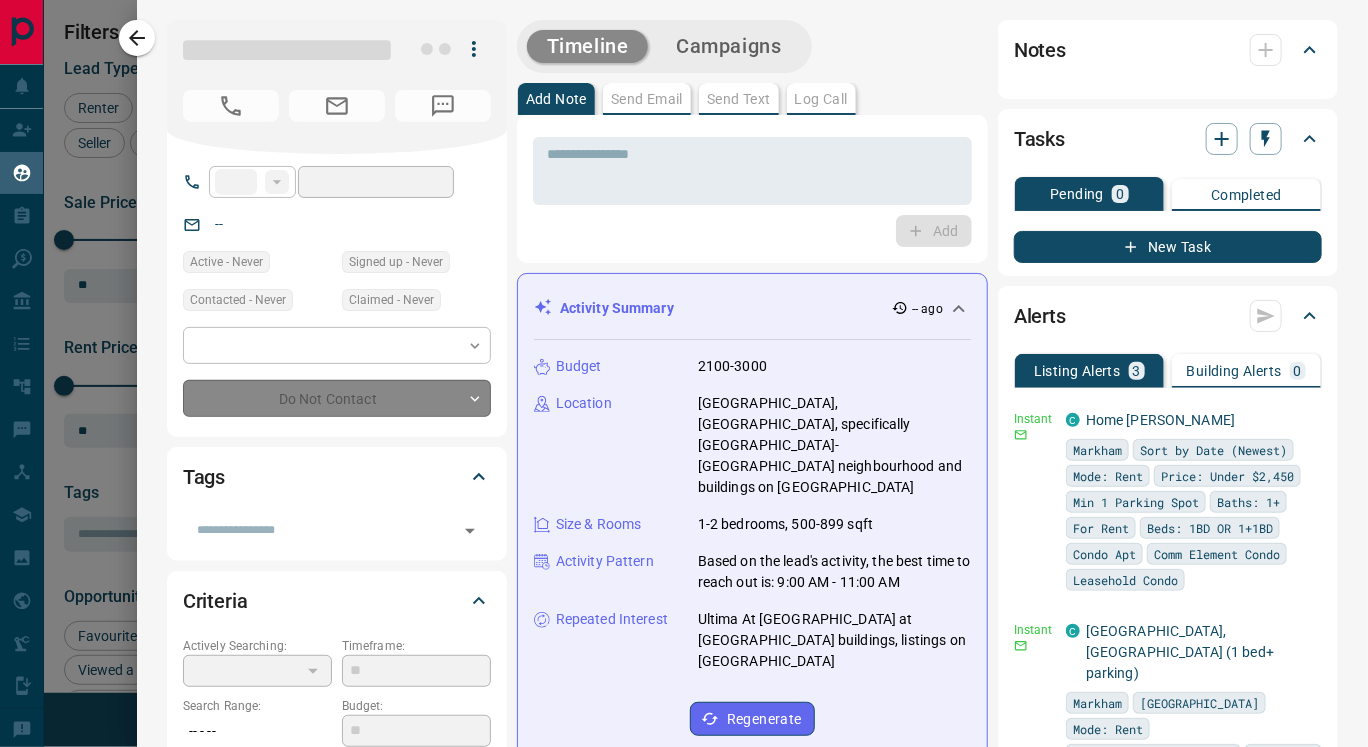type on "**********" 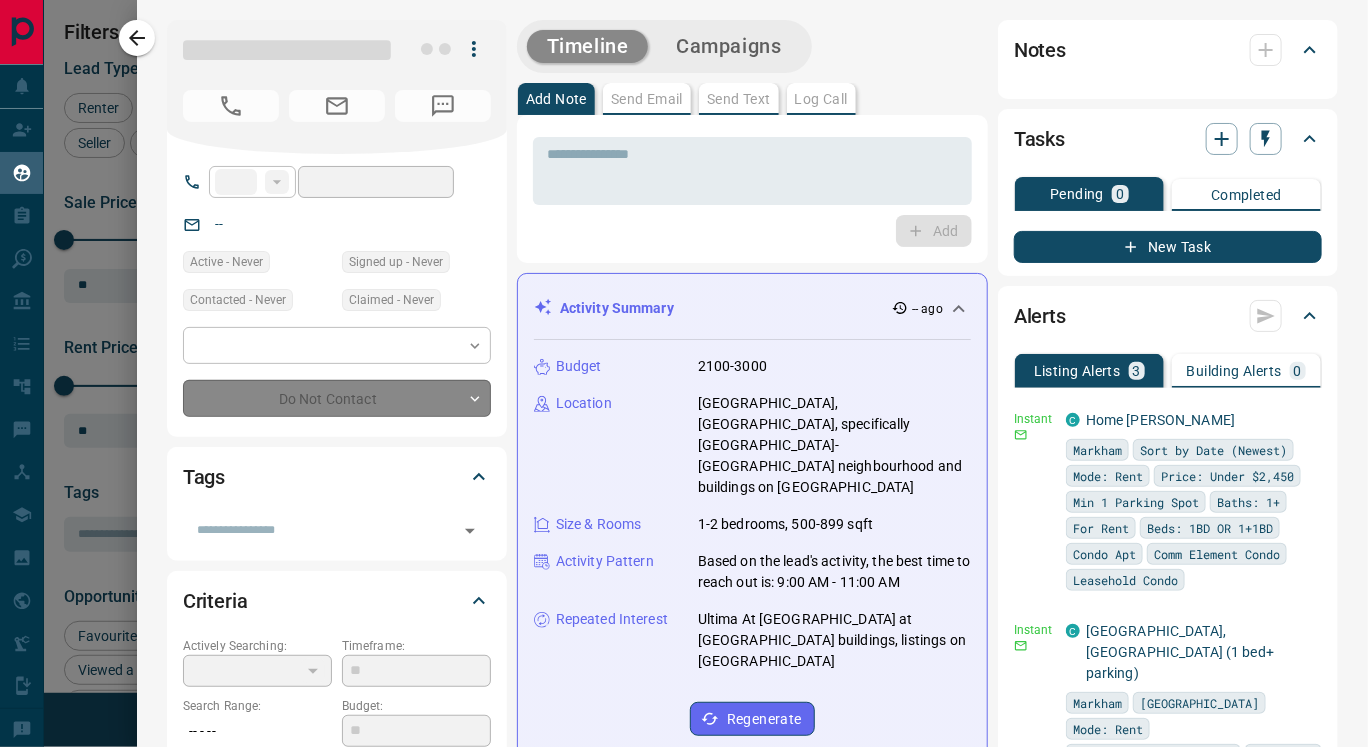 type on "*" 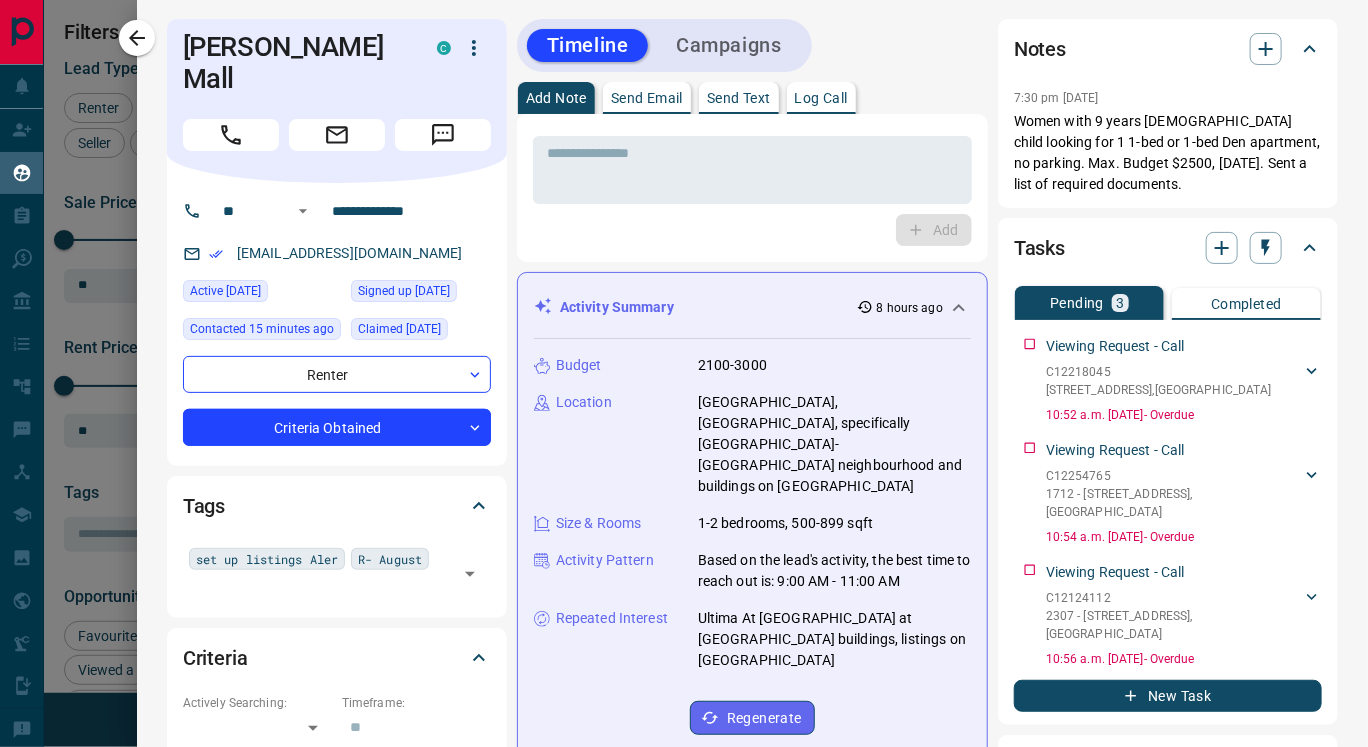 scroll, scrollTop: 0, scrollLeft: 0, axis: both 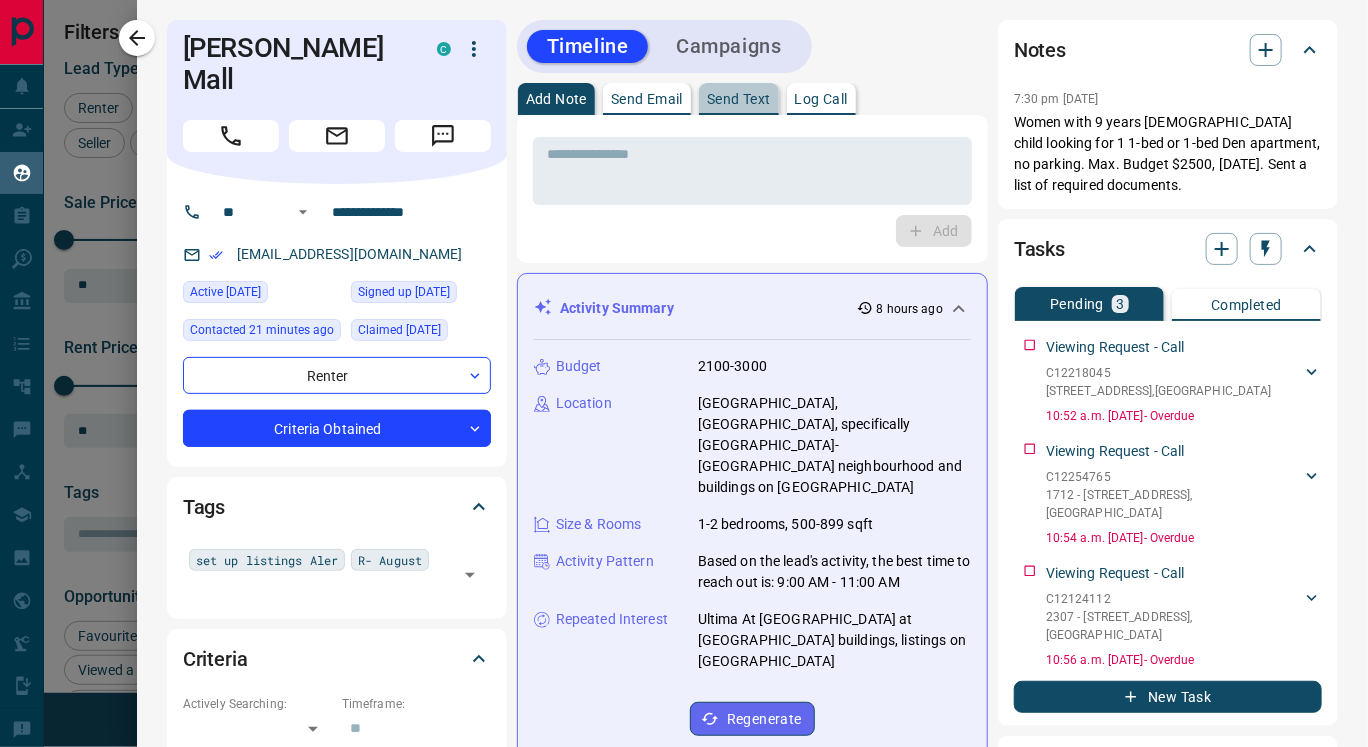 click on "Send Text" at bounding box center (739, 99) 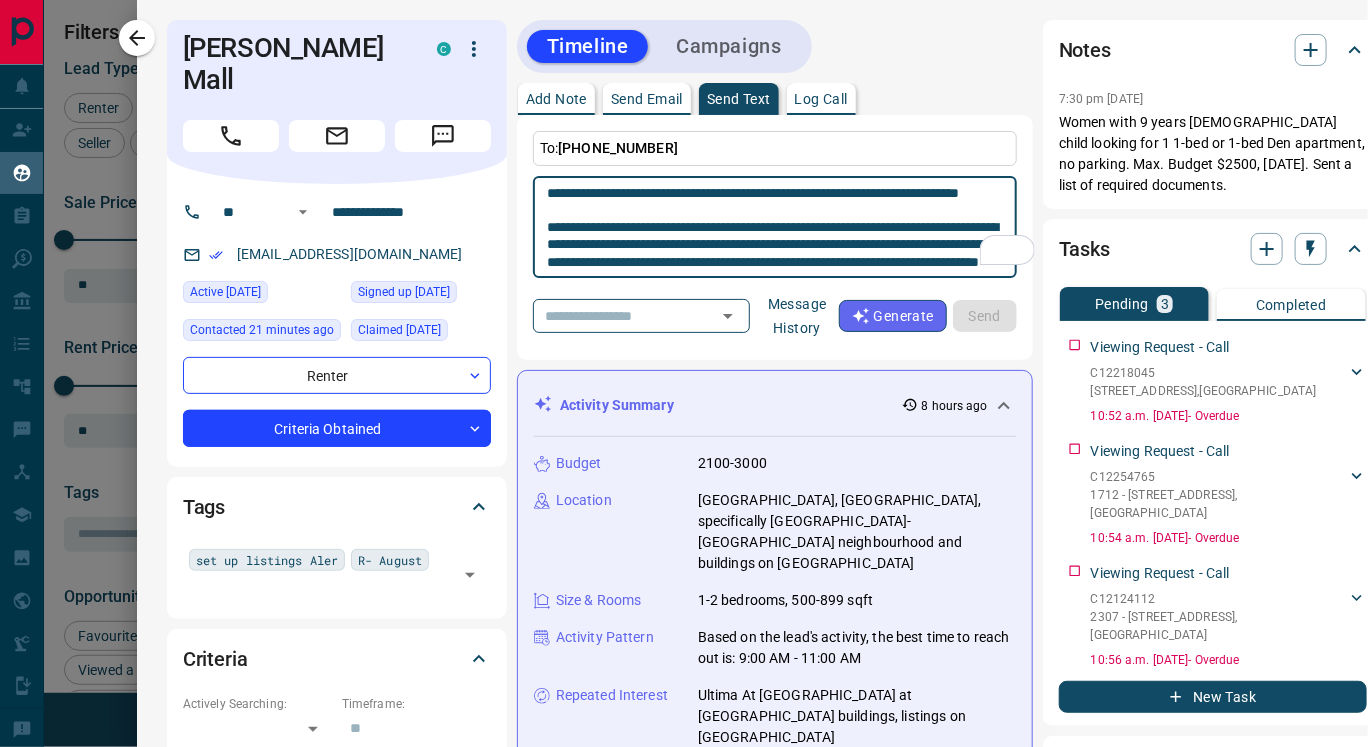 scroll, scrollTop: 138, scrollLeft: 0, axis: vertical 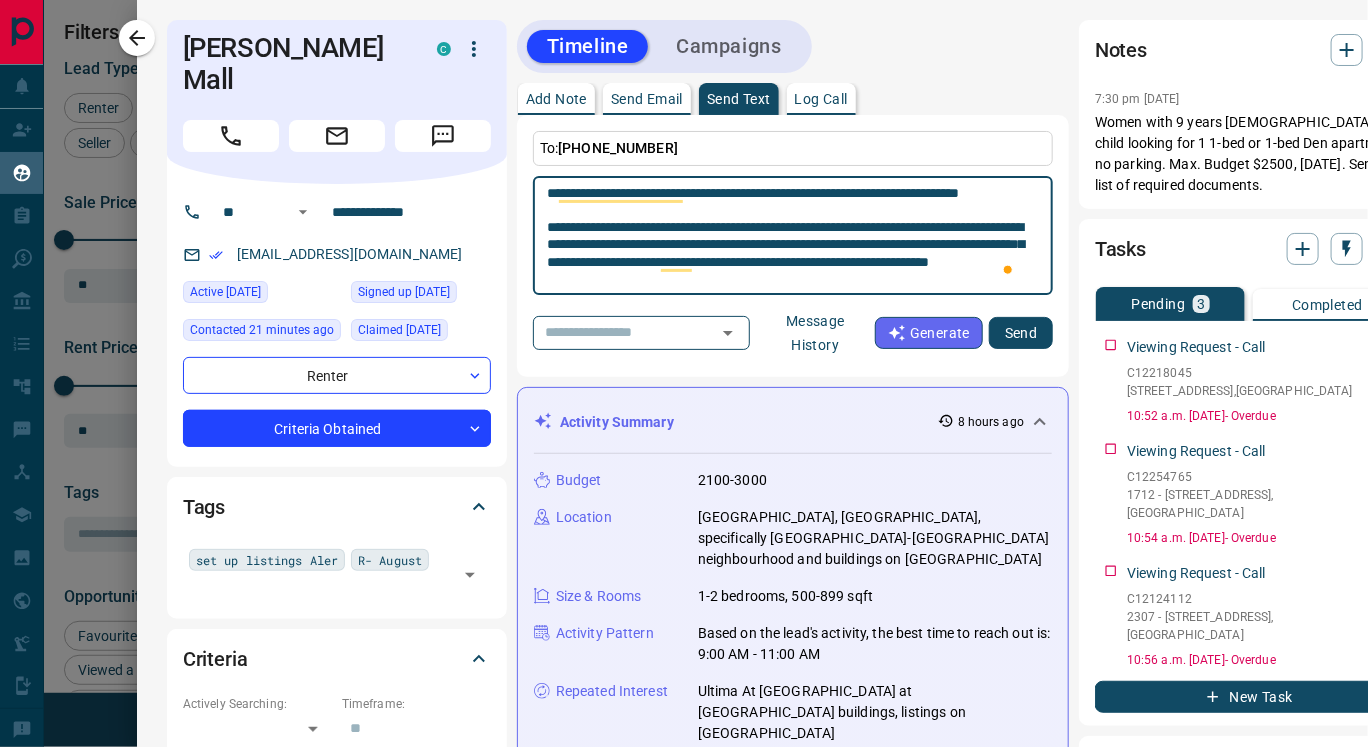 type on "**********" 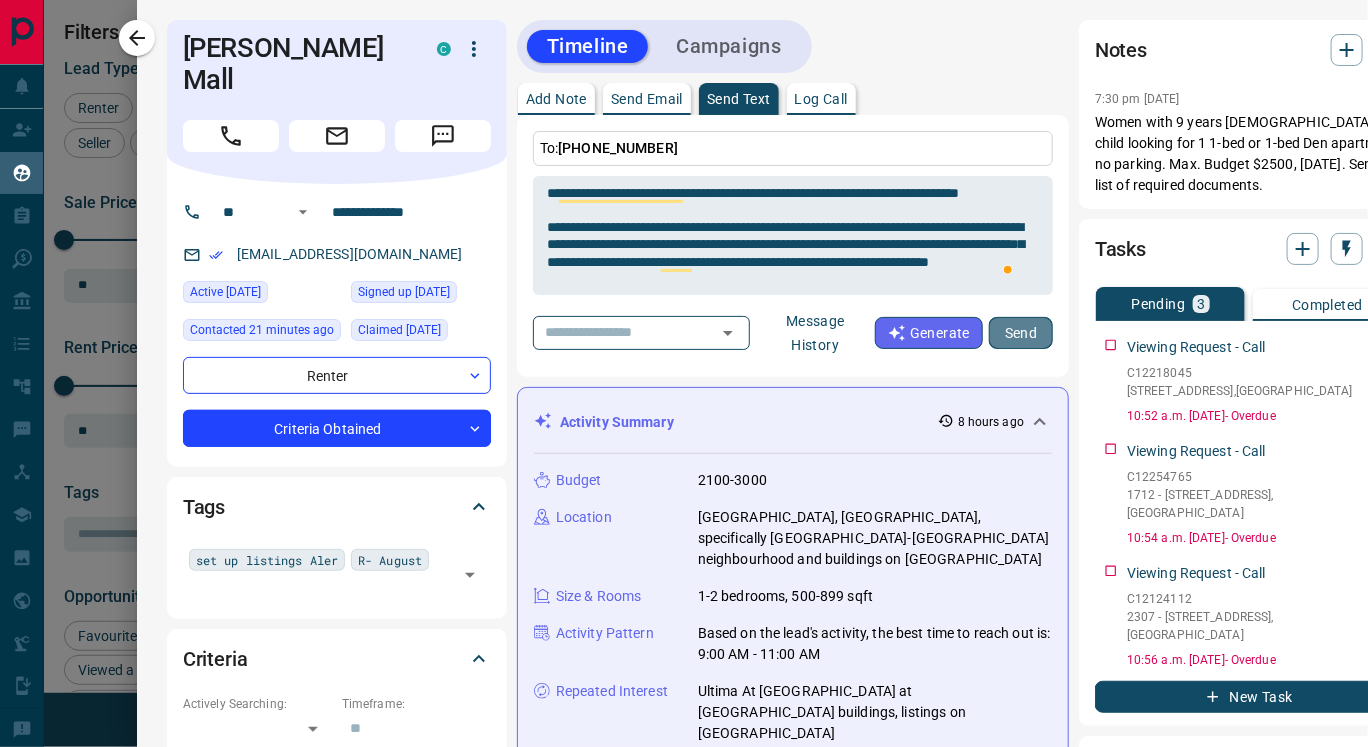 click on "Send" at bounding box center (1021, 333) 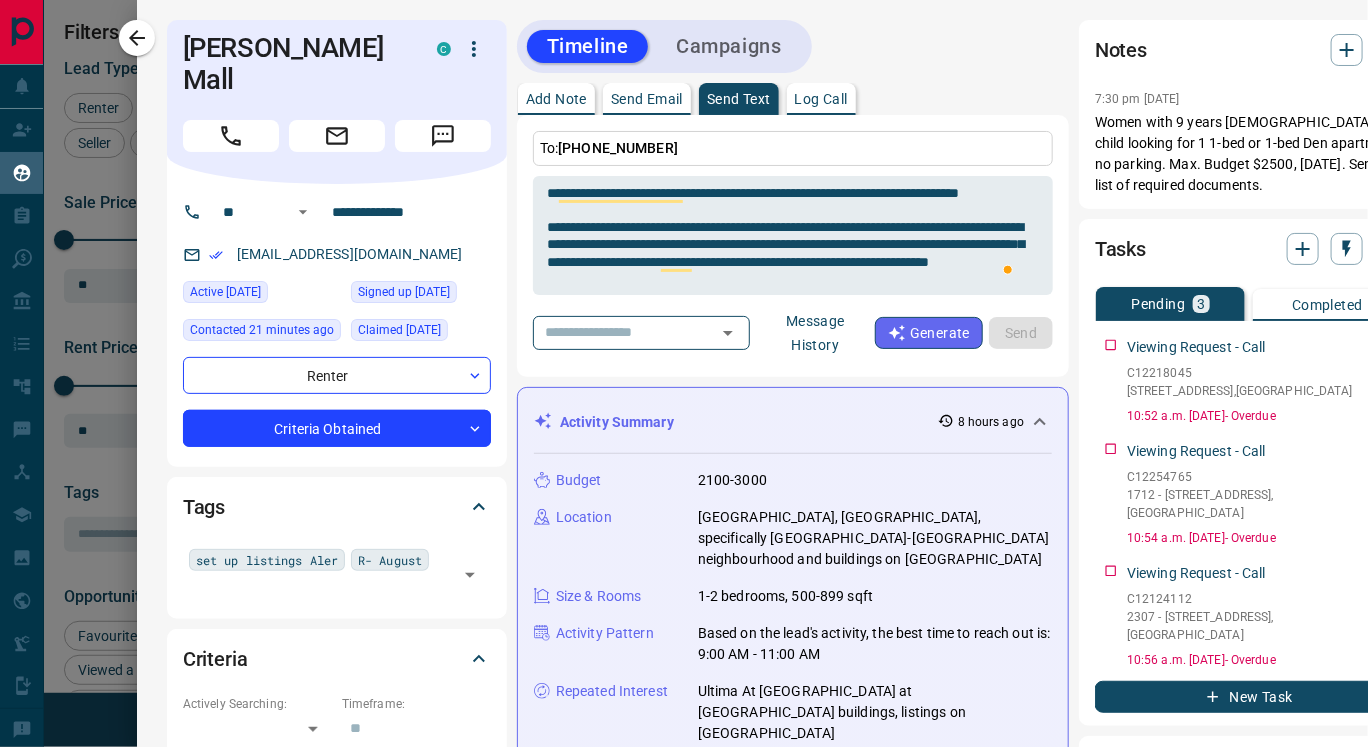 type 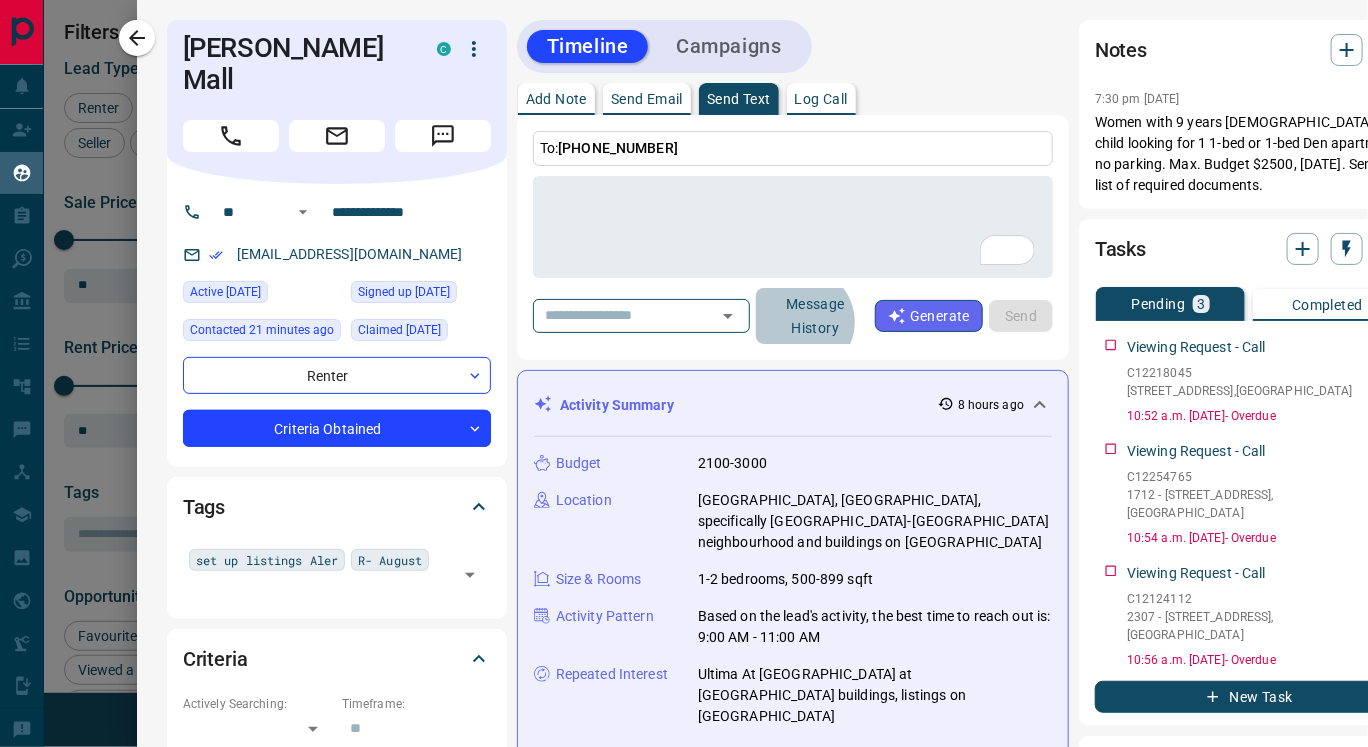 click on "Message History" at bounding box center (815, 316) 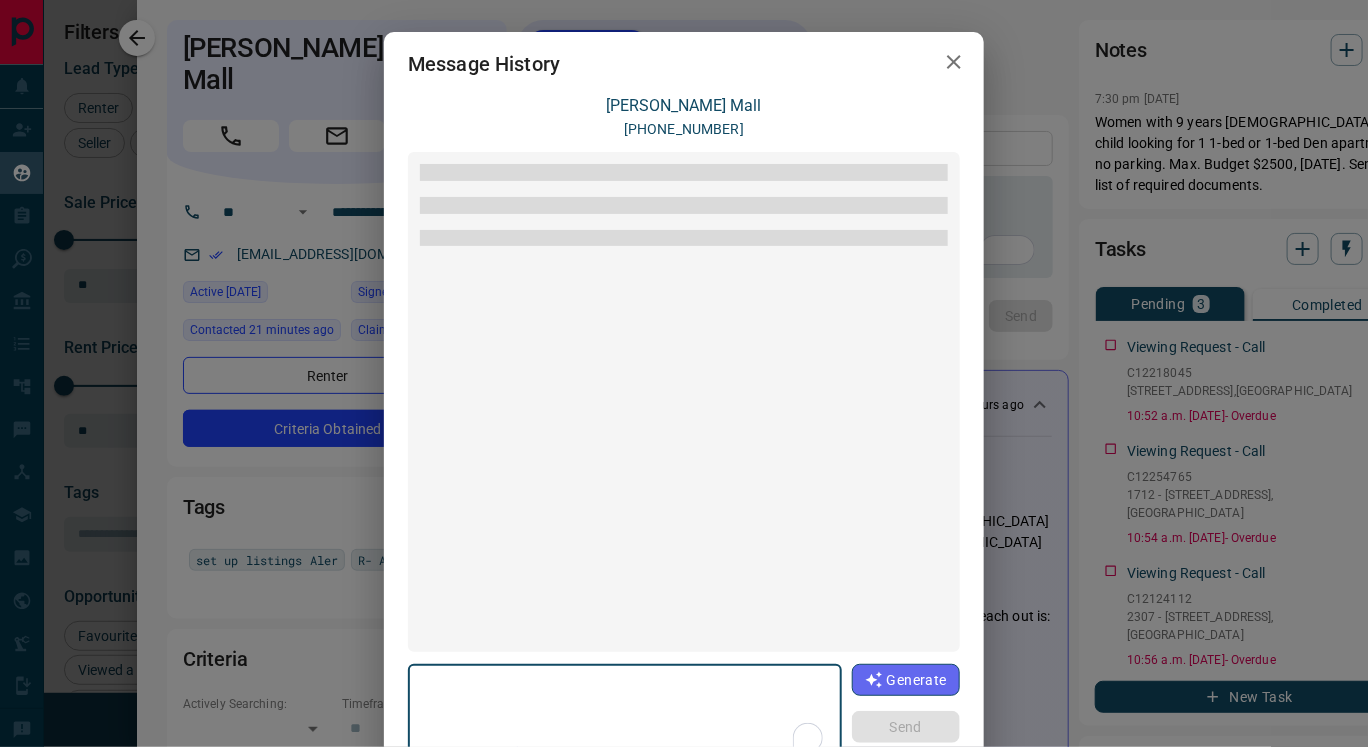 scroll, scrollTop: 1157, scrollLeft: 0, axis: vertical 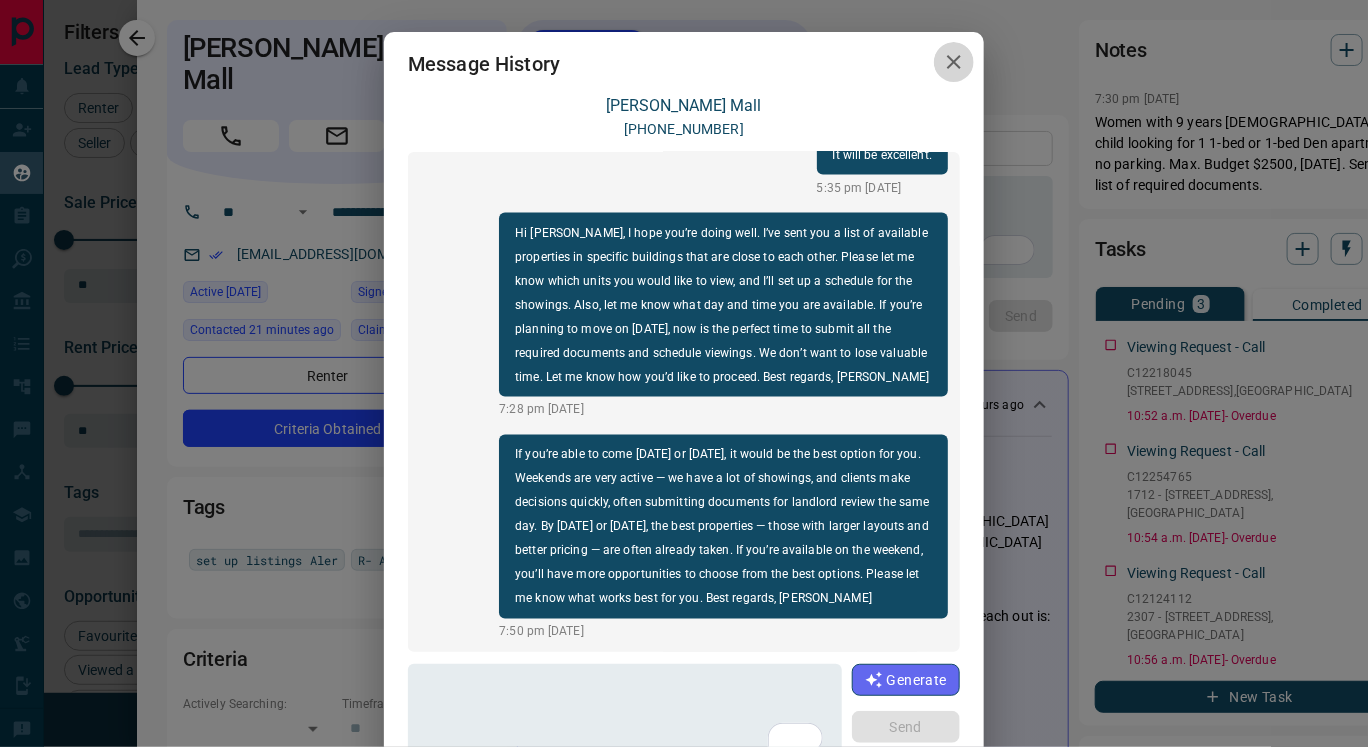 click 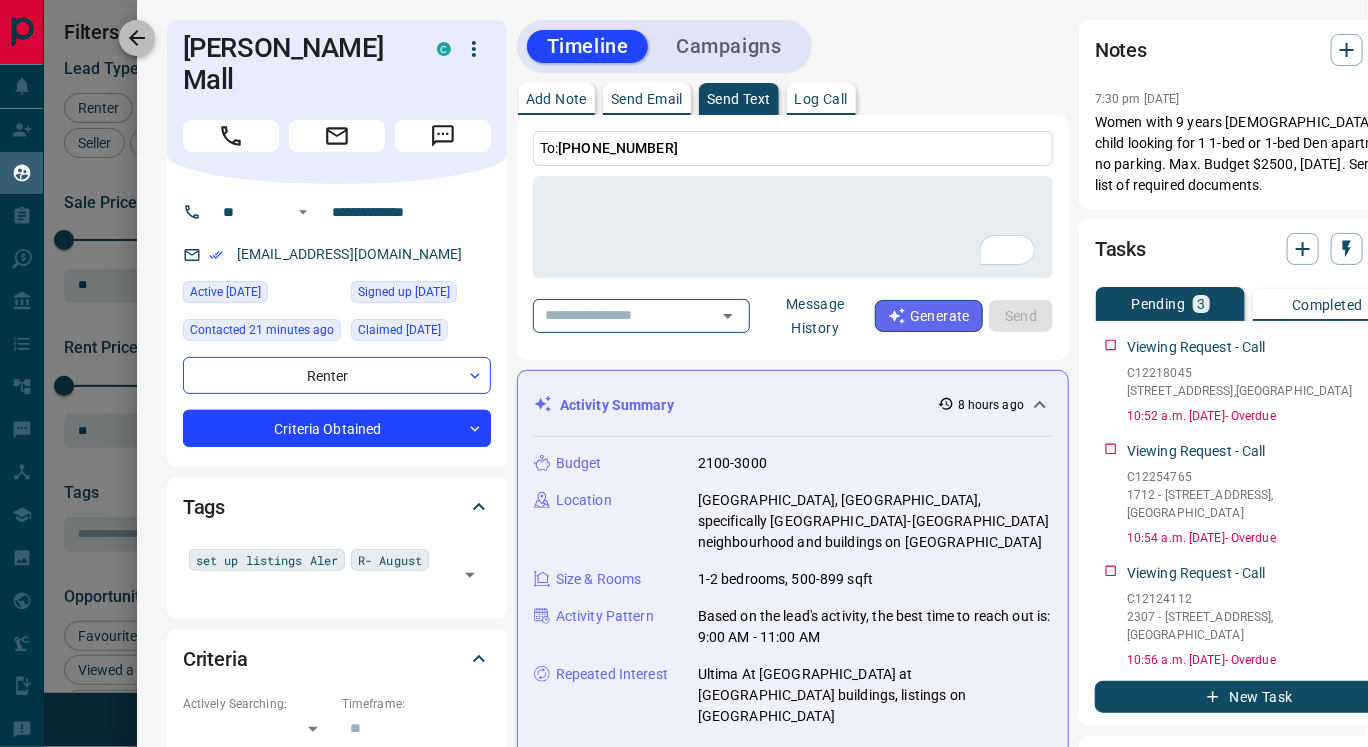 click 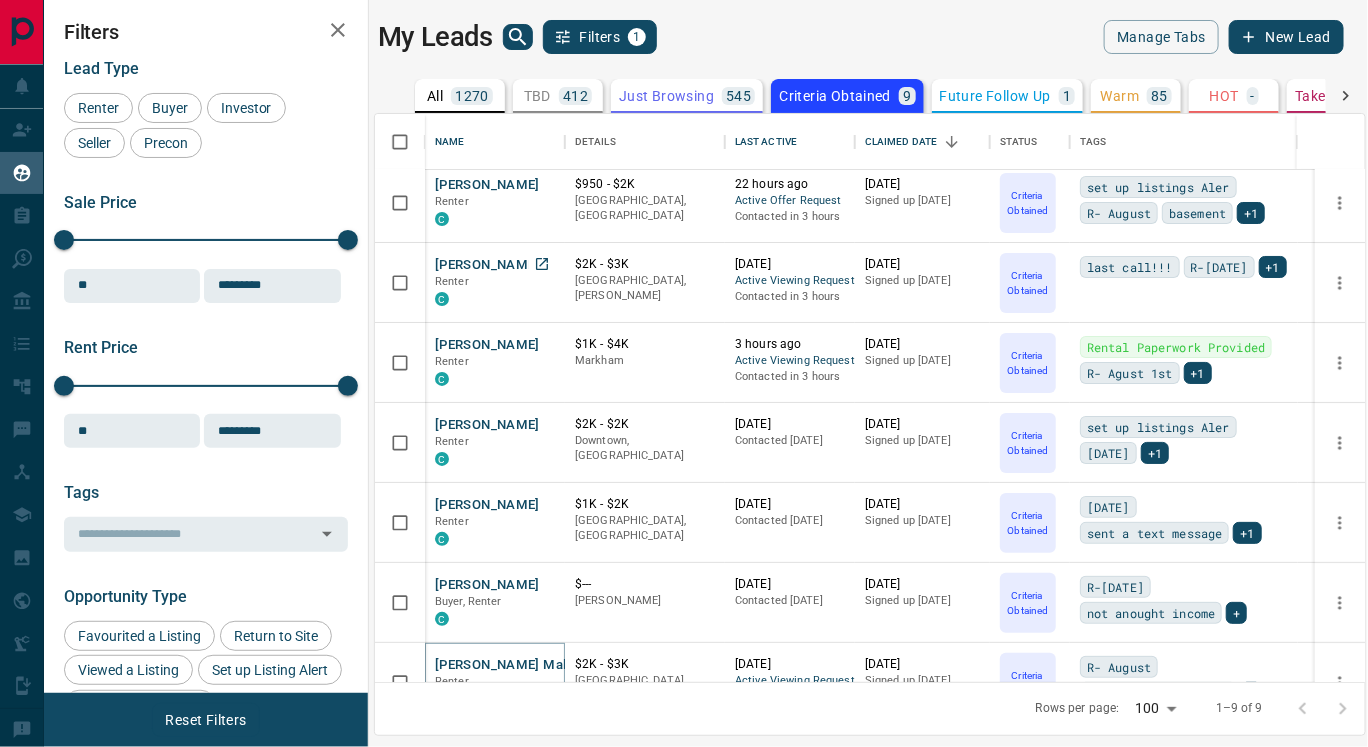 scroll, scrollTop: 0, scrollLeft: 0, axis: both 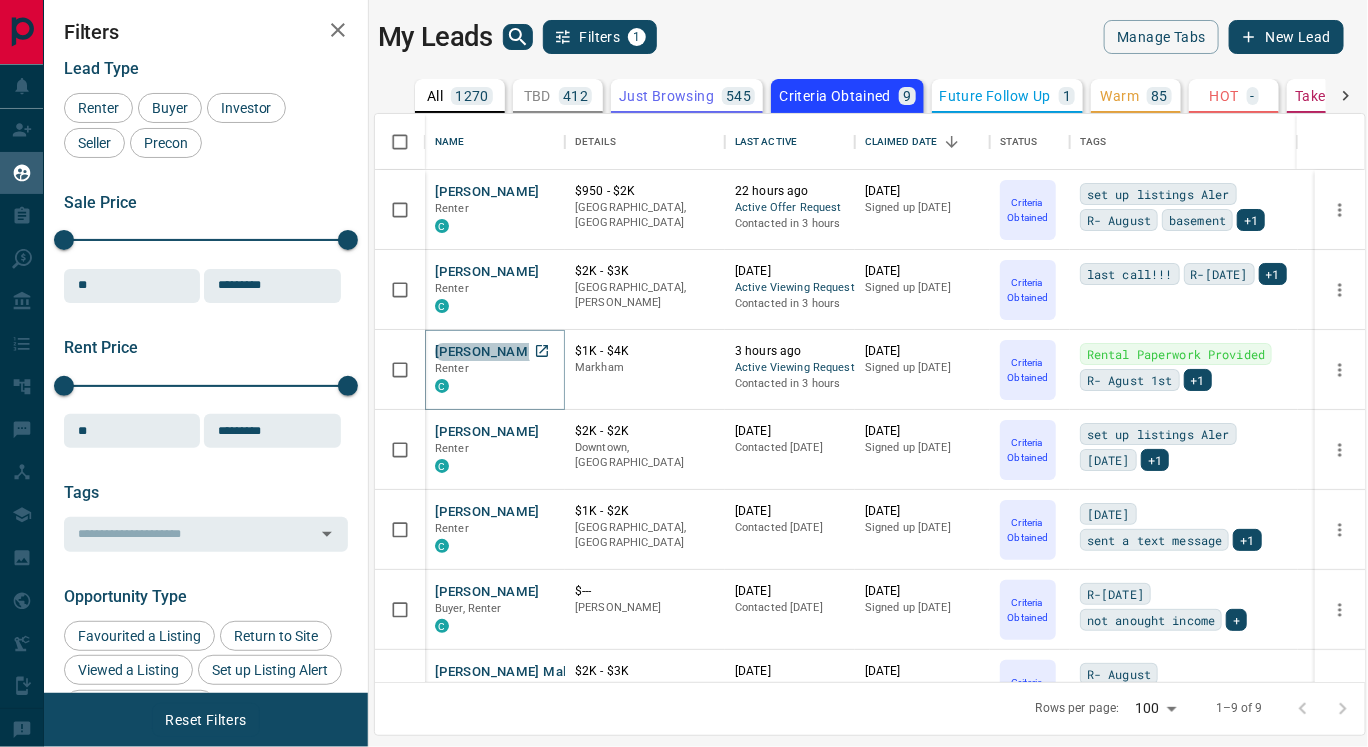 click on "[PERSON_NAME]" at bounding box center (487, 352) 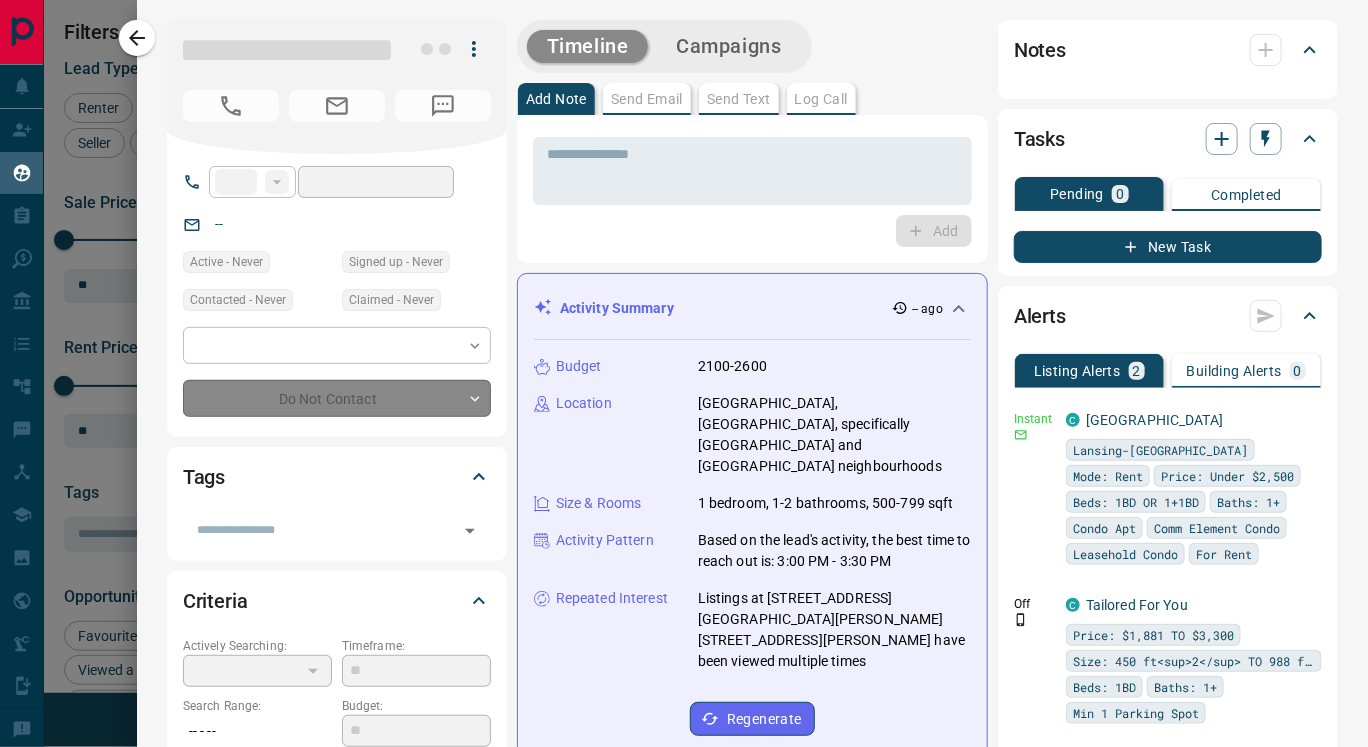 type on "**" 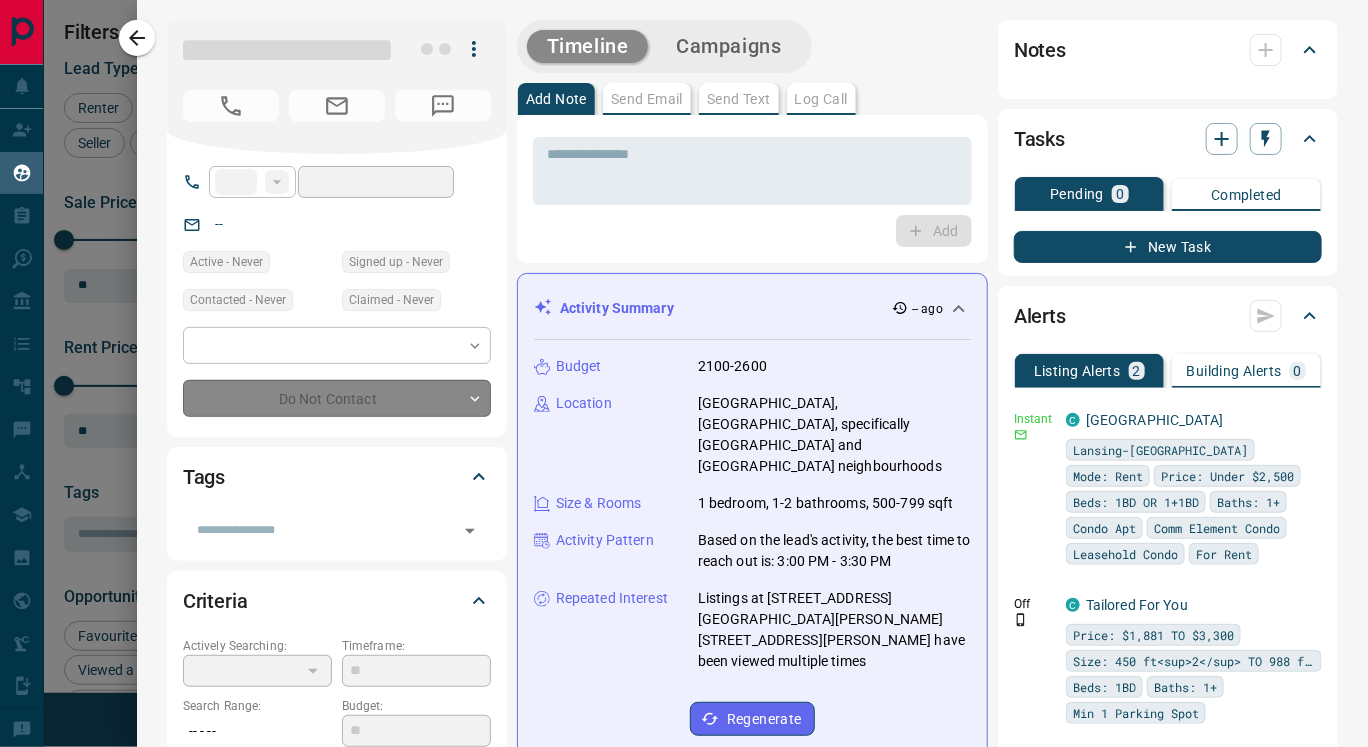 type on "**********" 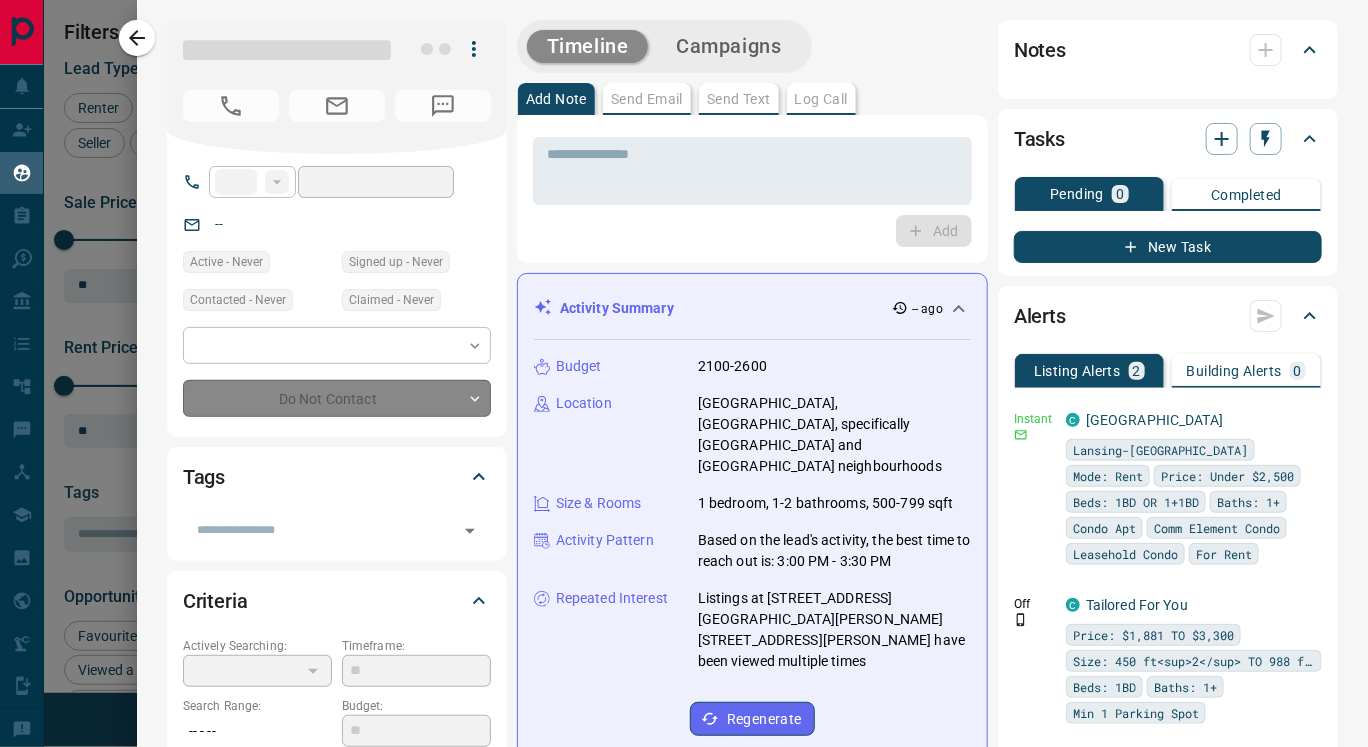 type on "**********" 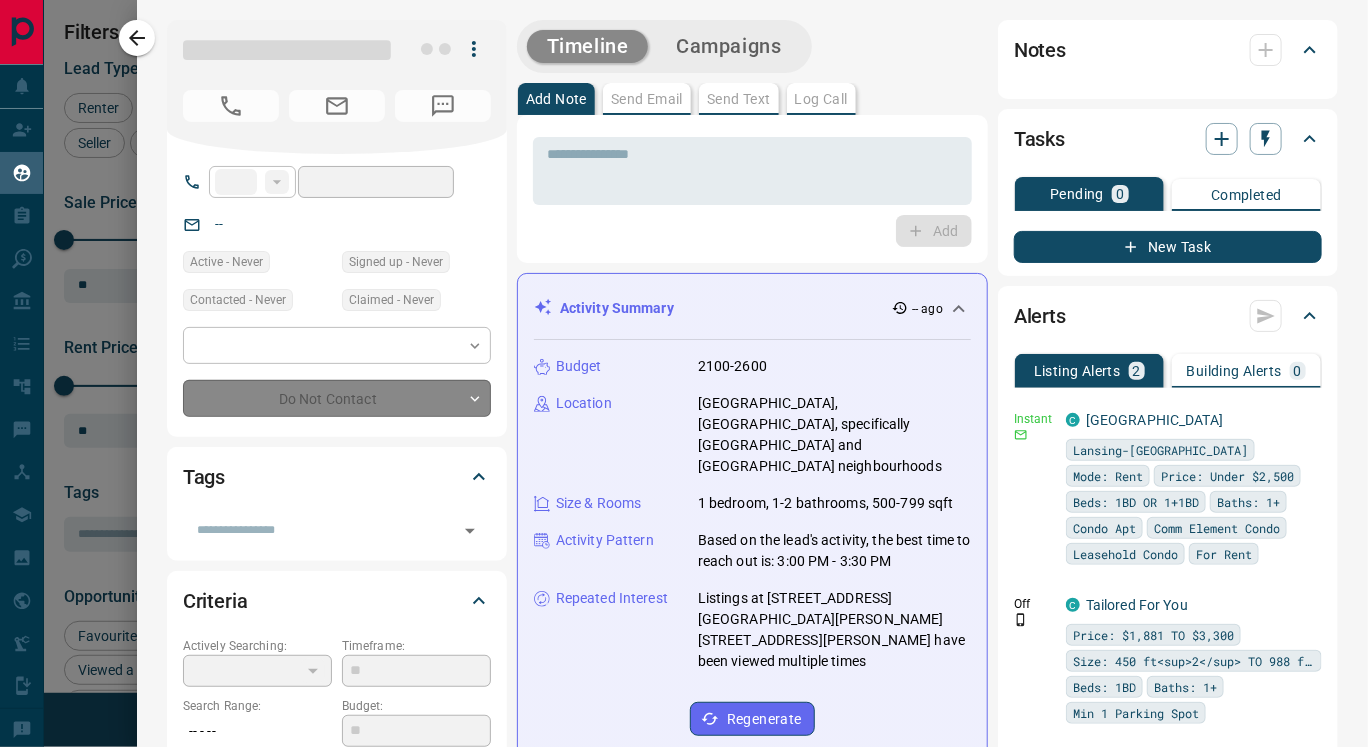 type on "*" 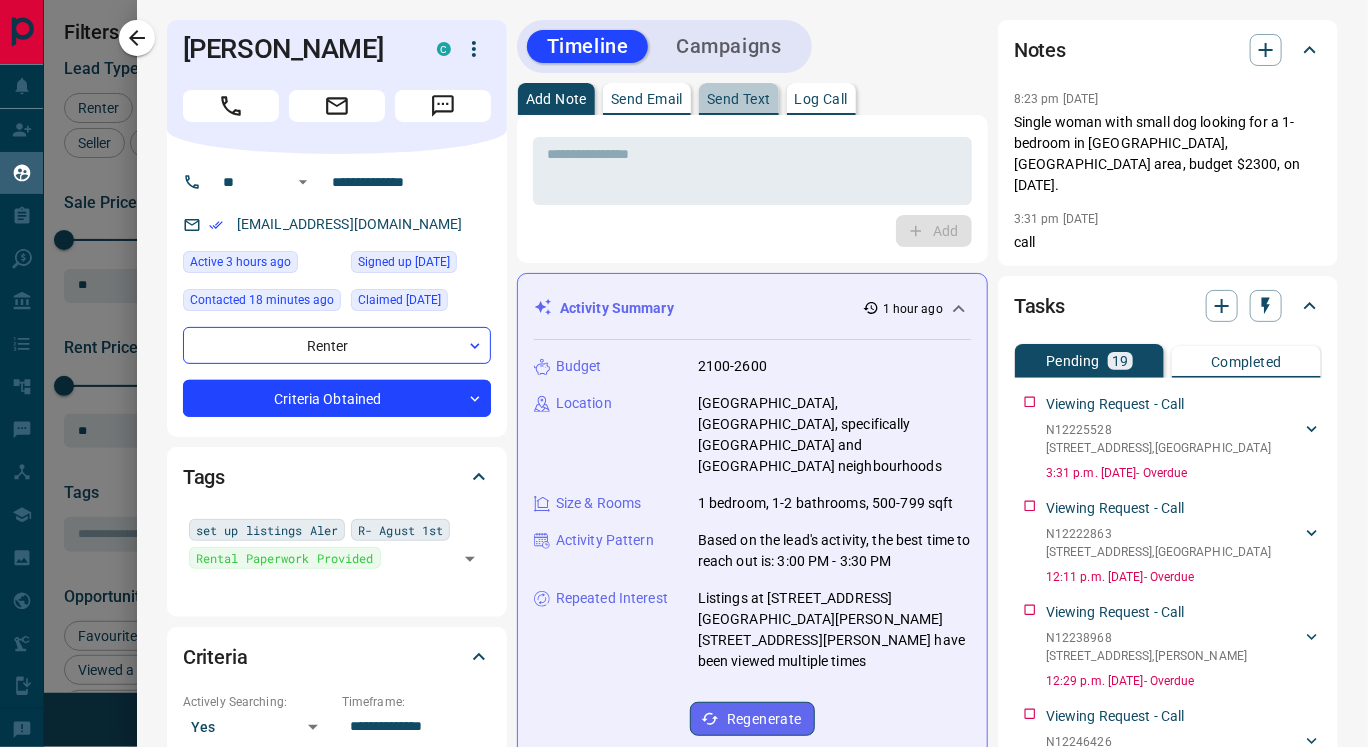 click on "Send Text" at bounding box center [739, 99] 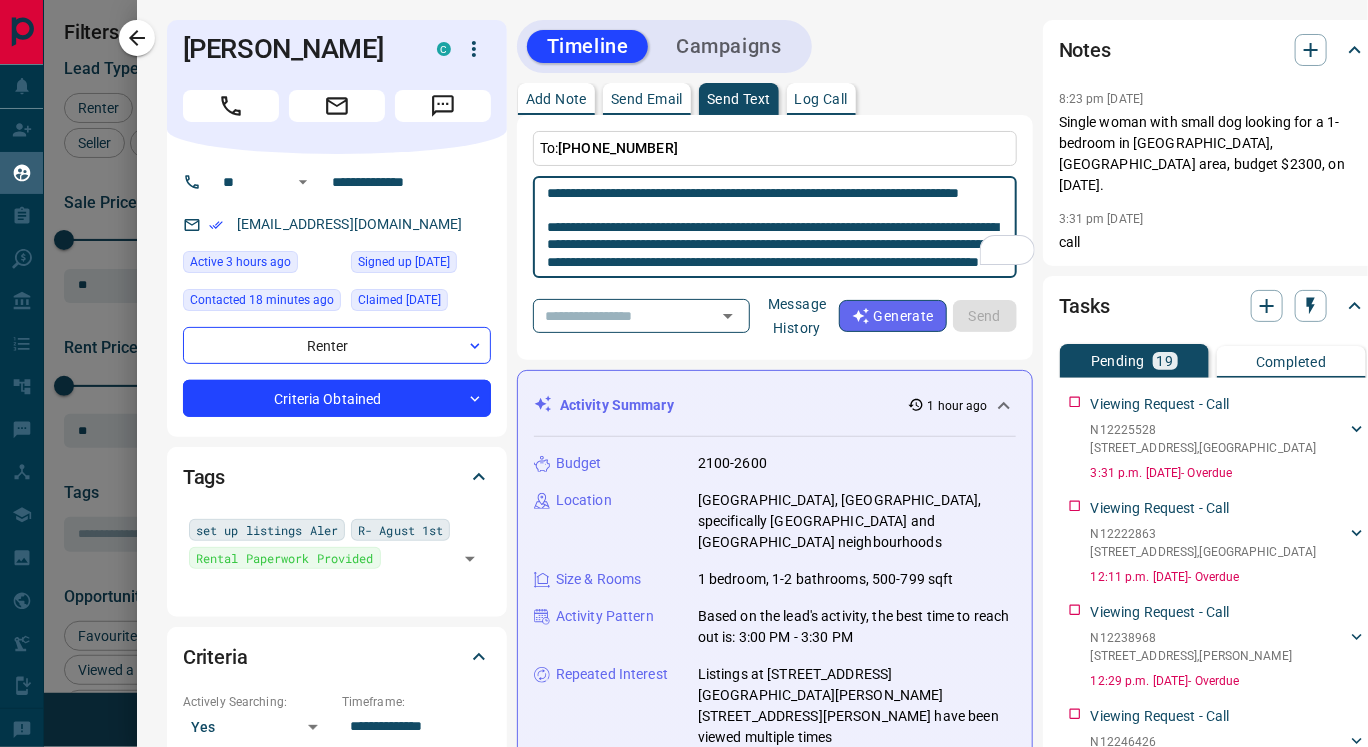 scroll, scrollTop: 138, scrollLeft: 0, axis: vertical 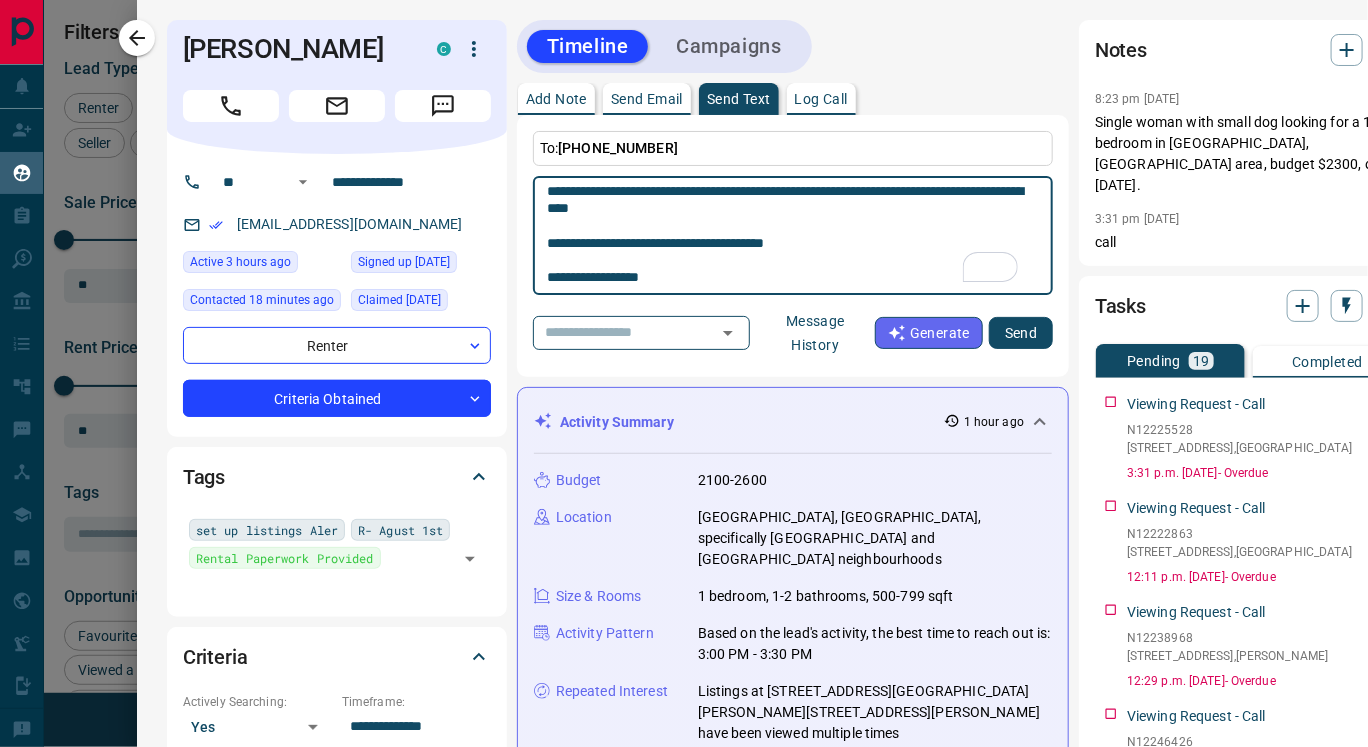type on "**********" 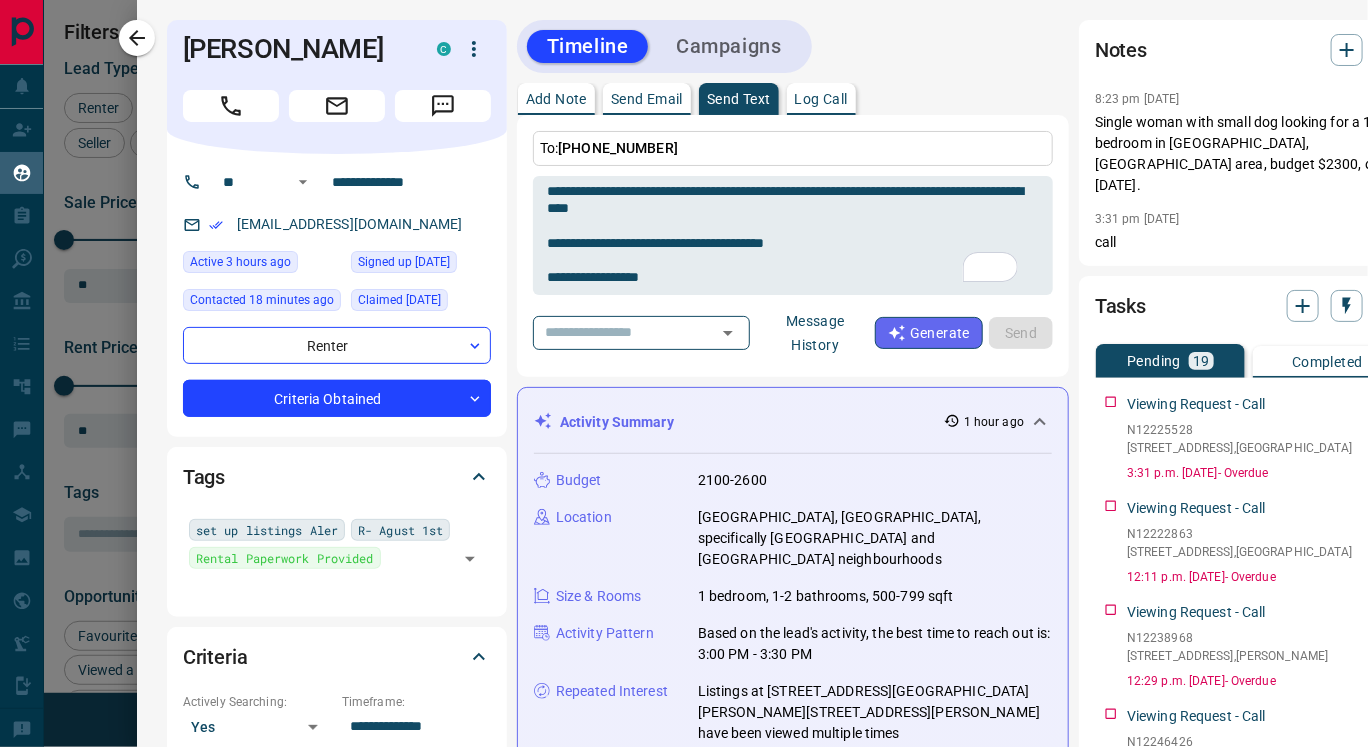type 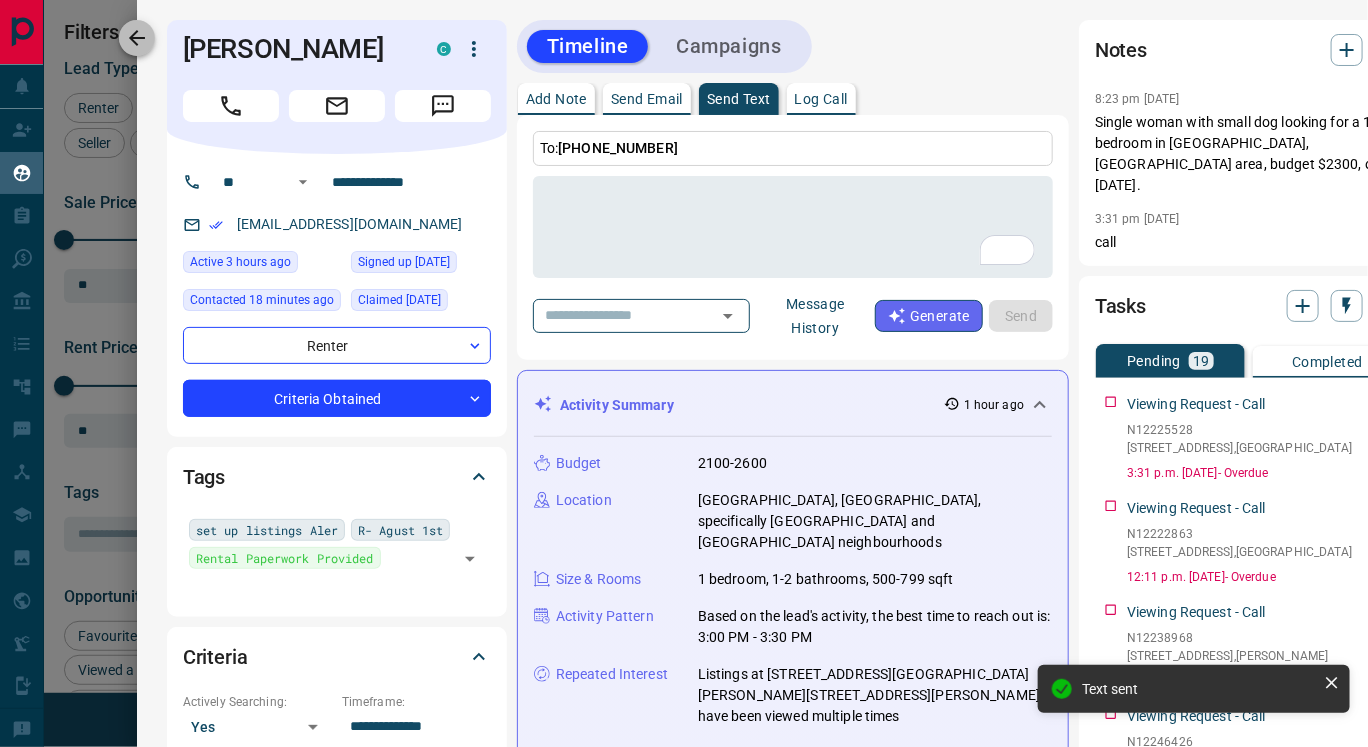 click 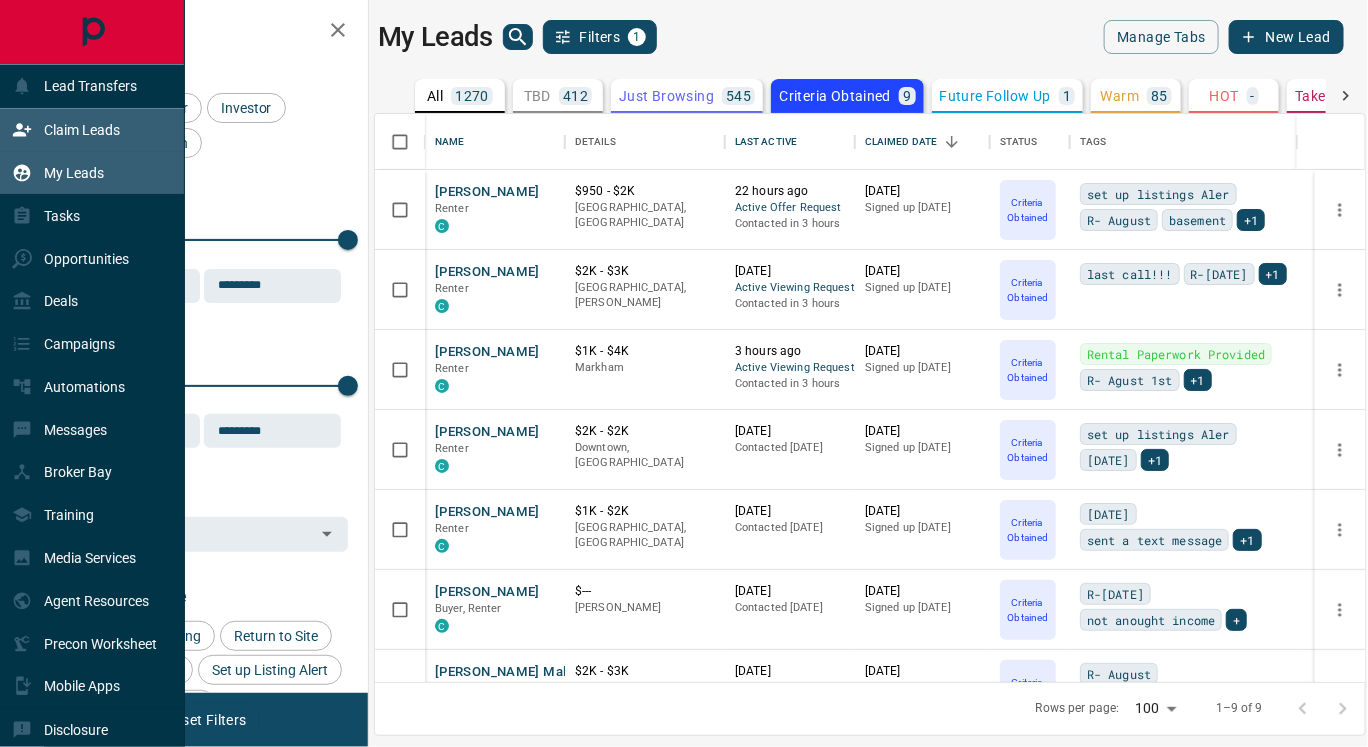click on "Claim Leads" at bounding box center [82, 130] 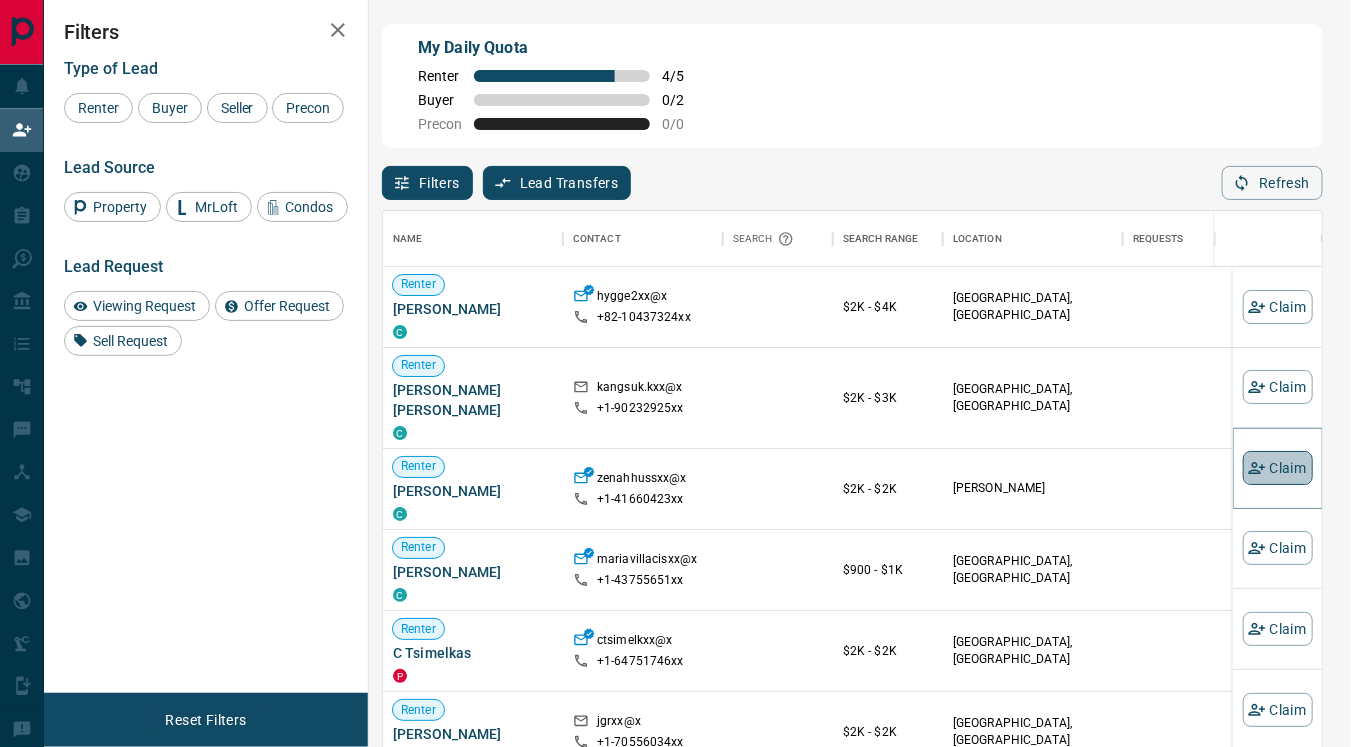 click on "Claim" at bounding box center (1278, 468) 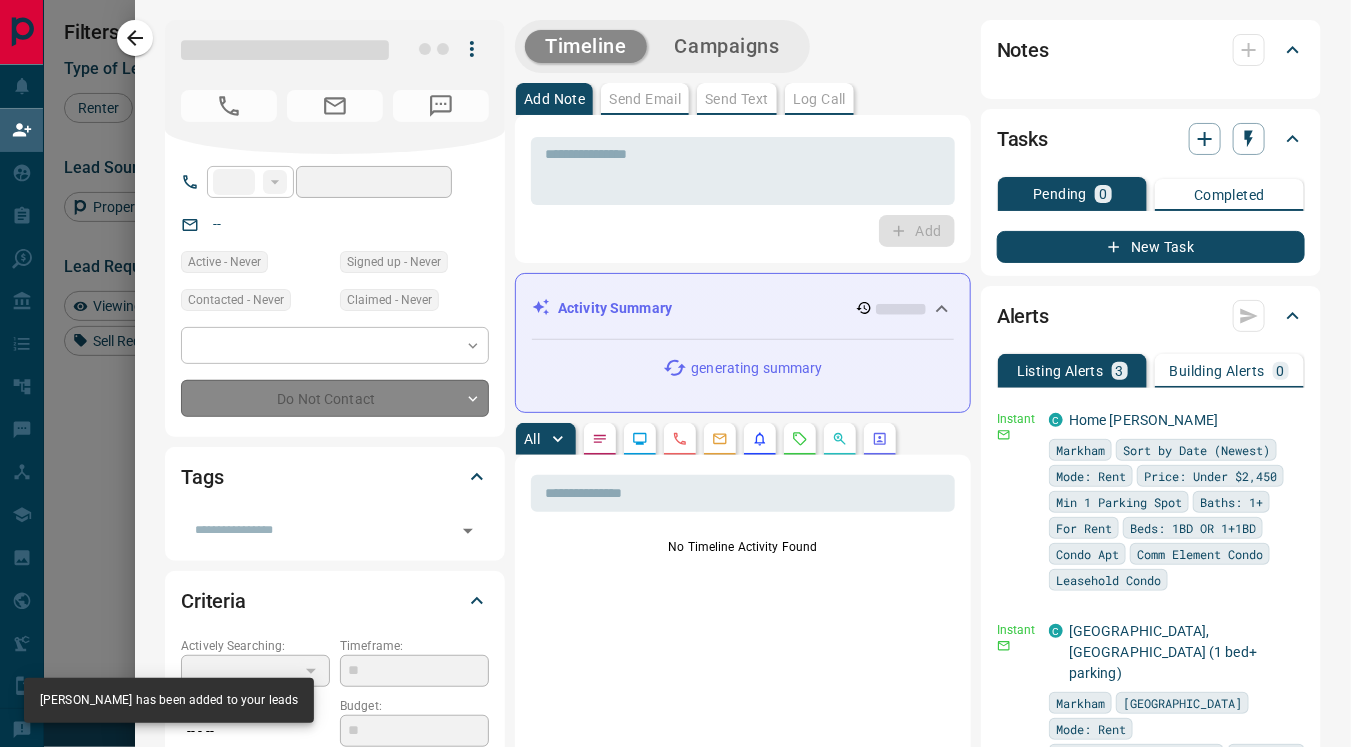 type on "**" 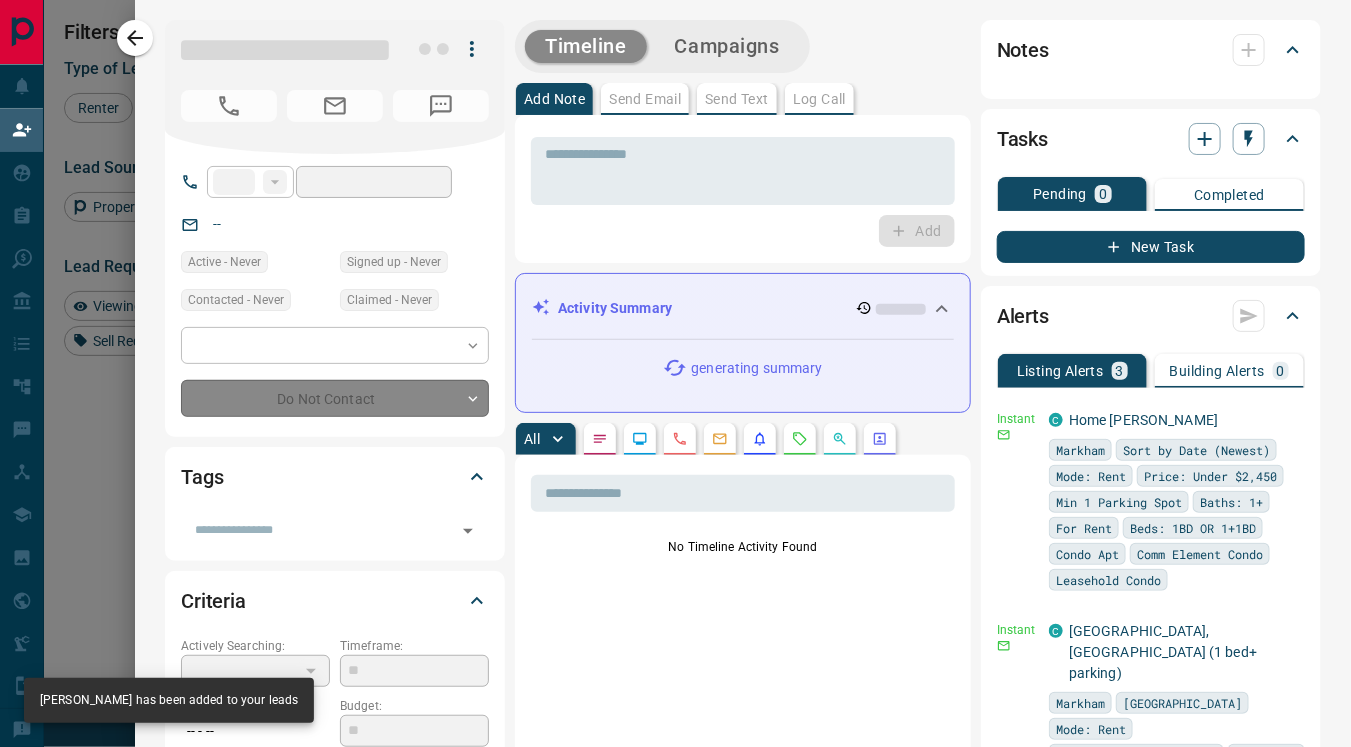 type on "**********" 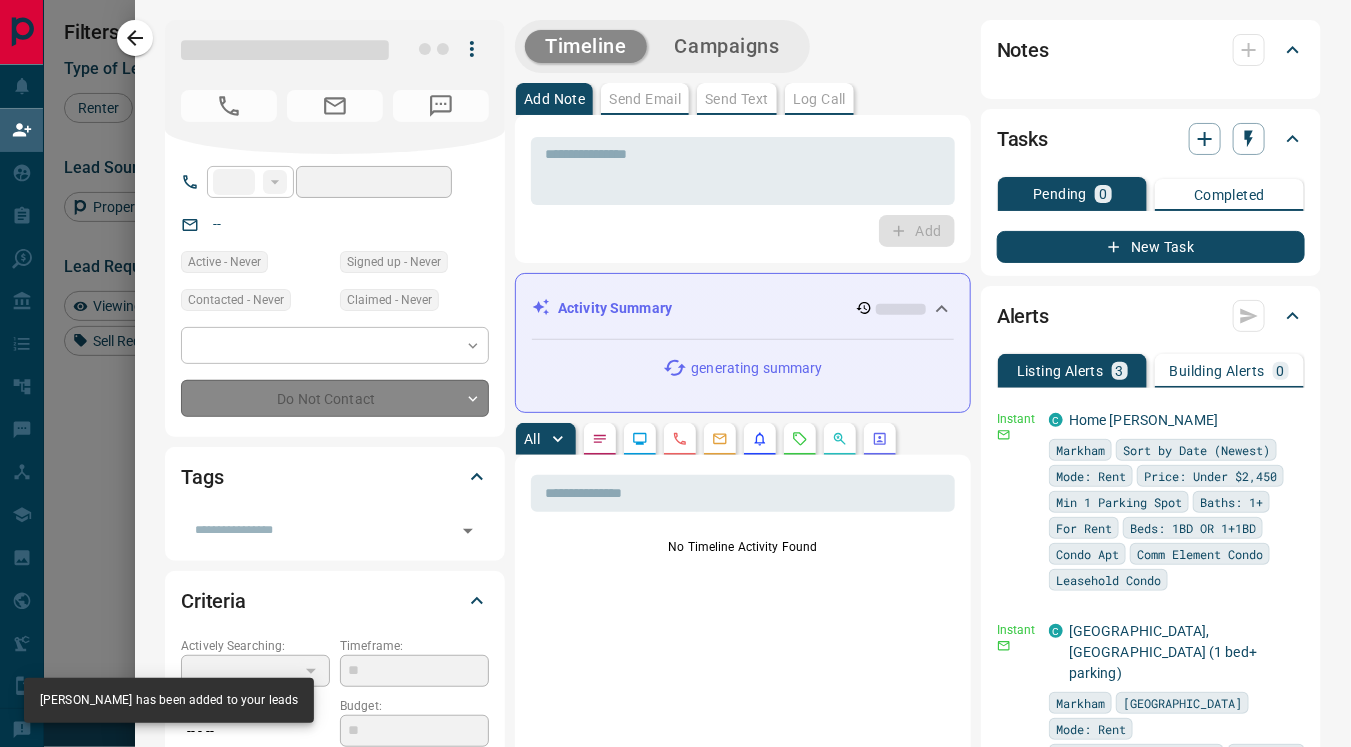 type on "**********" 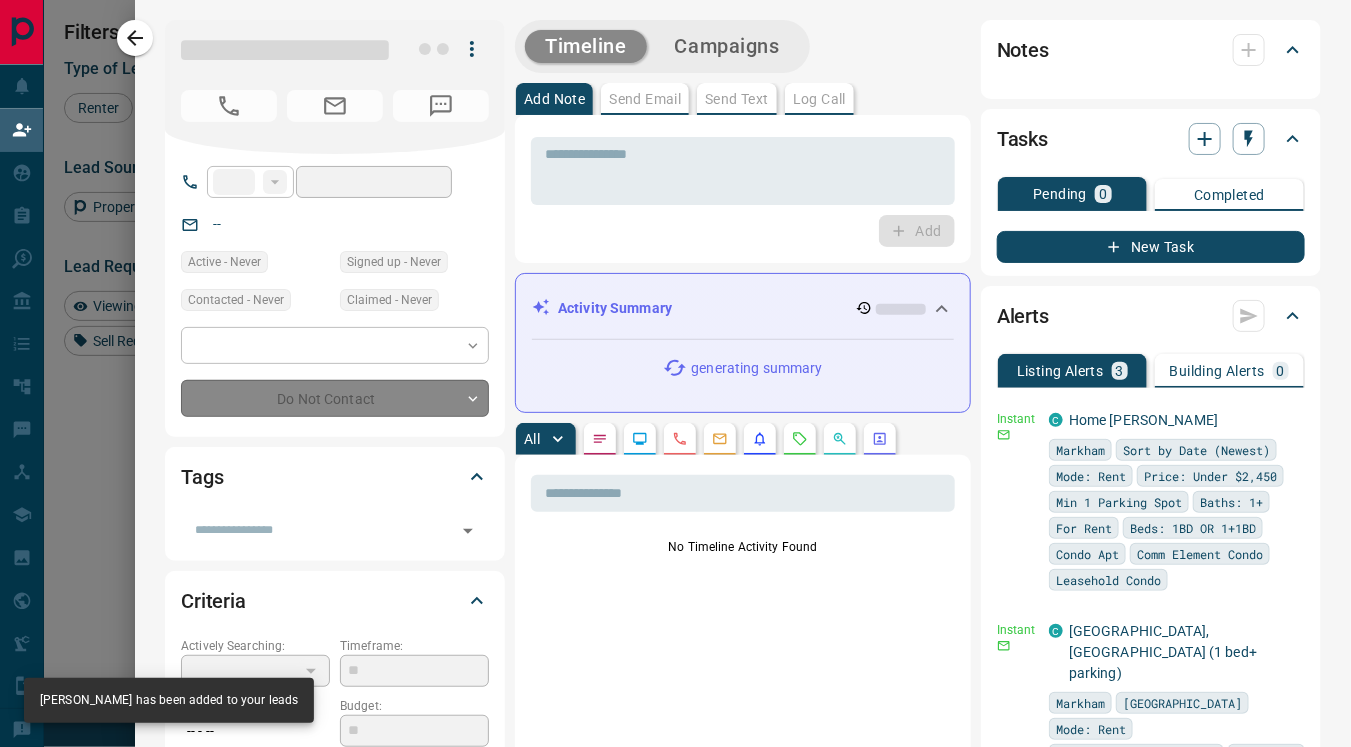 type on "**" 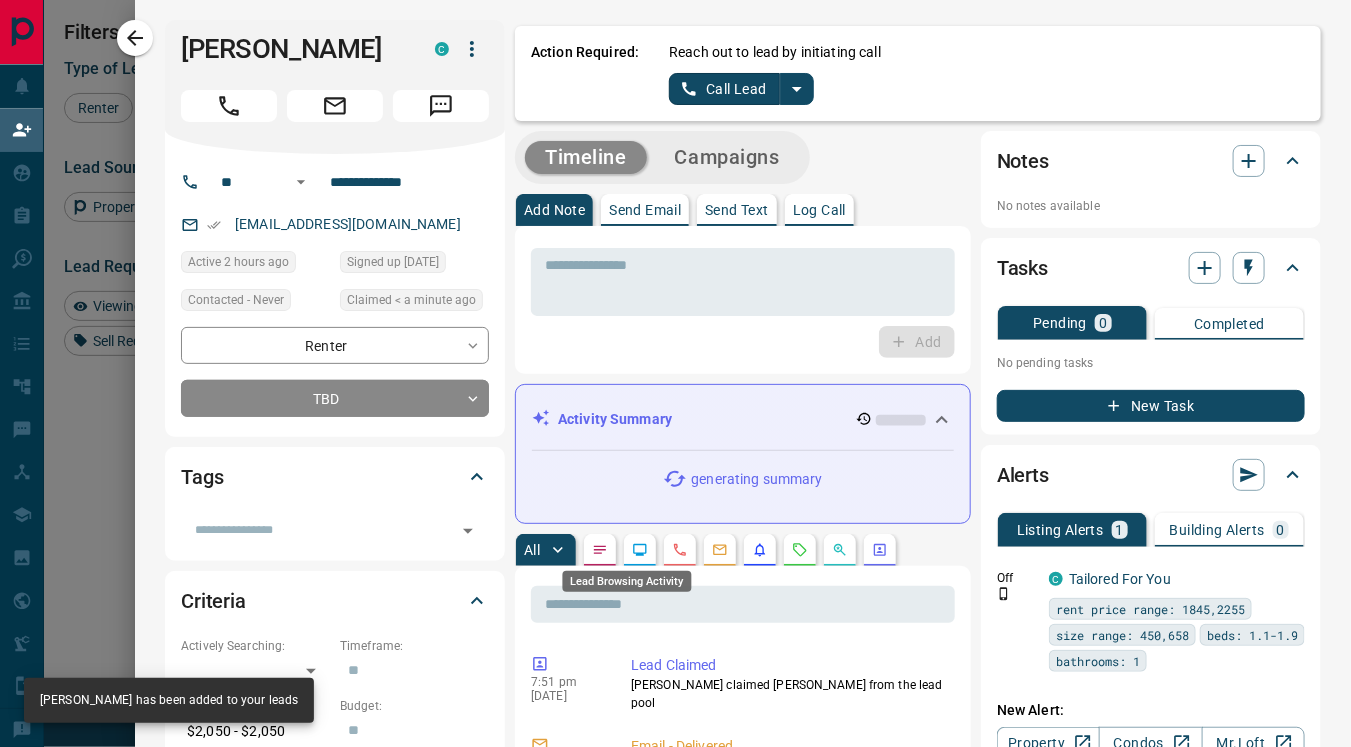 click 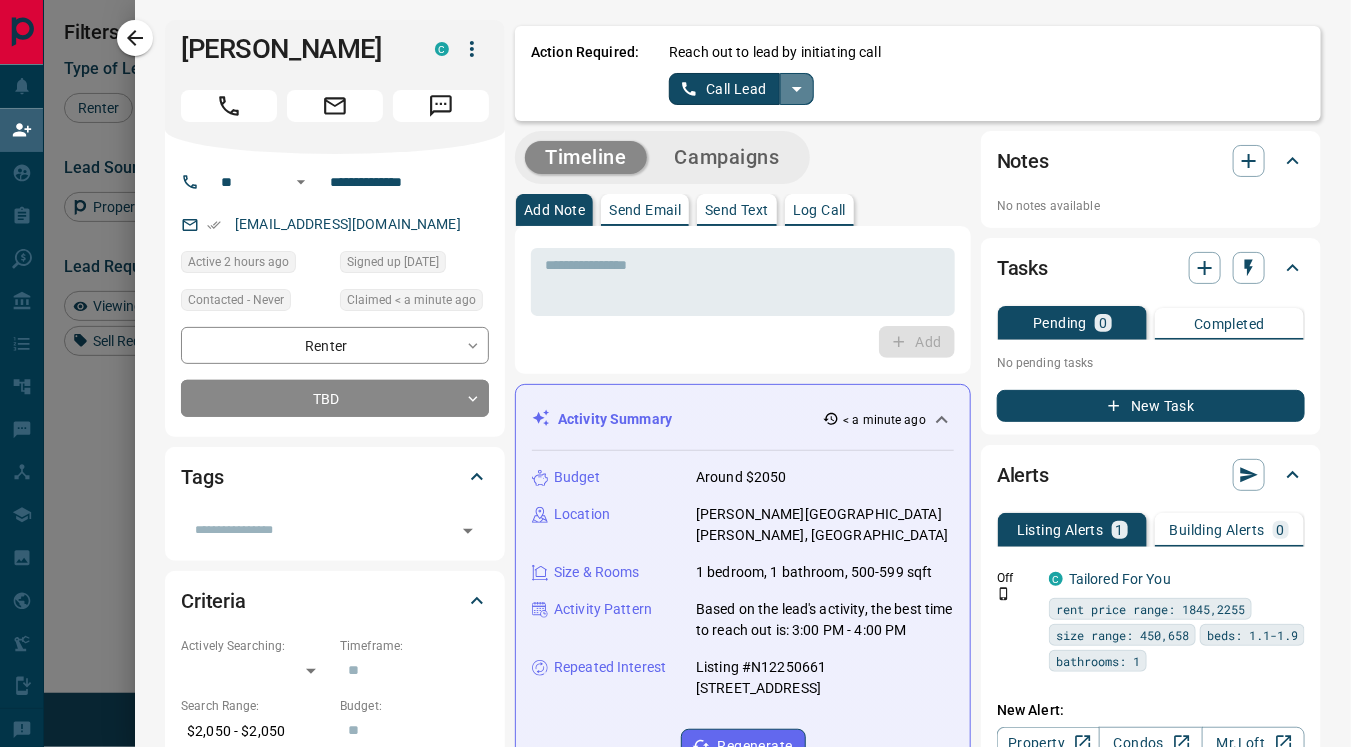 click 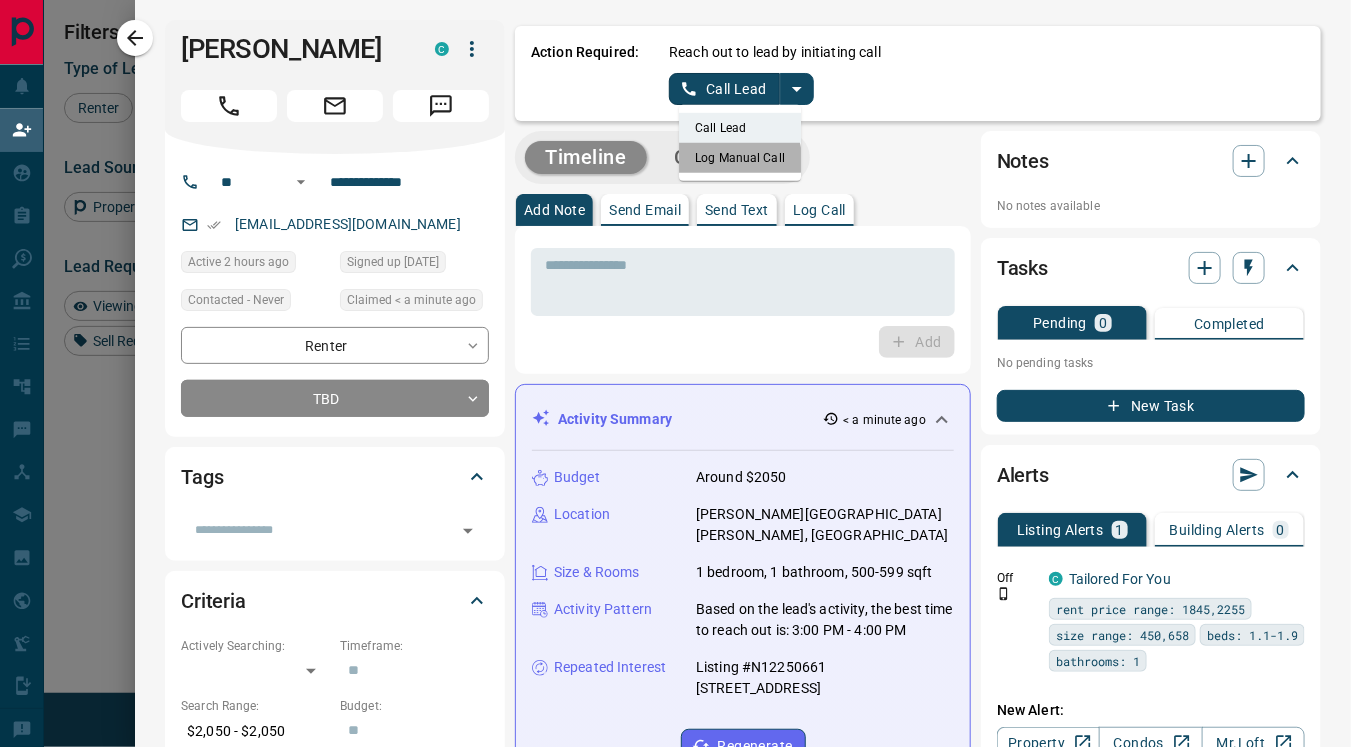 click on "Log Manual Call" at bounding box center (740, 158) 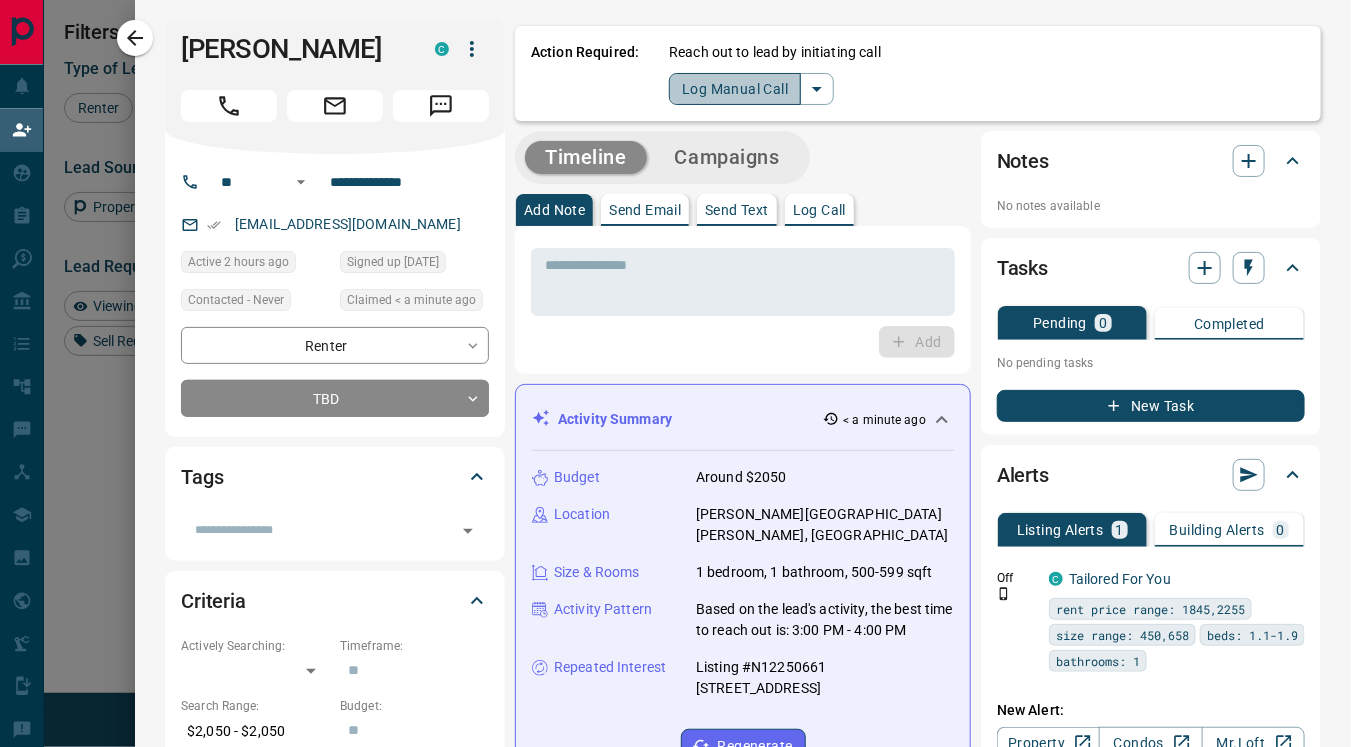 click on "Log Manual Call" at bounding box center (735, 89) 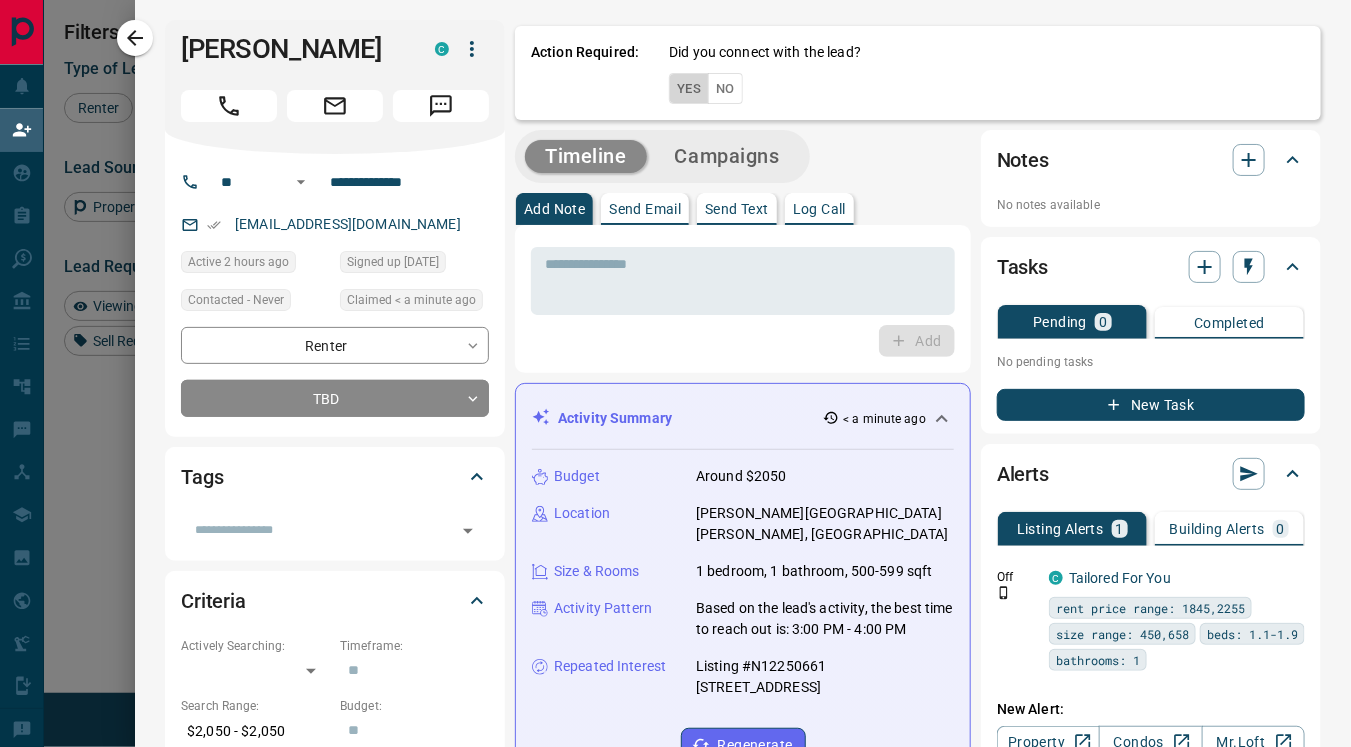 click on "Yes" at bounding box center (689, 88) 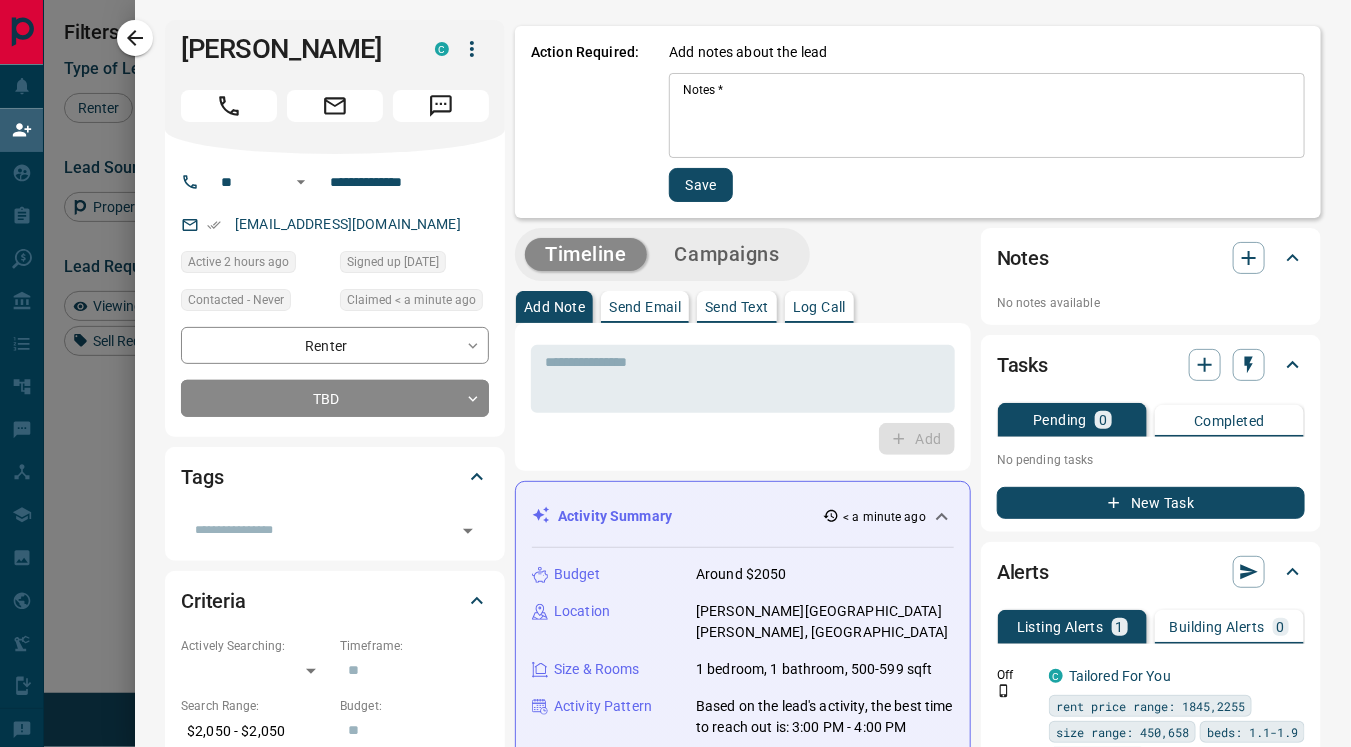 click on "Notes   *" at bounding box center (987, 116) 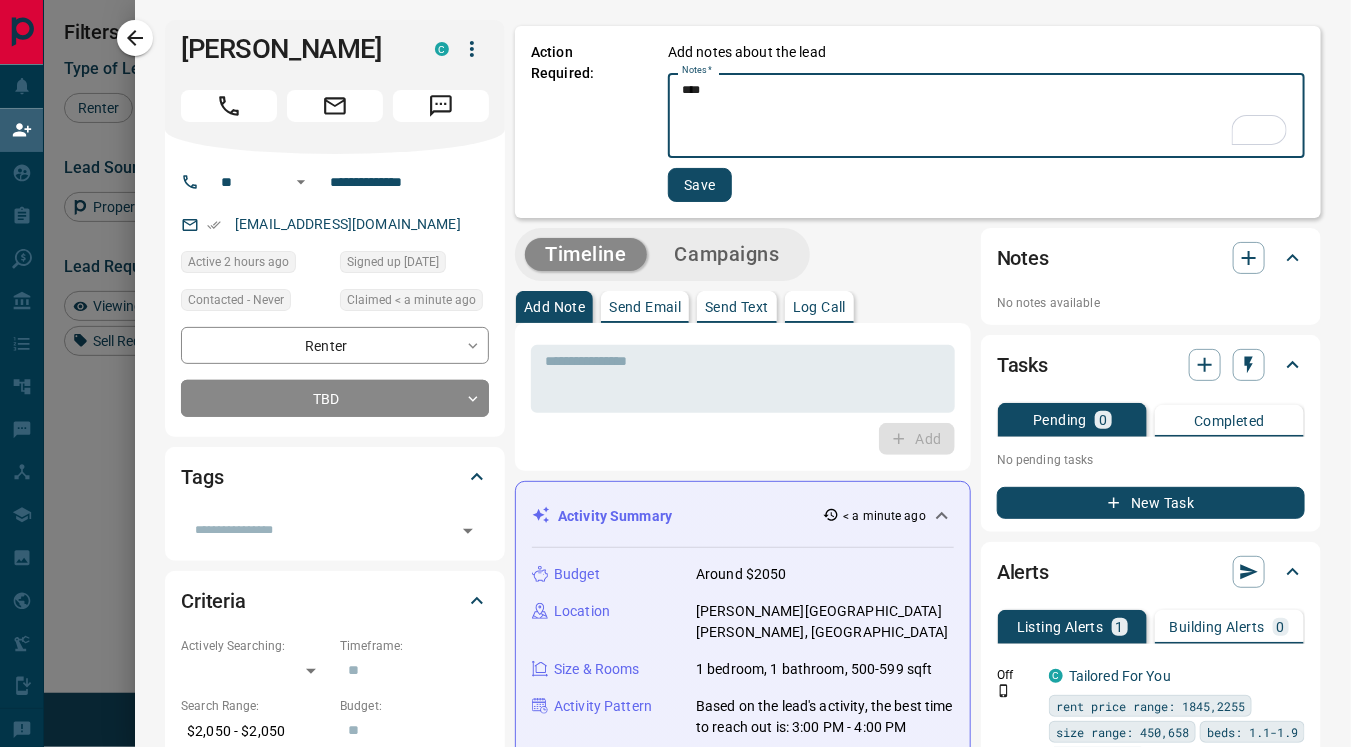 type on "****" 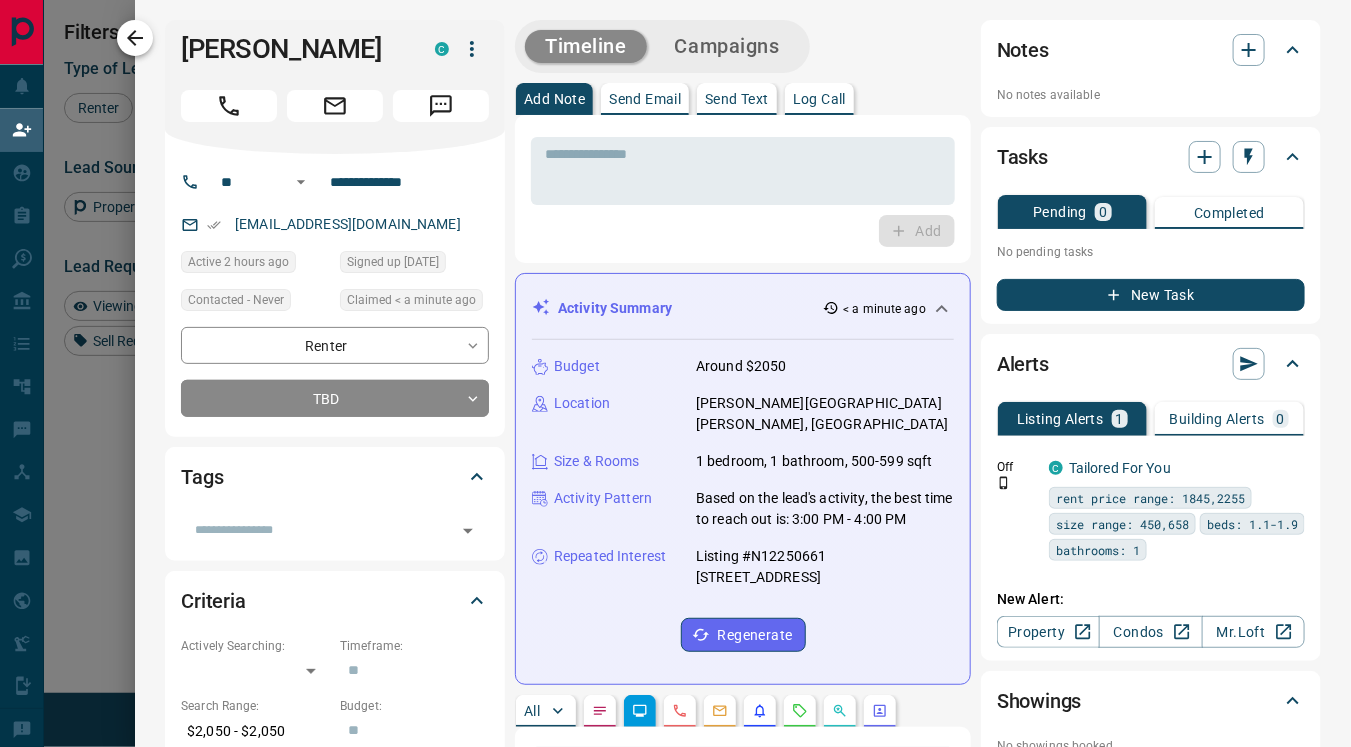 click 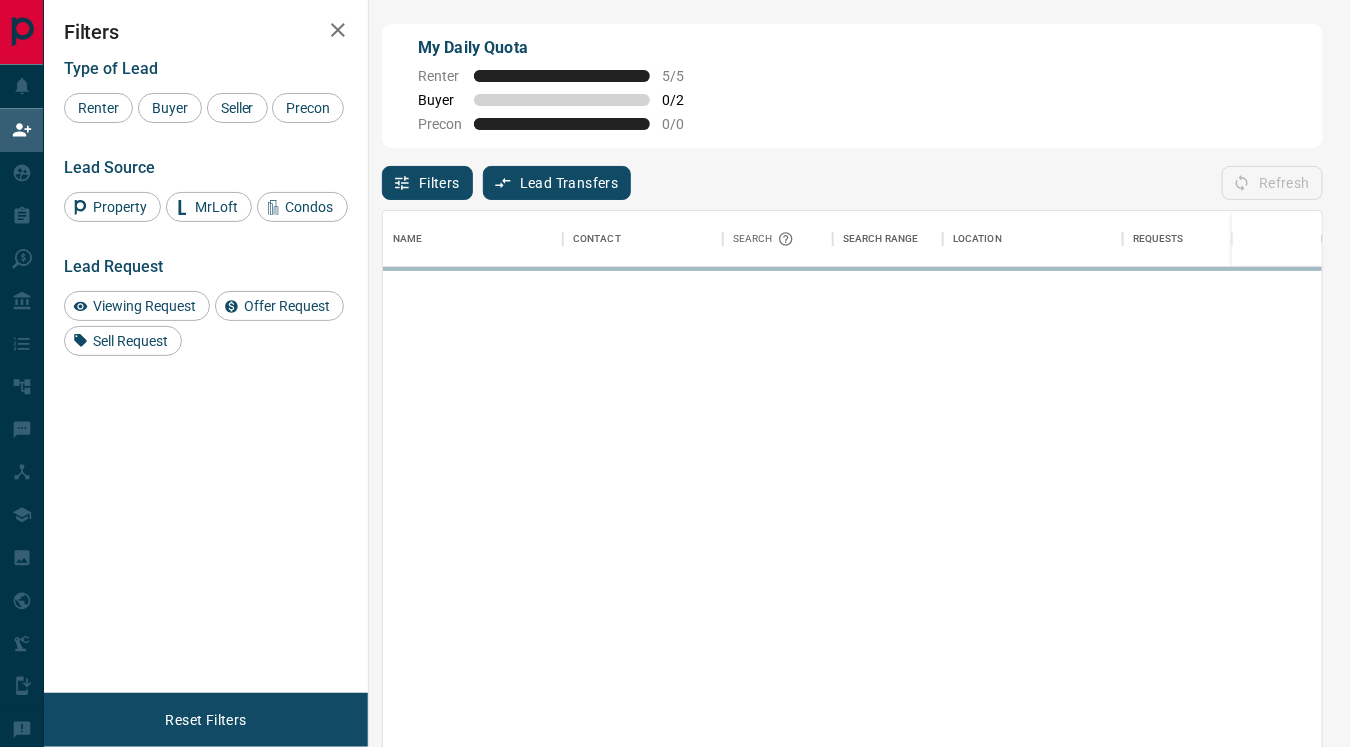 scroll, scrollTop: 18, scrollLeft: 17, axis: both 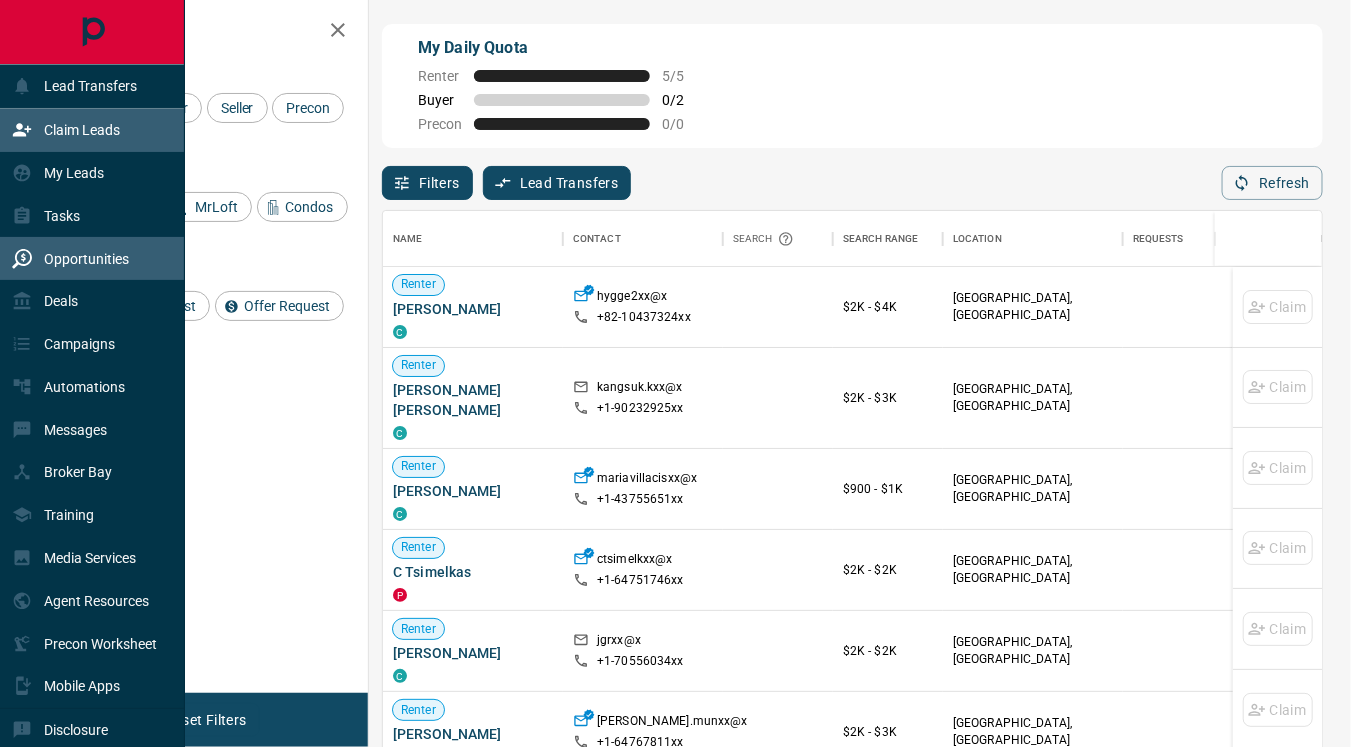 click on "Opportunities" at bounding box center (86, 259) 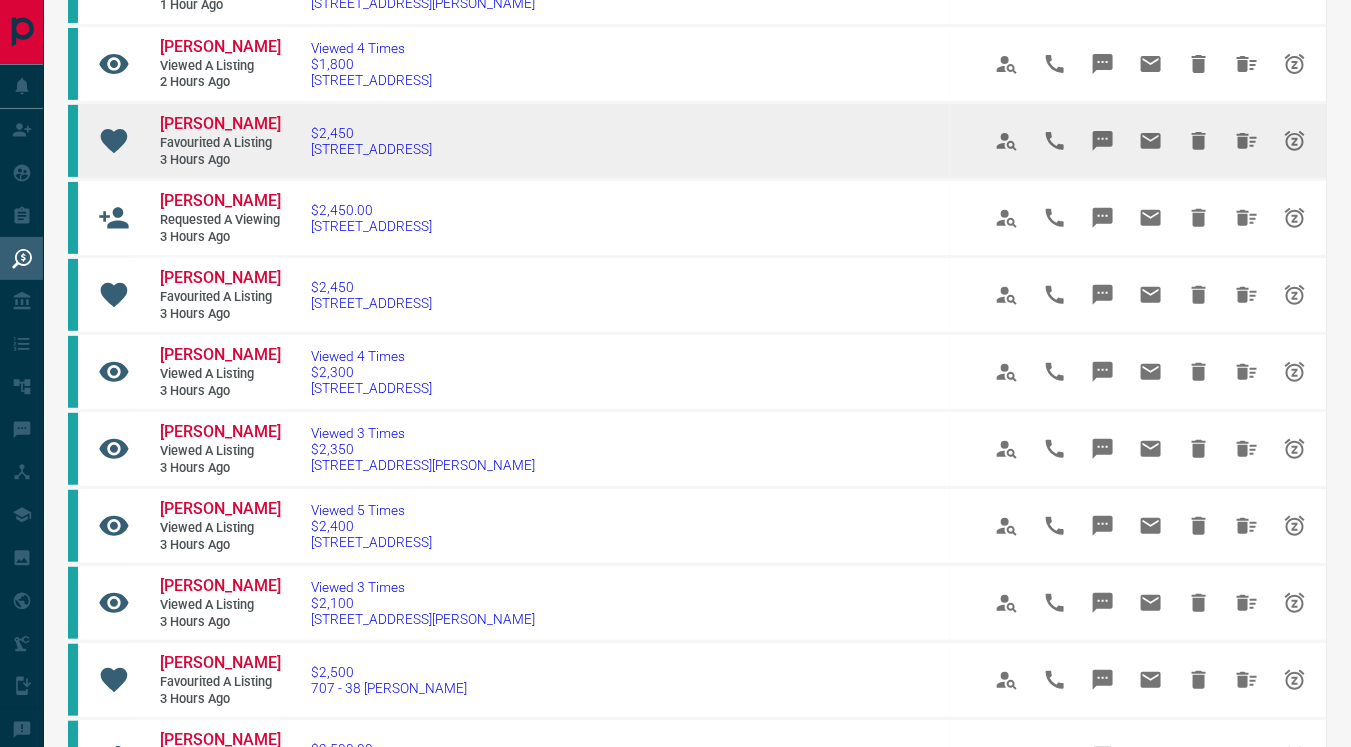 scroll, scrollTop: 0, scrollLeft: 0, axis: both 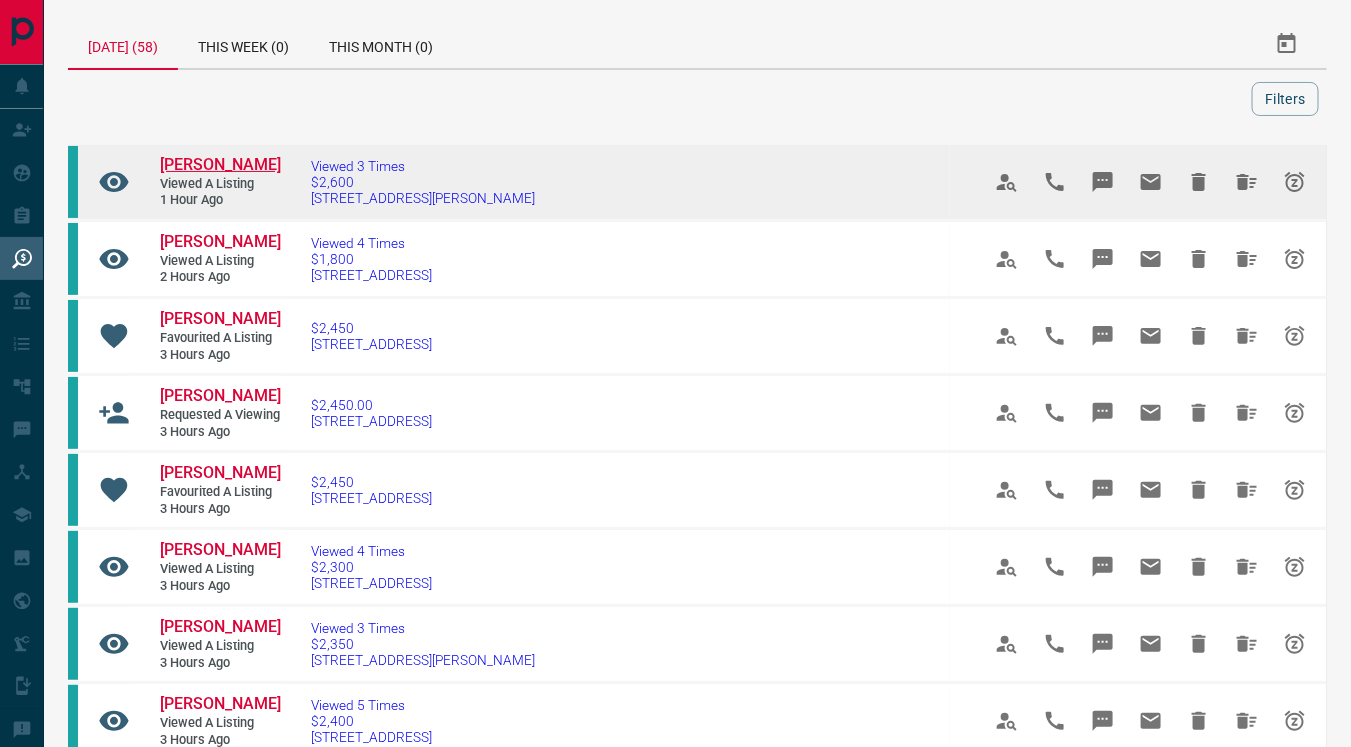 click on "Hamed Gholivand" at bounding box center [220, 164] 